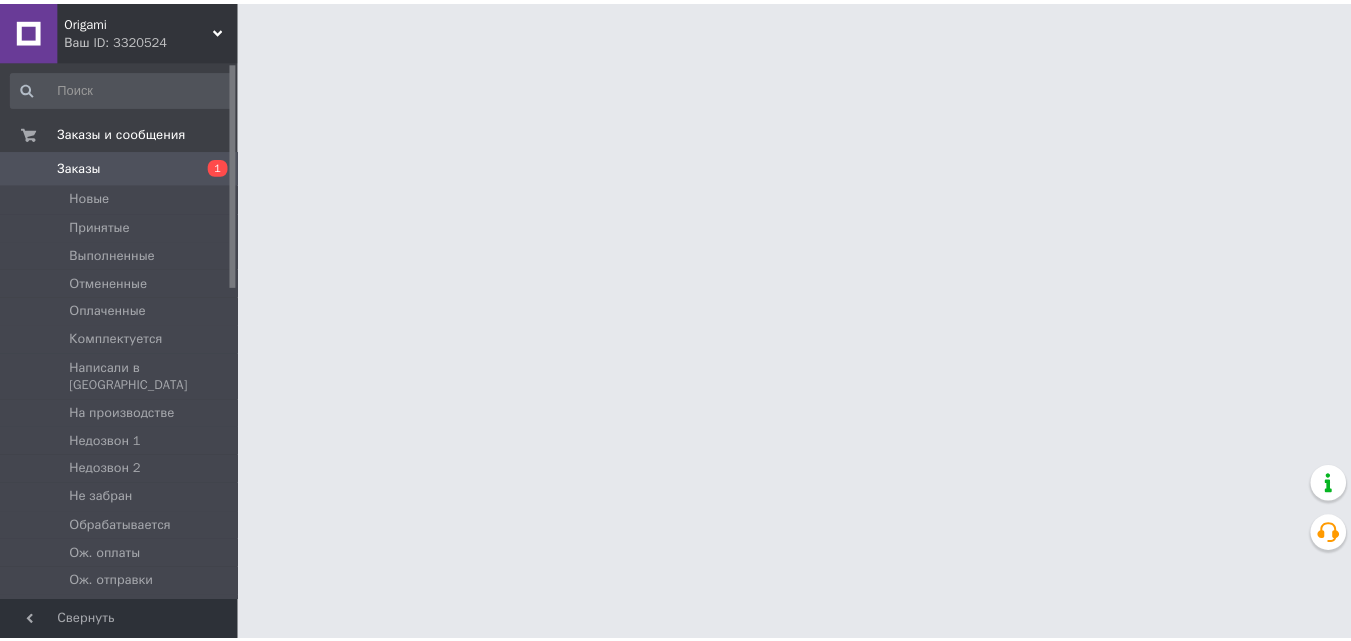 scroll, scrollTop: 0, scrollLeft: 0, axis: both 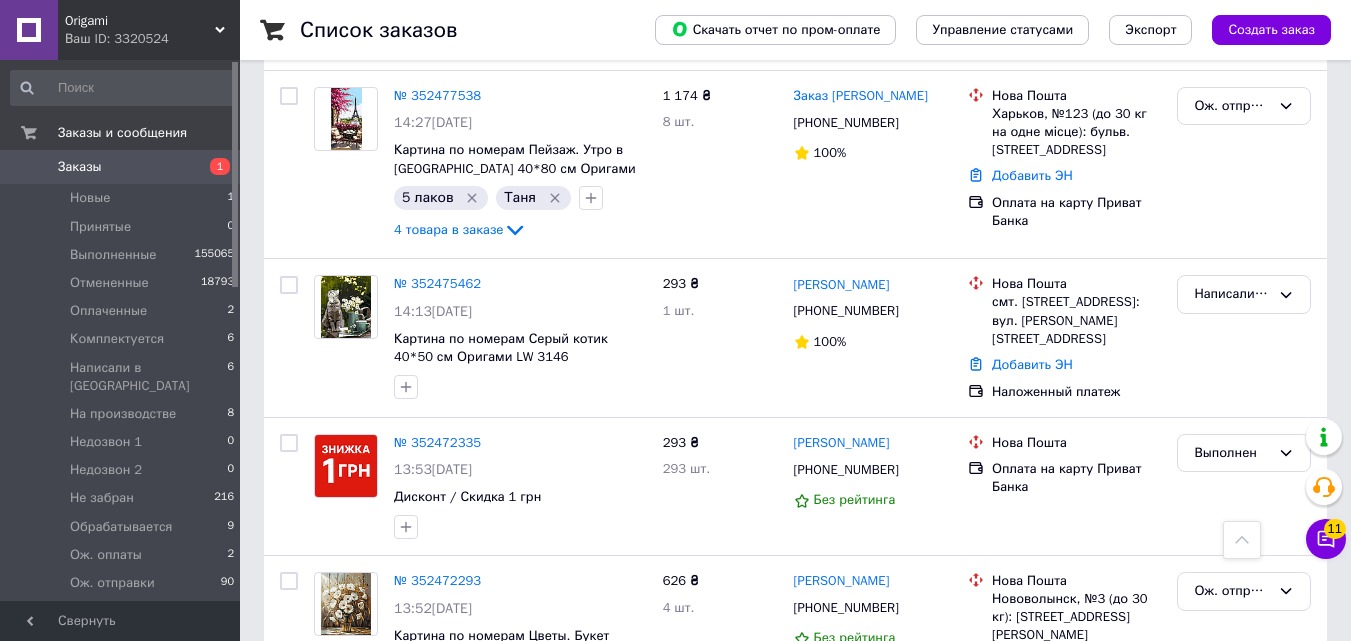 click on "1" at bounding box center (220, 166) 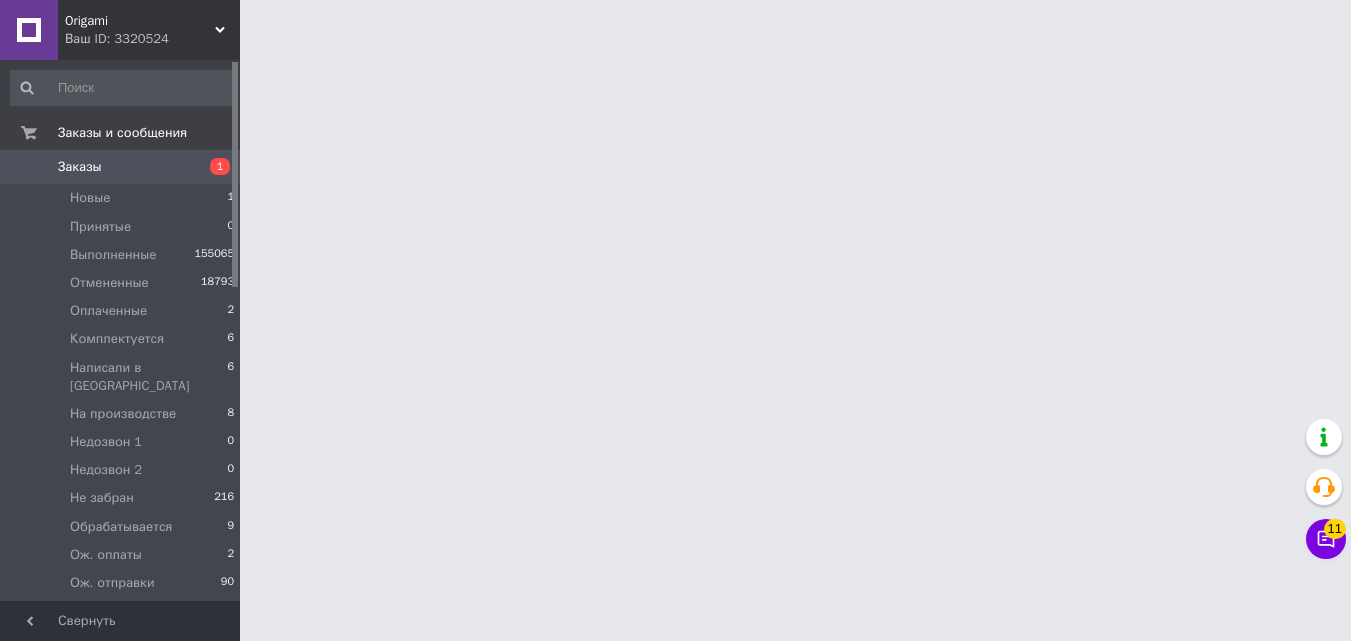 scroll, scrollTop: 0, scrollLeft: 0, axis: both 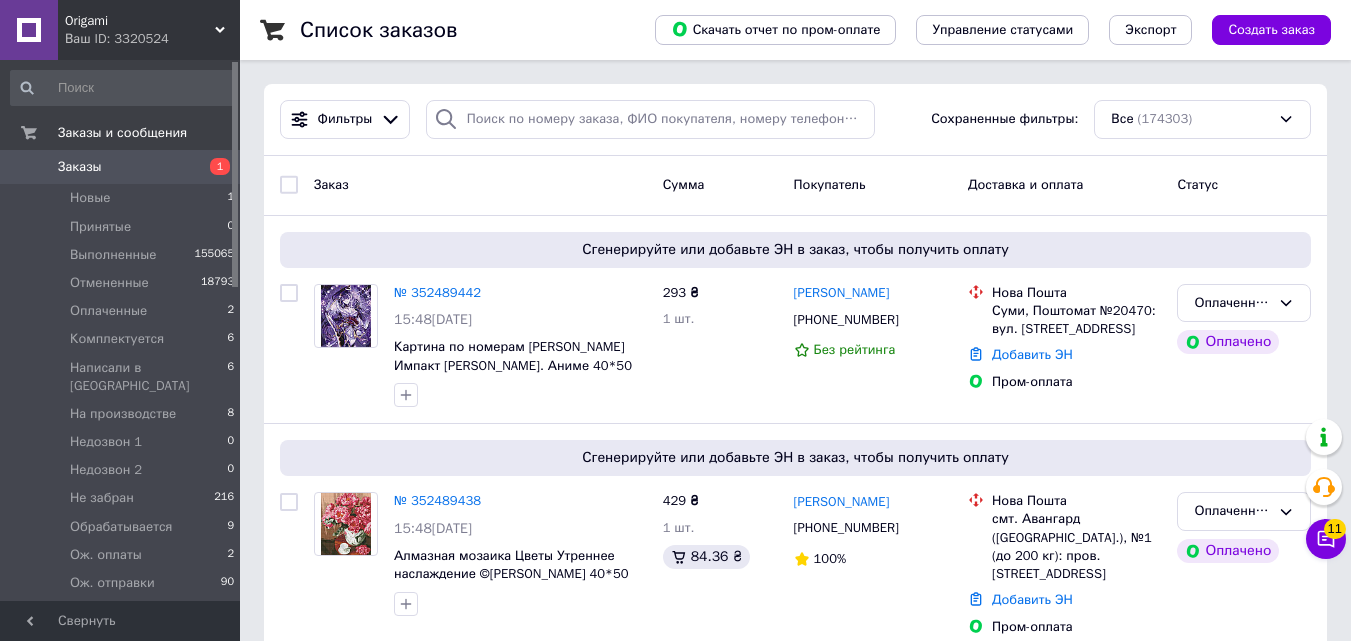 click on "Заказы 1" at bounding box center (123, 167) 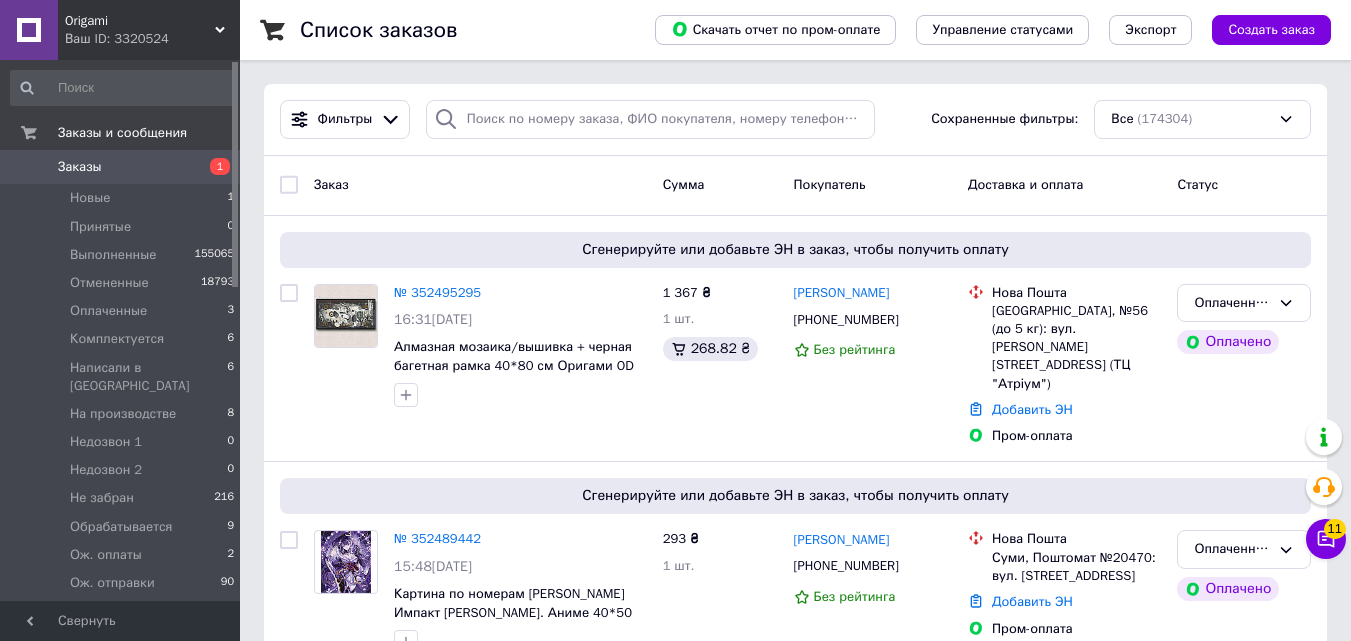 click on "1" at bounding box center (212, 167) 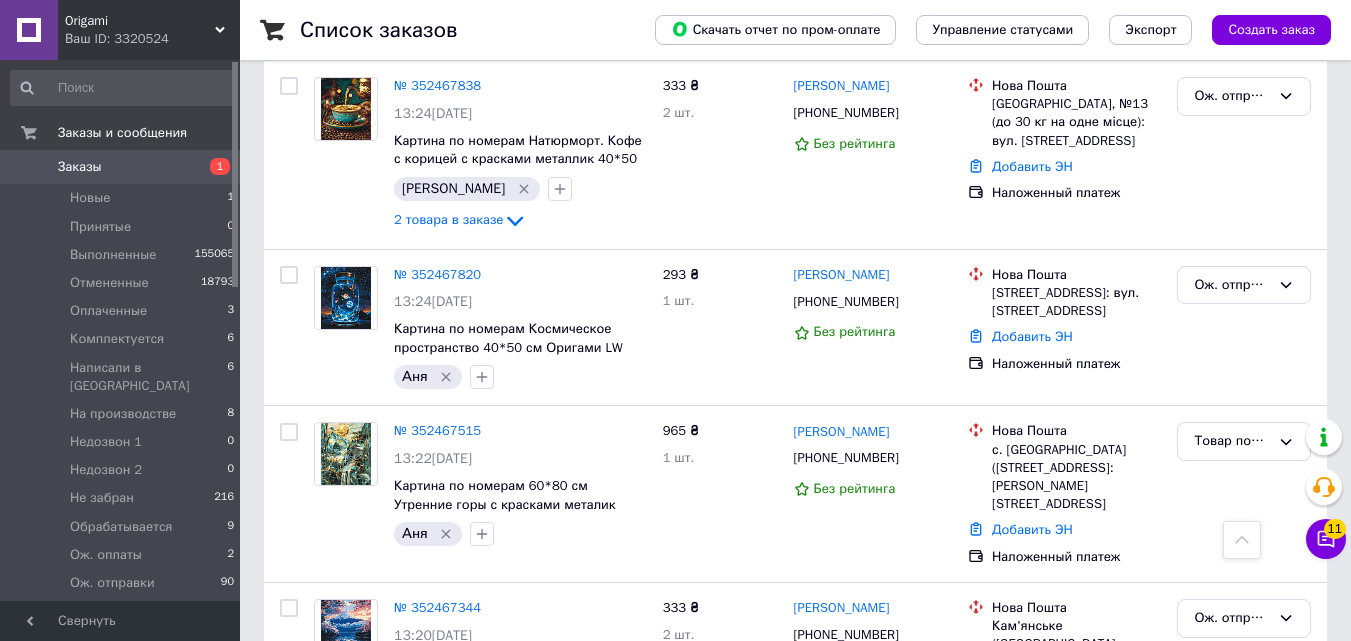 scroll, scrollTop: 3251, scrollLeft: 0, axis: vertical 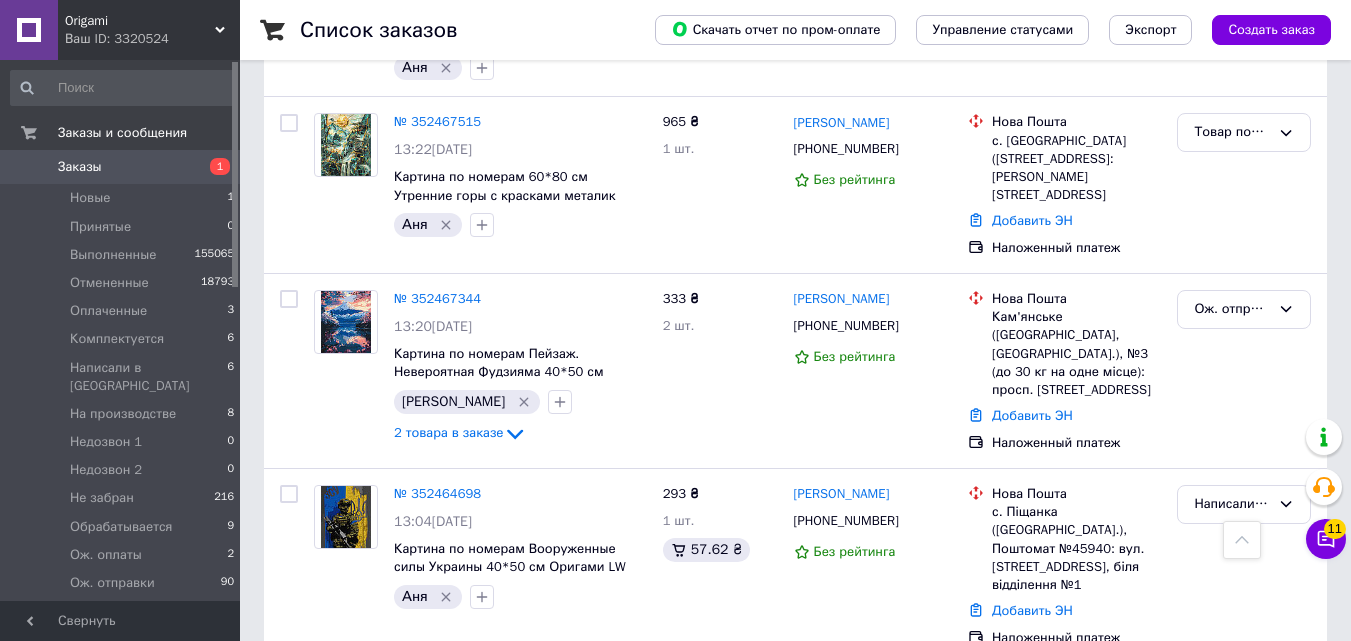 click at bounding box center [235, 330] 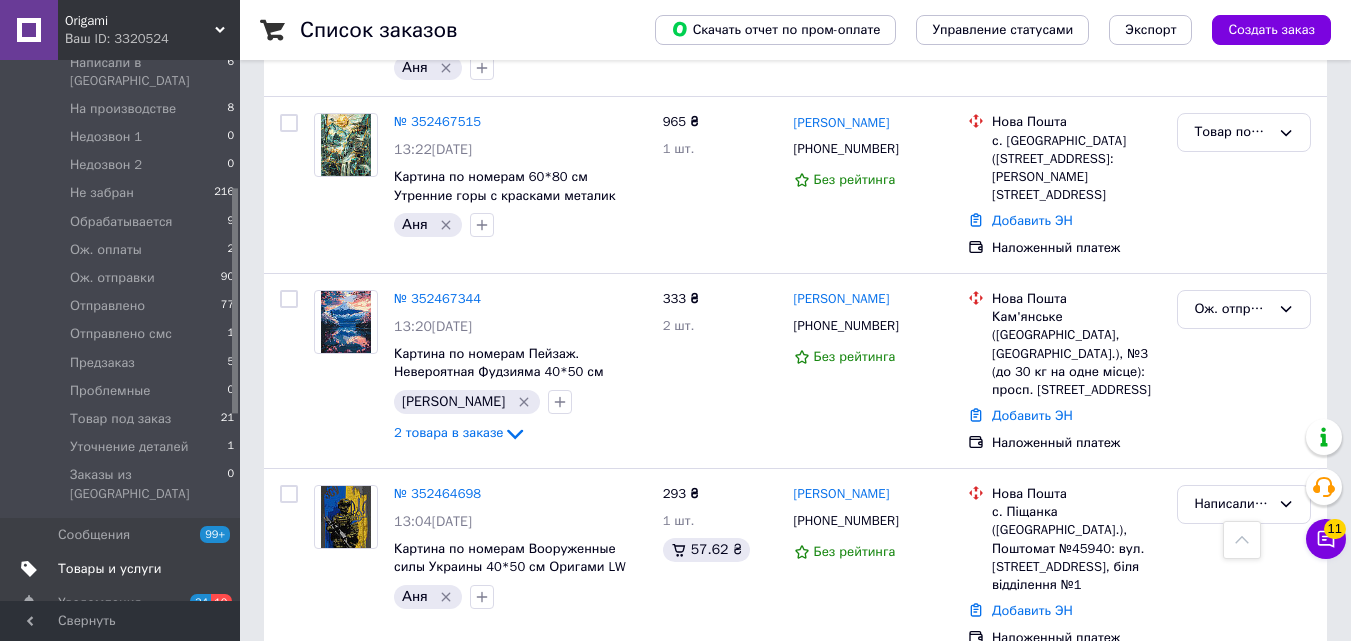 click on "Товары и услуги" at bounding box center [110, 569] 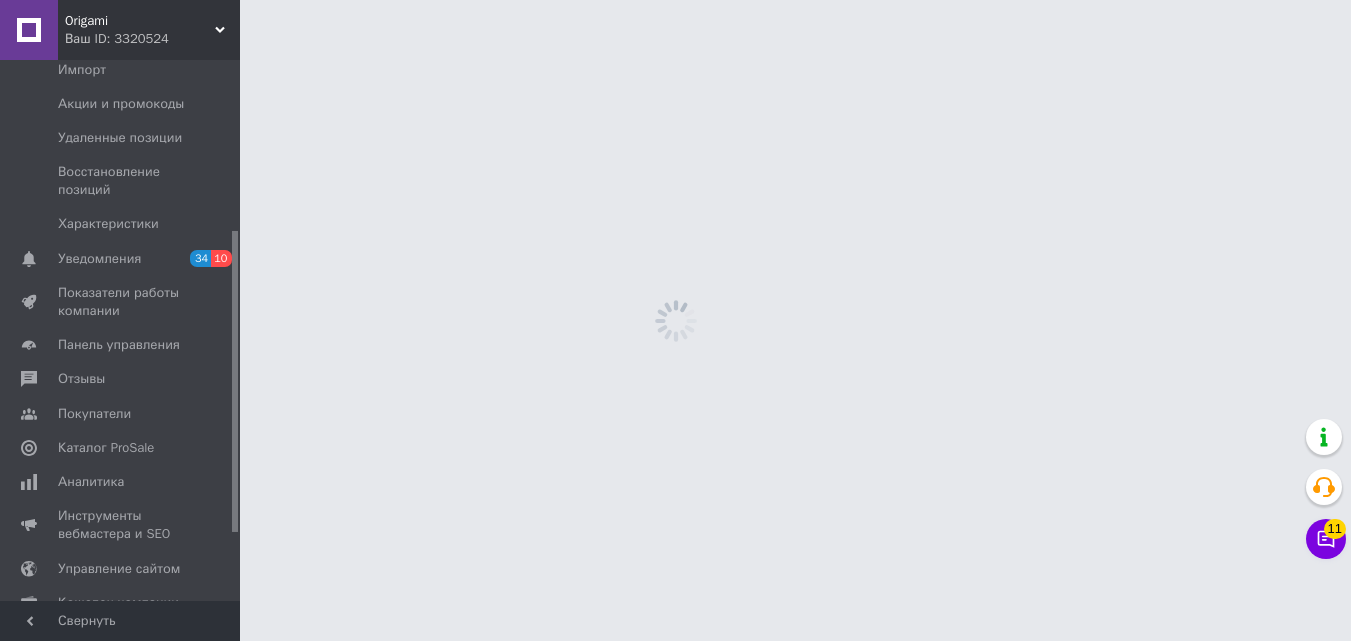 scroll, scrollTop: 0, scrollLeft: 0, axis: both 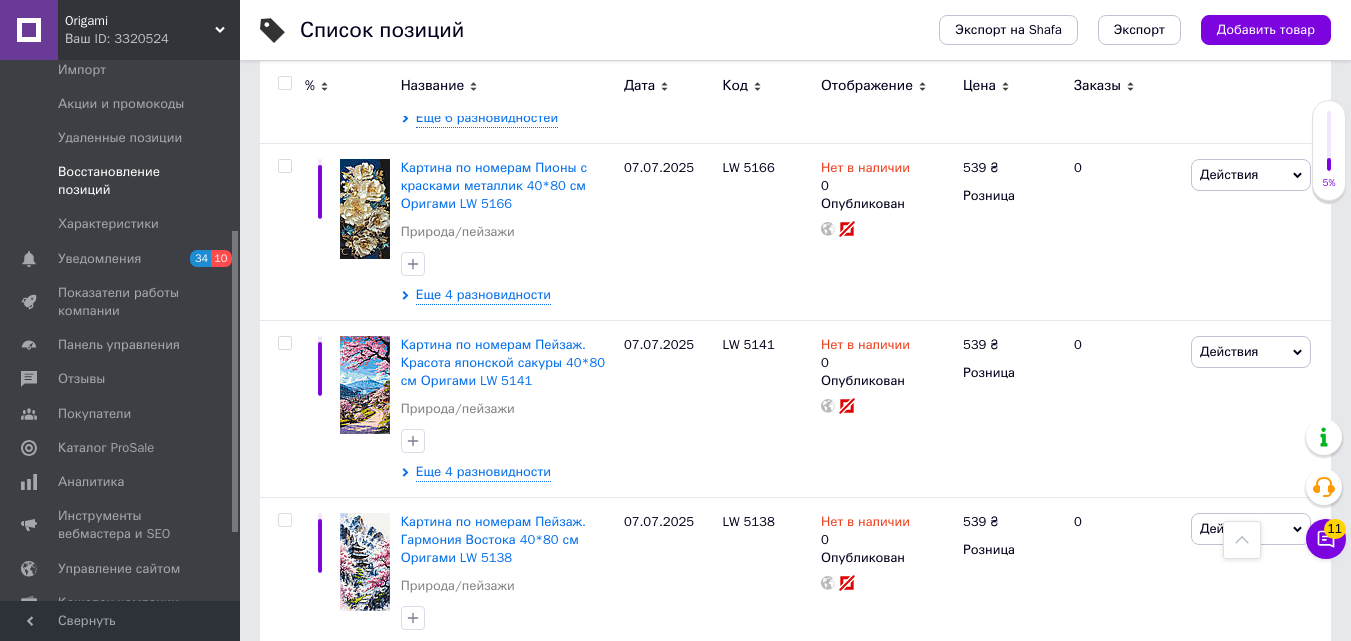 click on "Origami Ваш ID: 3320524 Сайт Origami Кабинет покупателя Проверить состояние системы Страница на портале Справка Выйти Заказы и сообщения 99+ 1 Товары и услуги Позиции Группы и подборки Сезонные скидки Категории Импорт Акции и промокоды Удаленные позиции Восстановление позиций Характеристики Уведомления 34 10 Показатели работы компании Панель управления Отзывы Покупатели Каталог ProSale Аналитика Инструменты вебмастера и SEO Управление сайтом Кошелек компании Маркет Настройки Тарифы и счета Prom топ Свернуть
Список позиций Экспорт на Shafa Экспорт 5520   /" at bounding box center [675, -395] 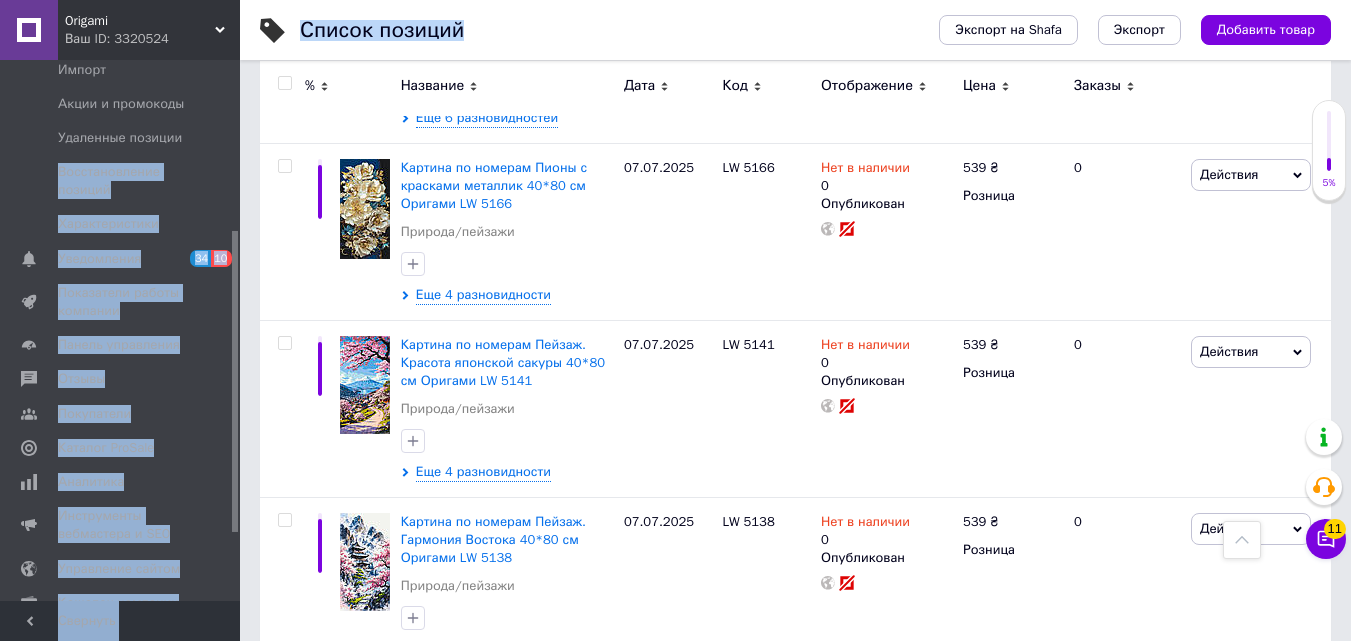 click at bounding box center (235, 330) 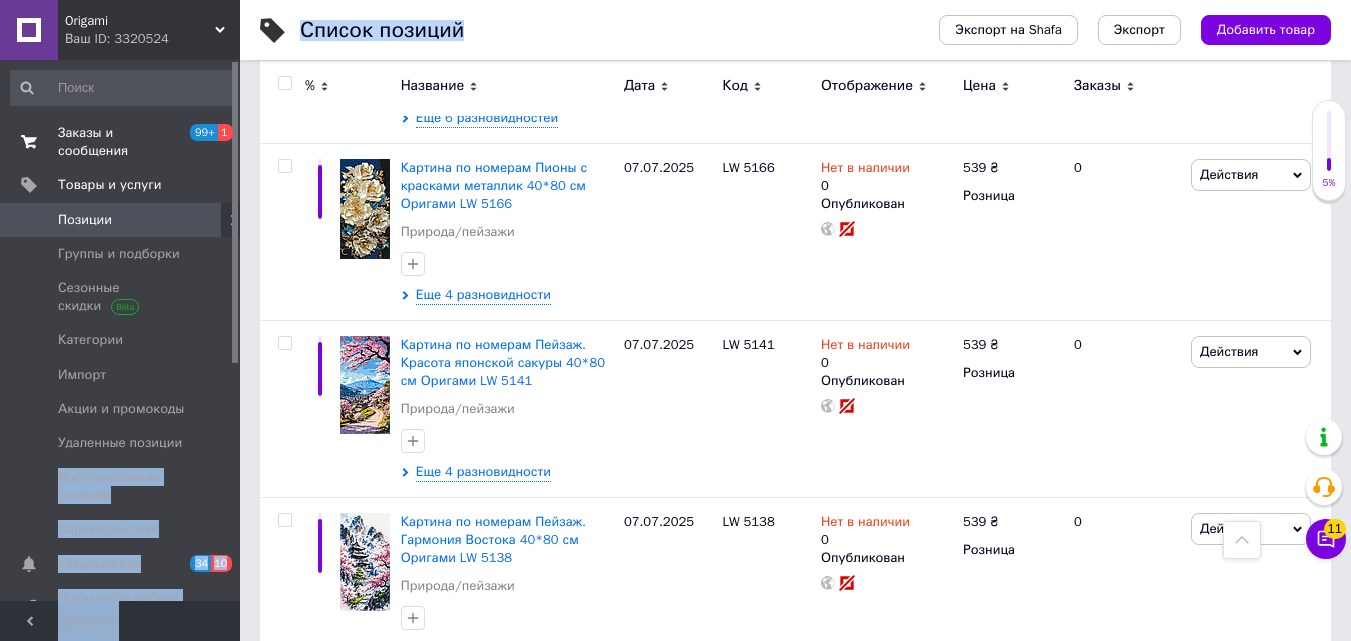 click on "1" at bounding box center [225, 132] 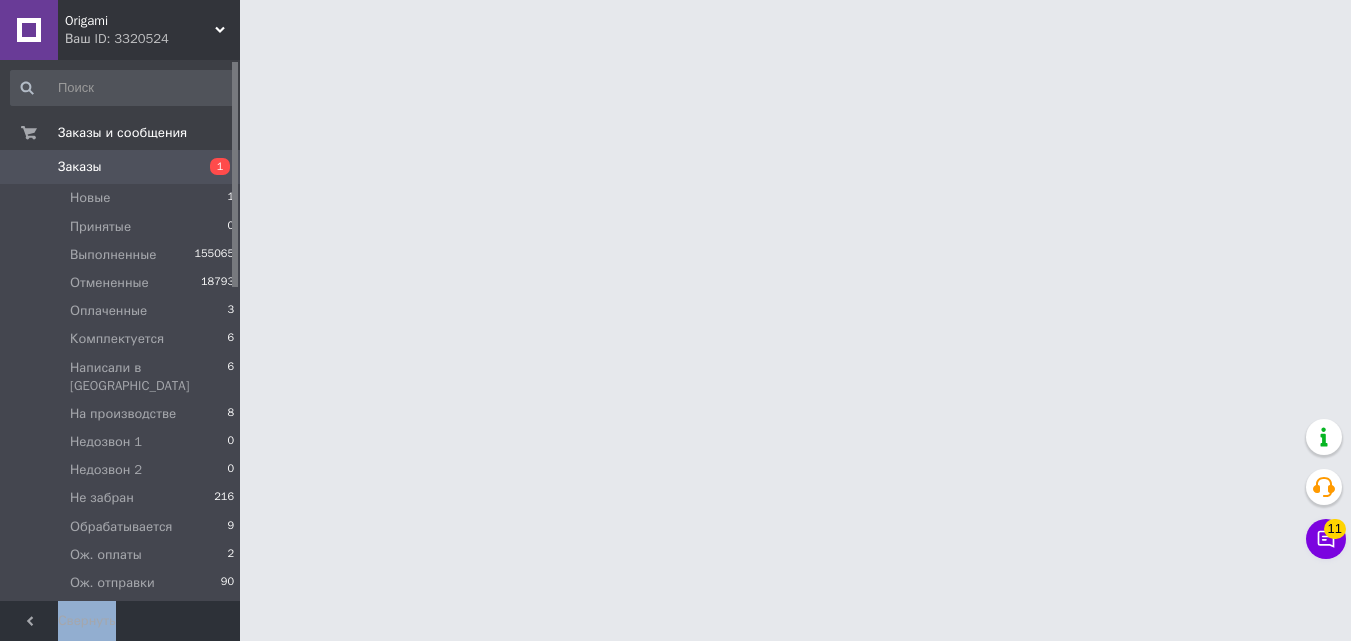scroll, scrollTop: 0, scrollLeft: 0, axis: both 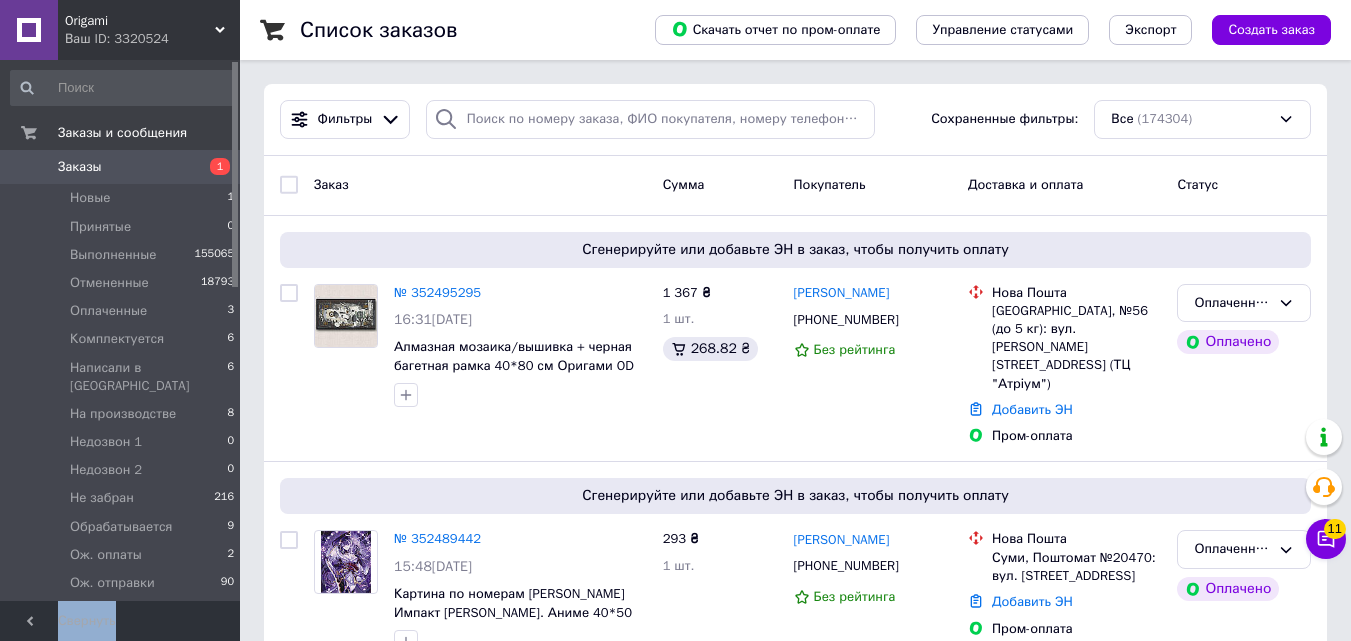 click at bounding box center (235, 330) 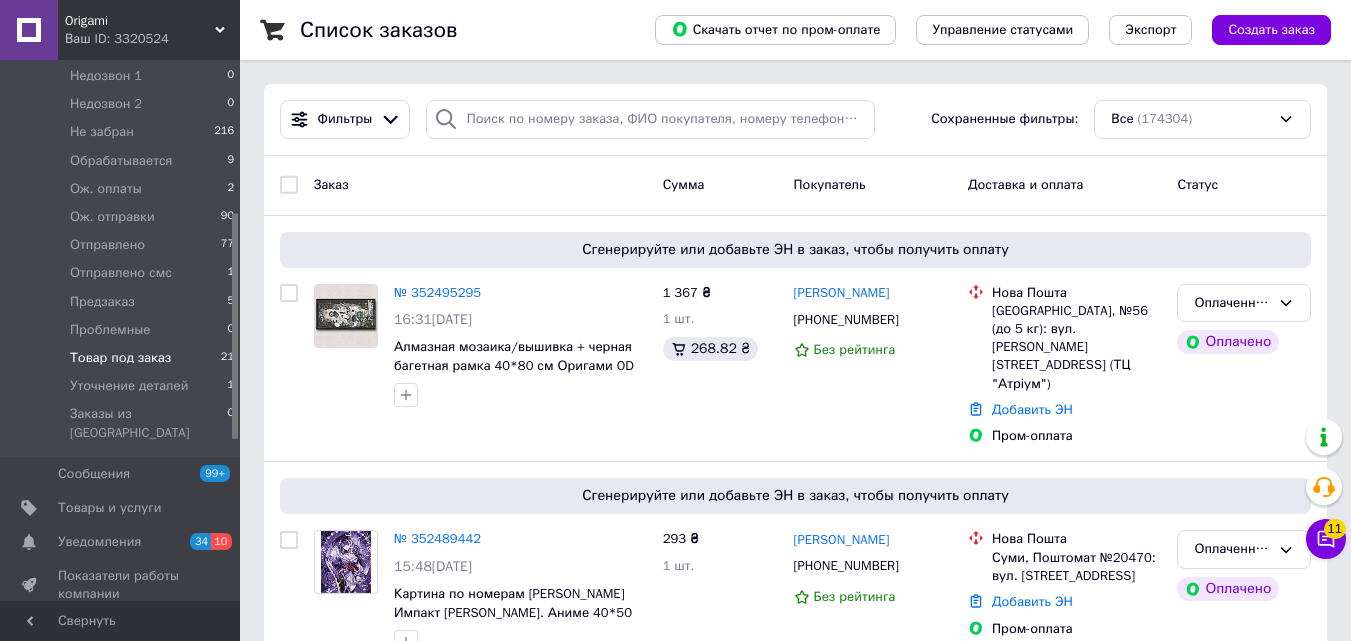 click on "Товар под заказ 21" at bounding box center [123, 358] 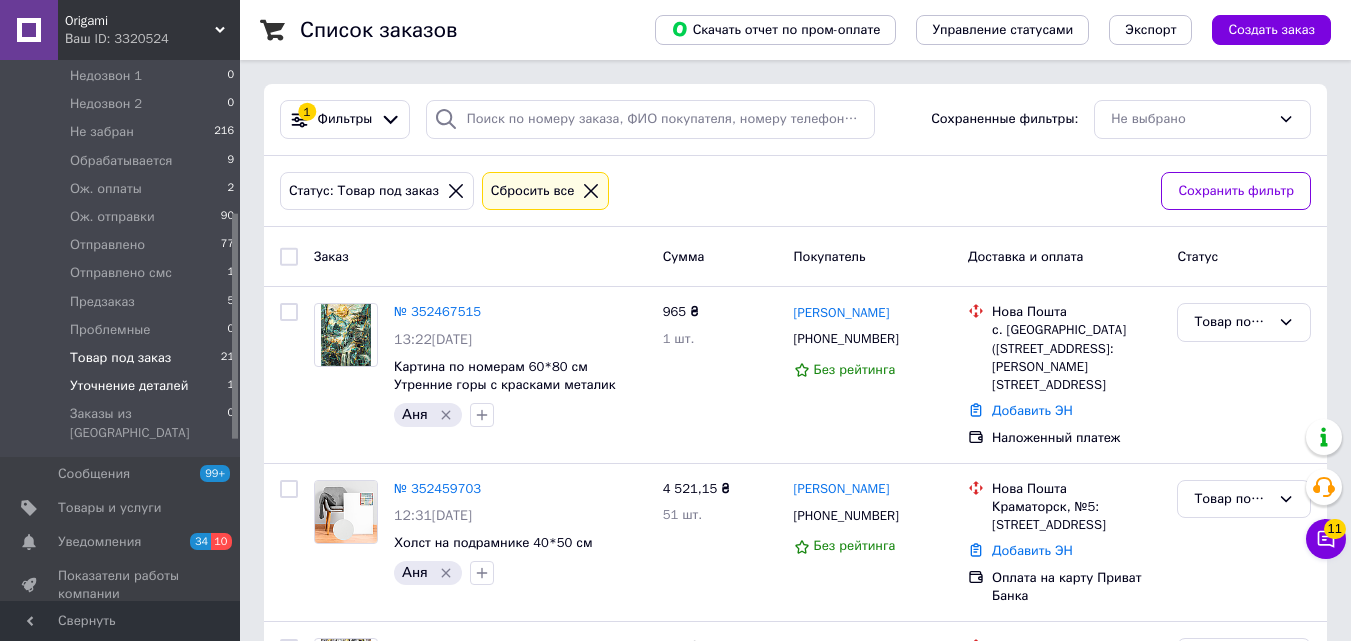 click on "Уточнение деталей 1" at bounding box center (123, 386) 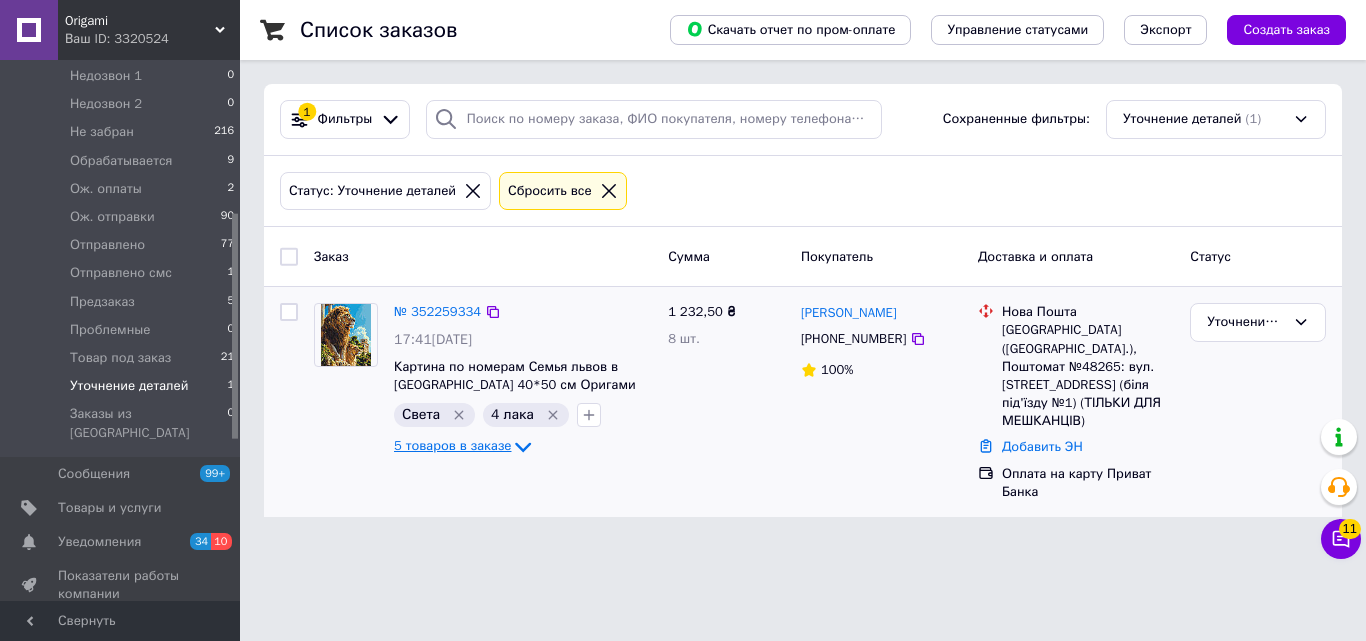 click on "5 товаров в заказе" at bounding box center [452, 446] 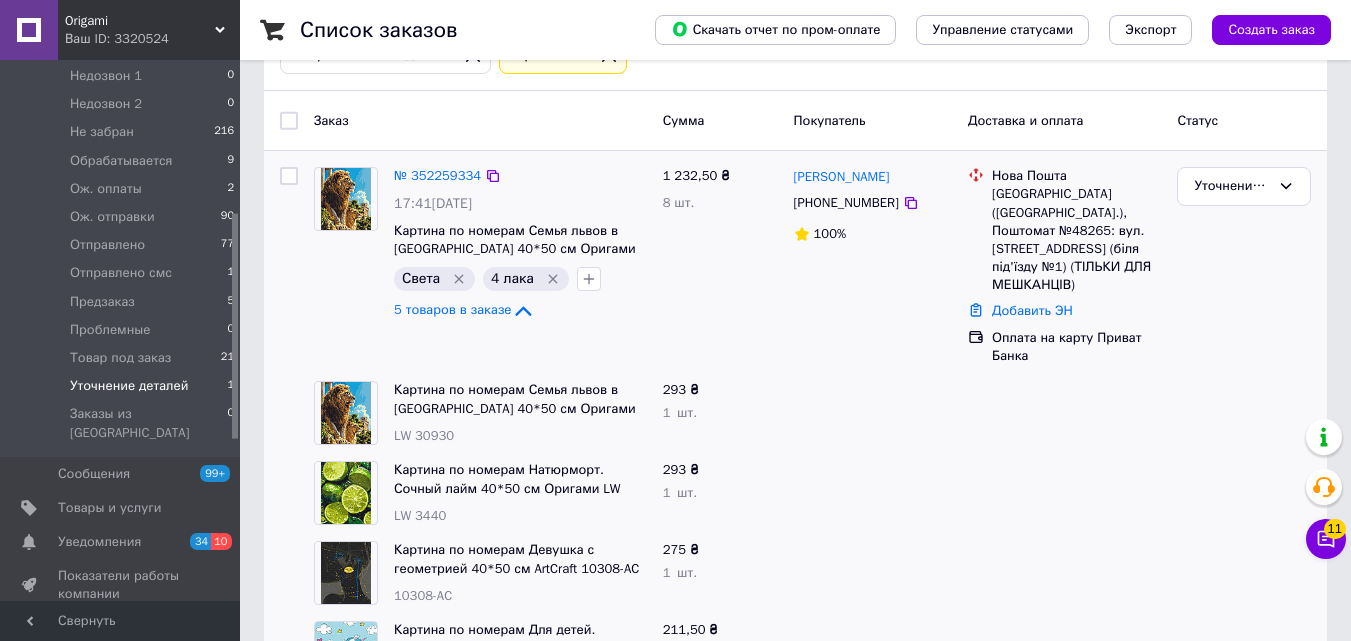 scroll, scrollTop: 110, scrollLeft: 0, axis: vertical 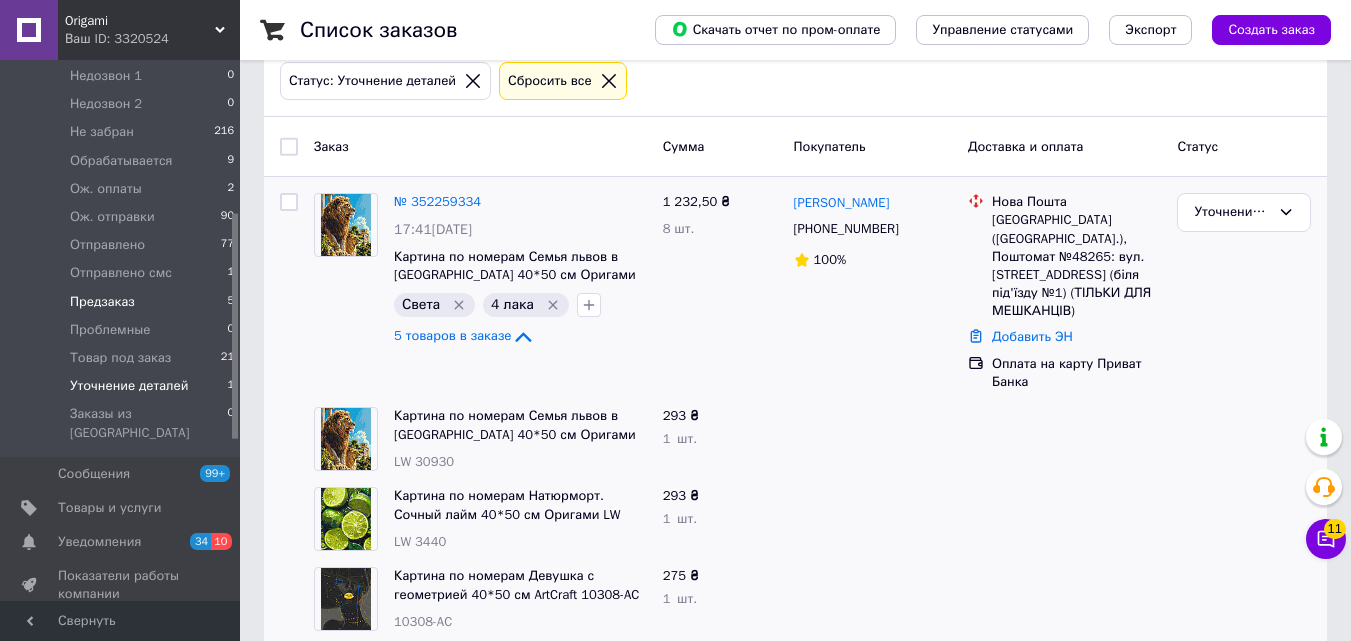 click on "Предзаказ 5" at bounding box center [123, 302] 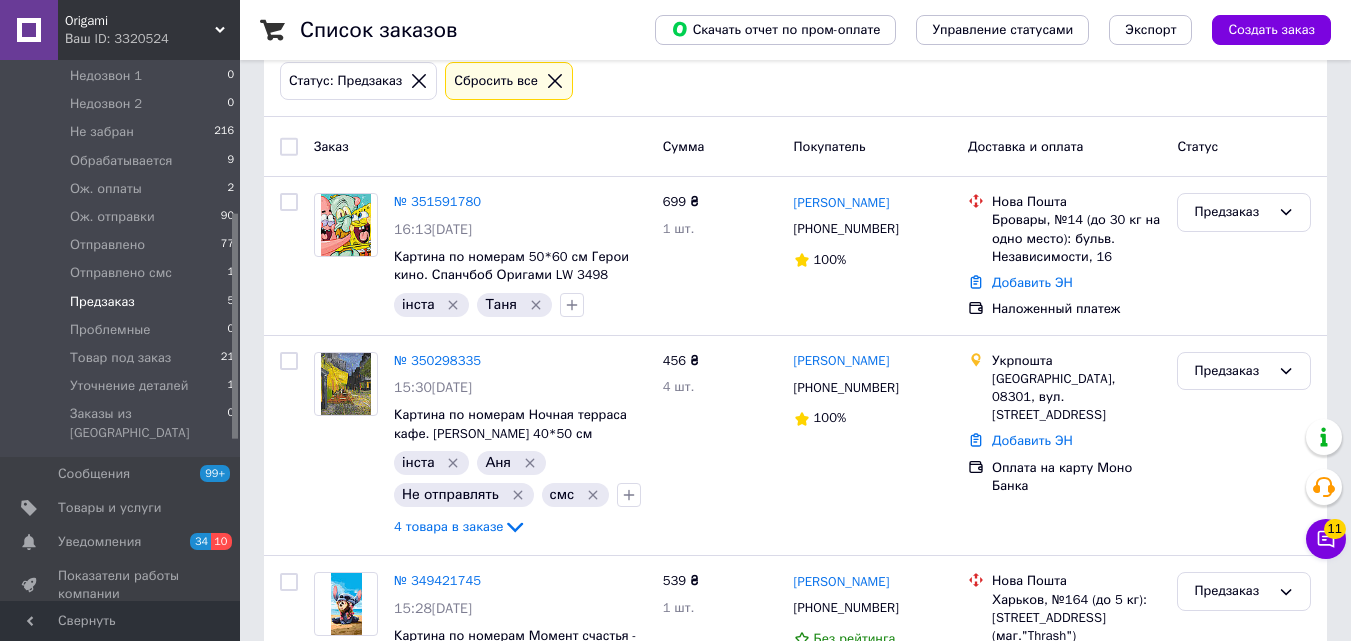 scroll, scrollTop: 0, scrollLeft: 0, axis: both 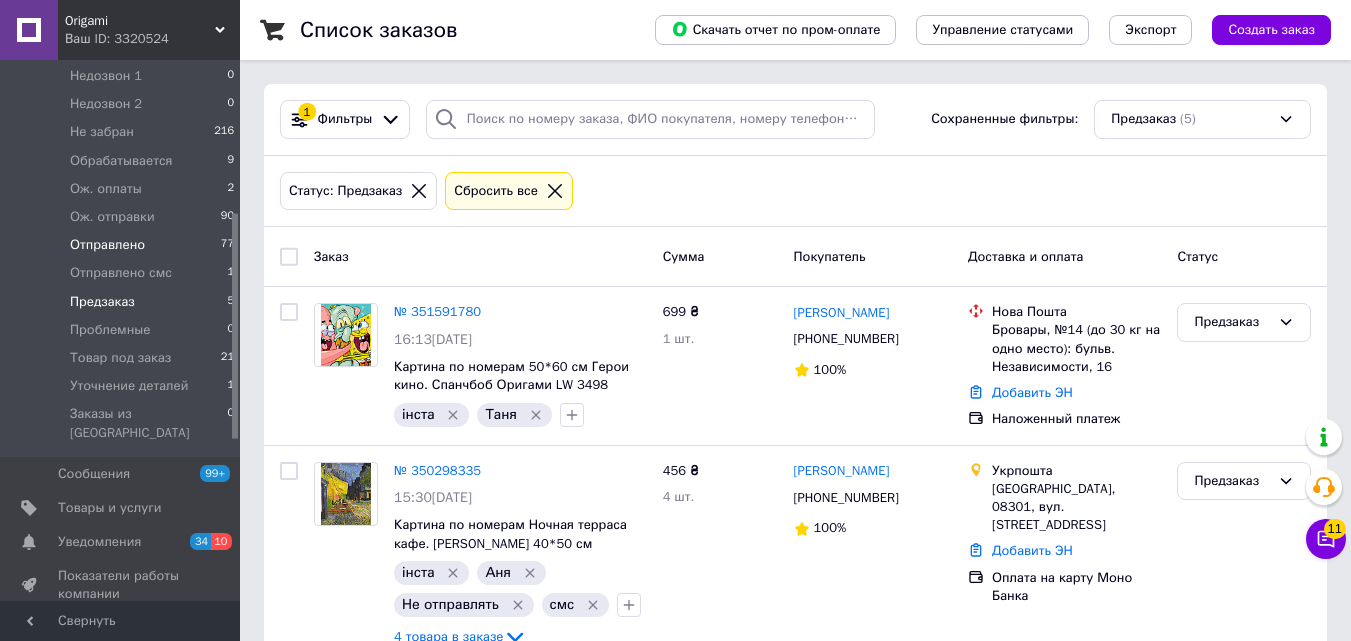 click on "Отправлено 77" at bounding box center [123, 245] 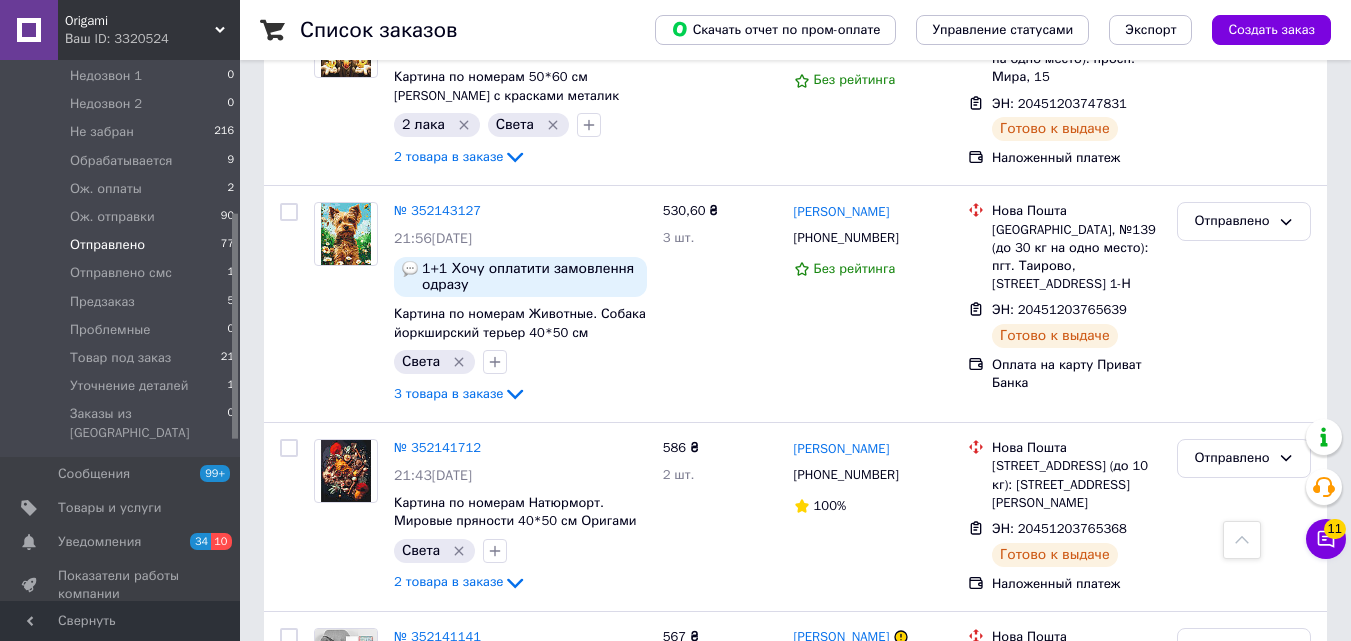 scroll, scrollTop: 3744, scrollLeft: 0, axis: vertical 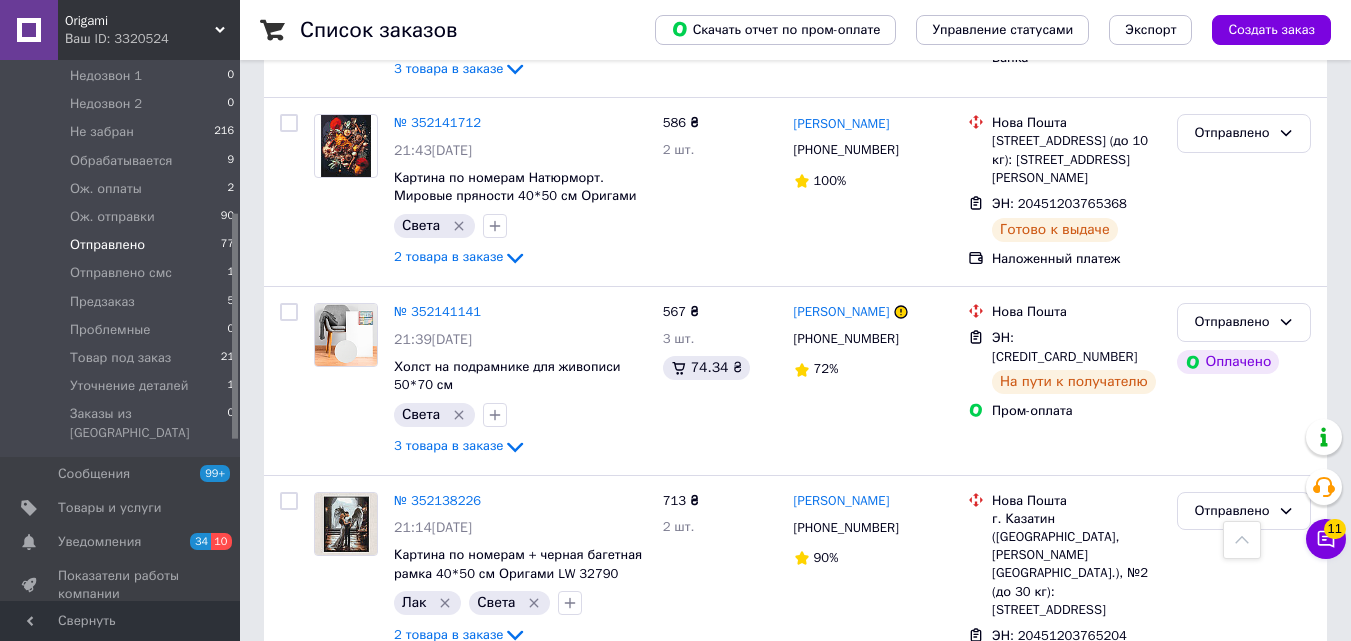 click on "3" at bounding box center [371, 761] 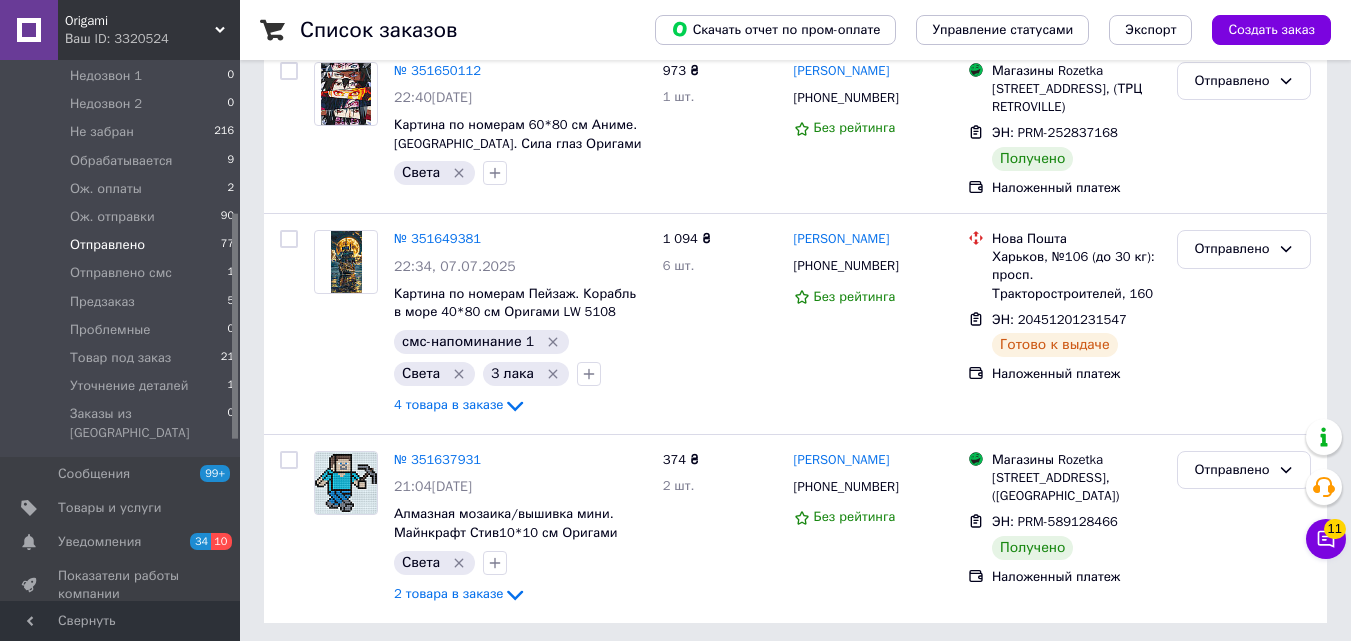 scroll, scrollTop: 0, scrollLeft: 0, axis: both 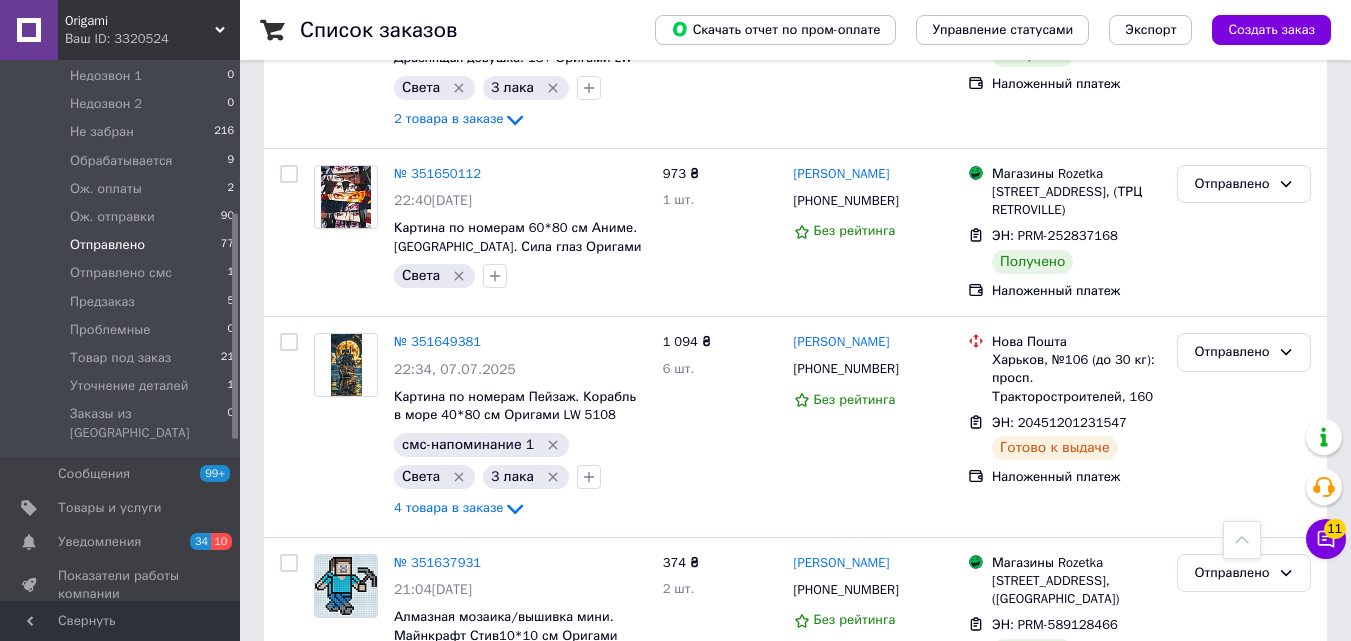 click on "4" at bounding box center [550, 771] 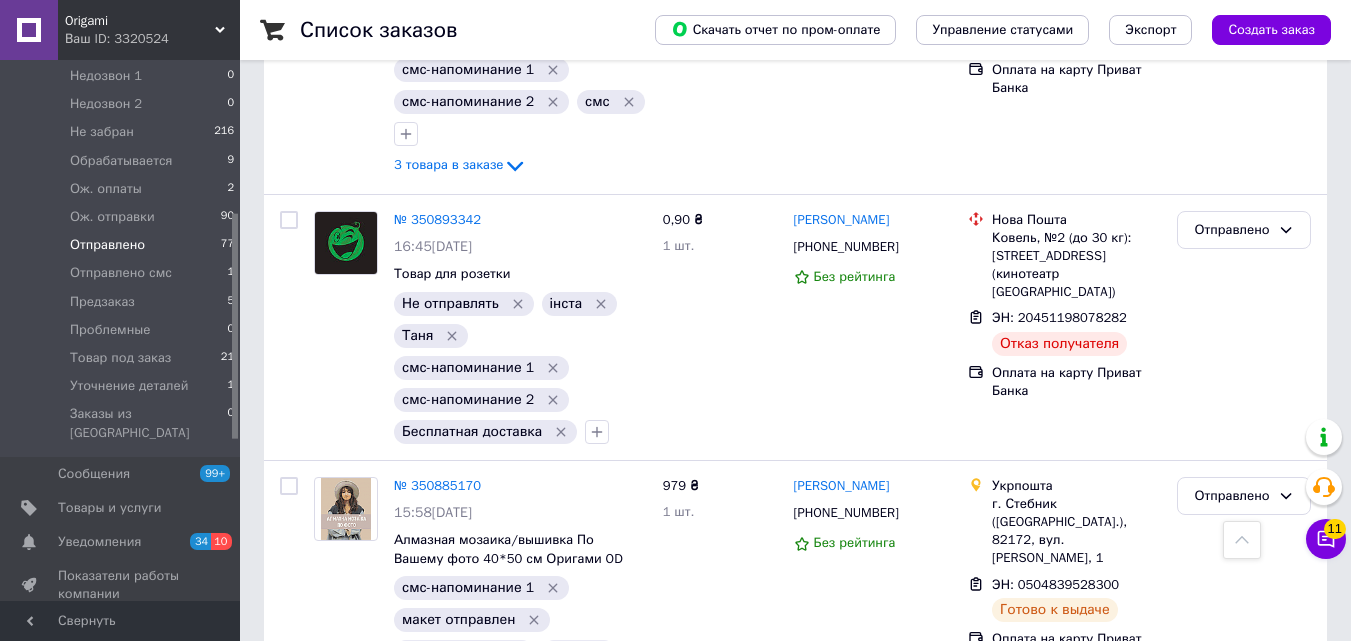 scroll, scrollTop: 3260, scrollLeft: 0, axis: vertical 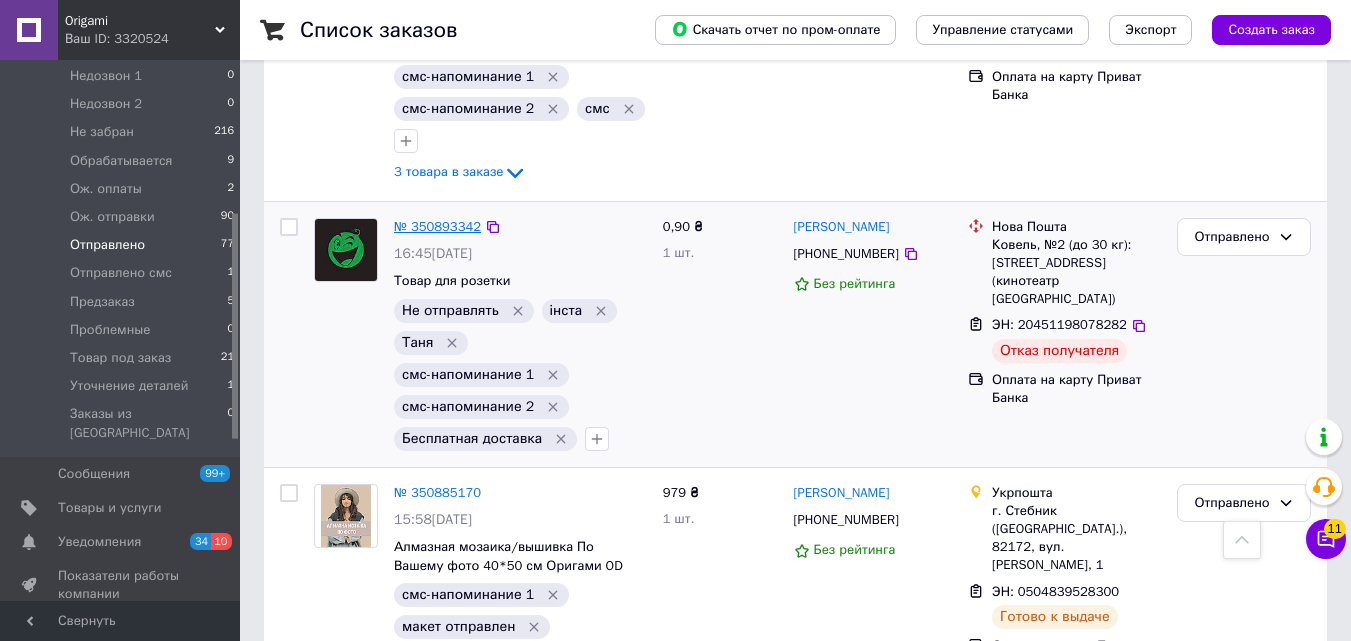 click on "№ 350893342" at bounding box center (437, 226) 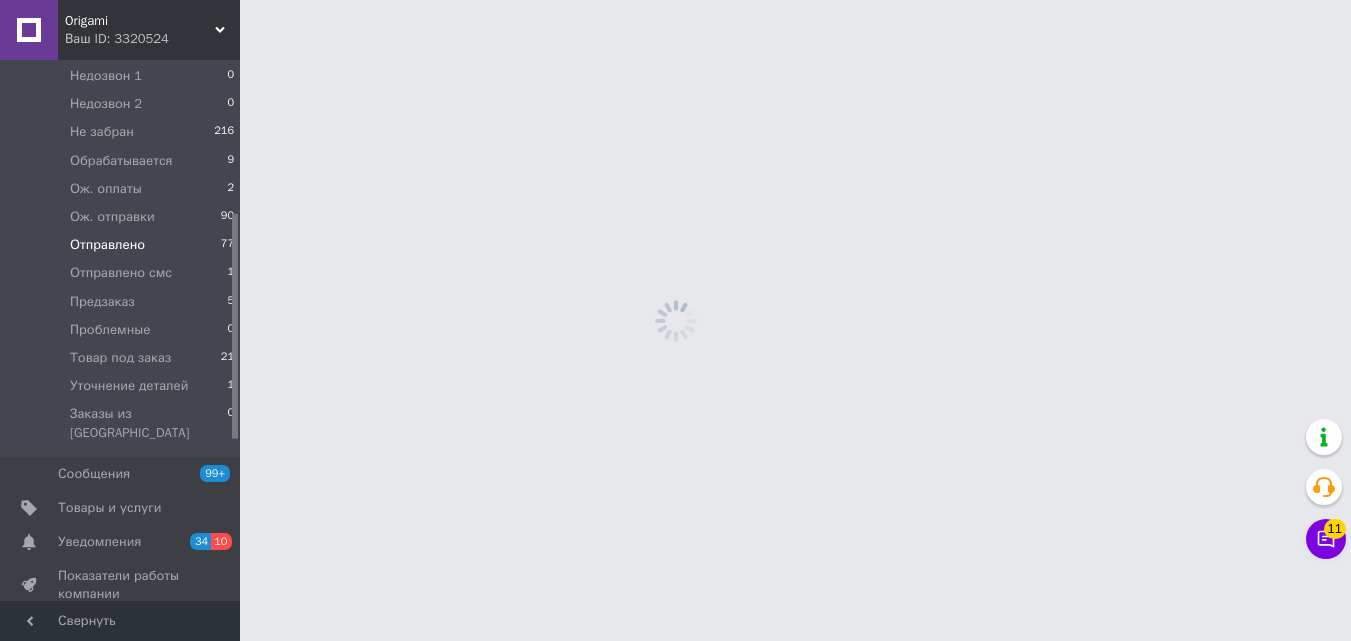 scroll, scrollTop: 0, scrollLeft: 0, axis: both 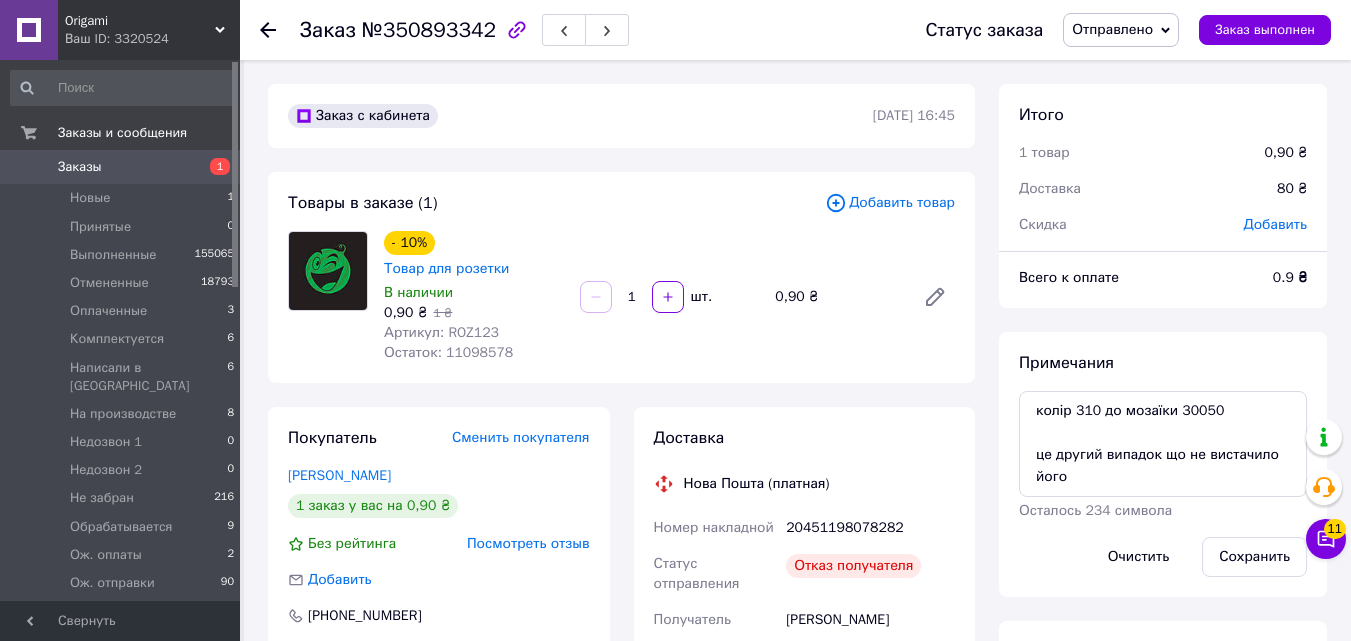 click at bounding box center [235, 330] 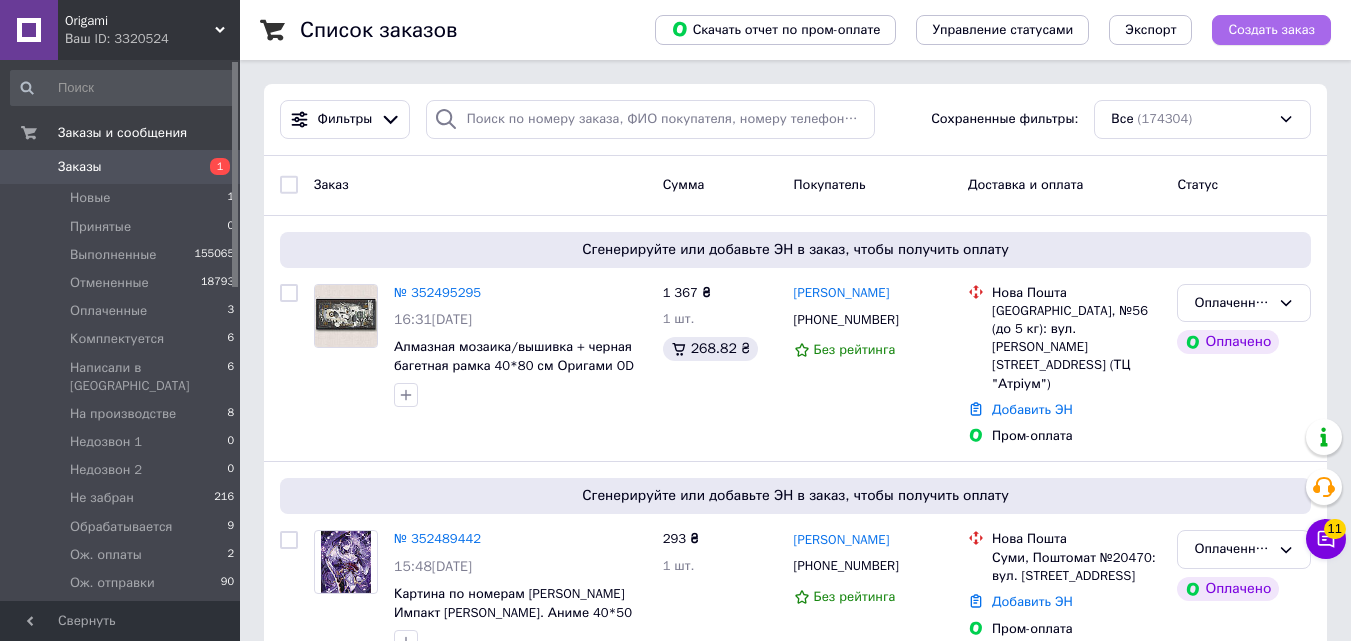 click on "Создать заказ" at bounding box center [1271, 30] 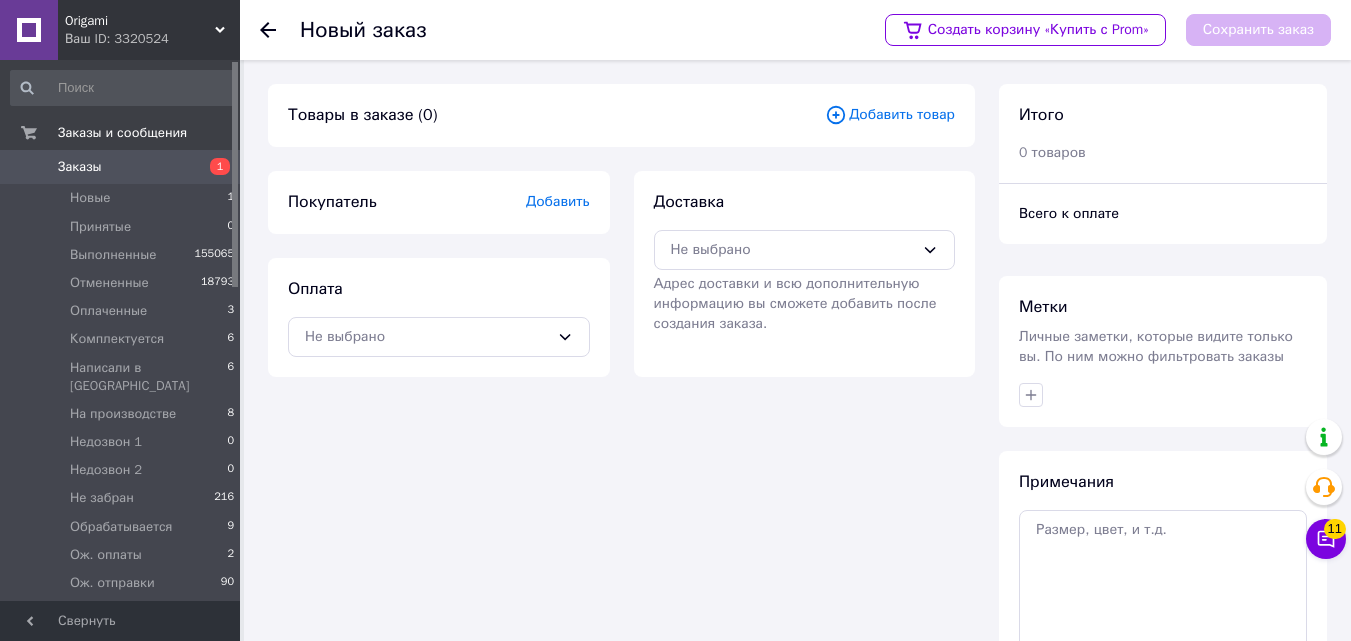 click on "Добавить товар" at bounding box center (890, 115) 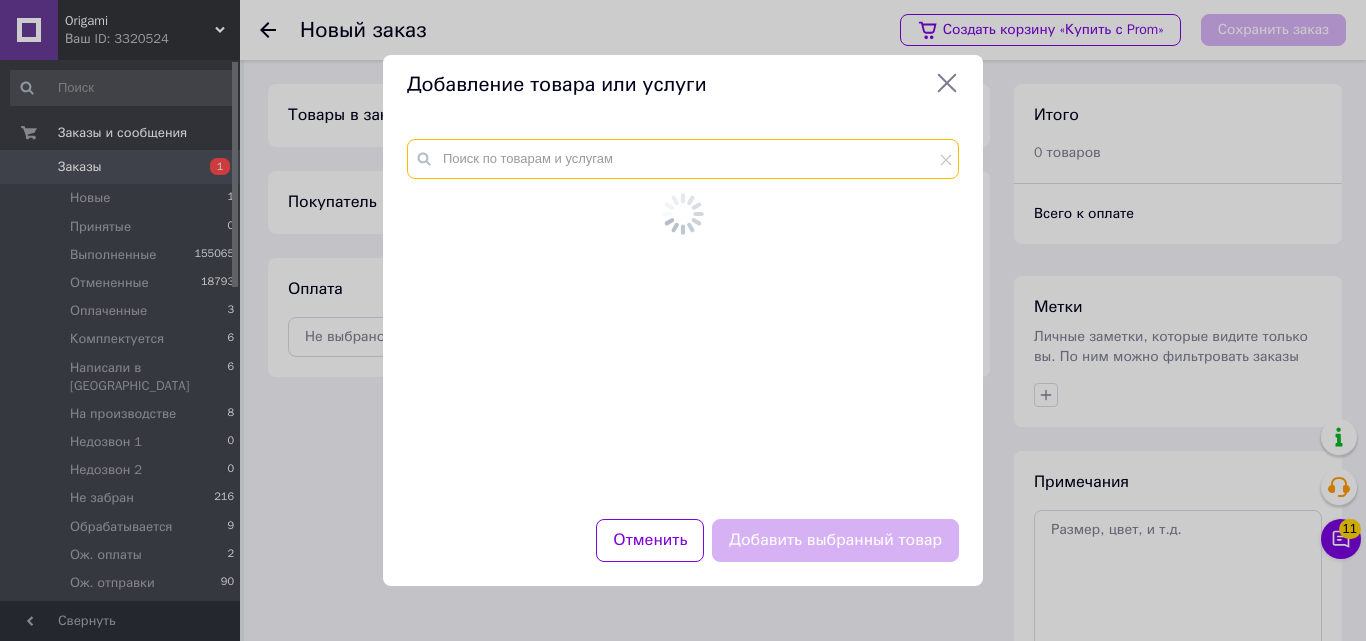 click at bounding box center (683, 159) 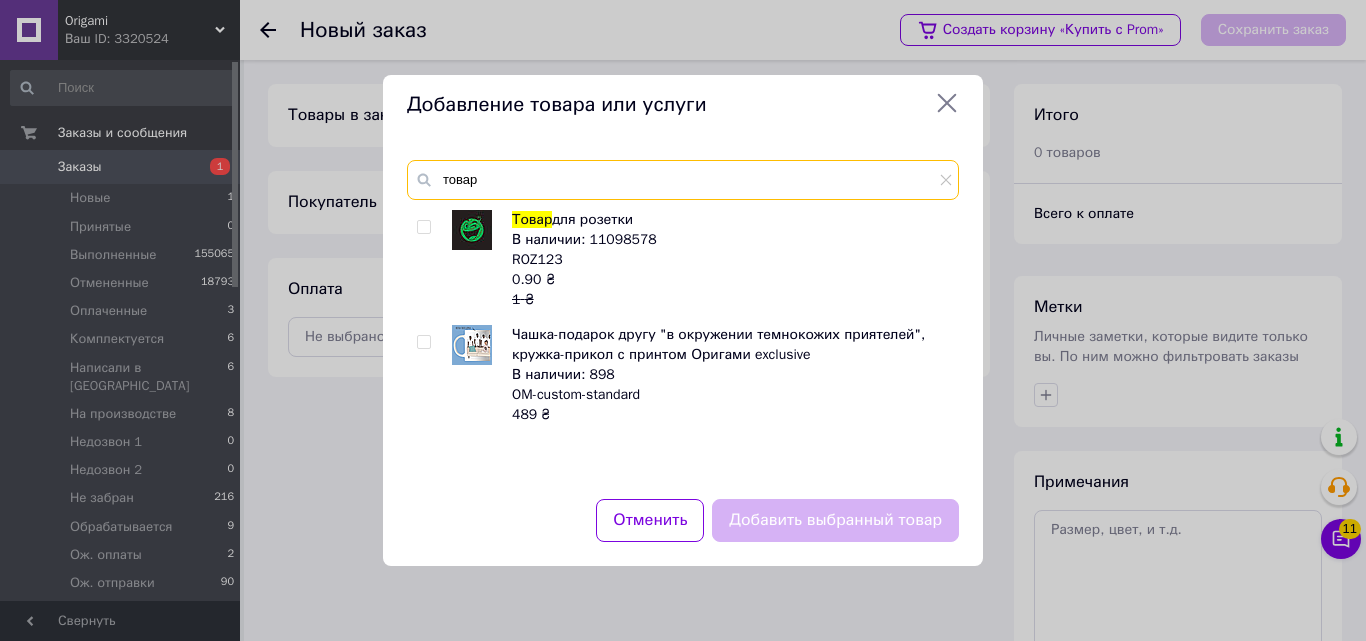 type on "товар" 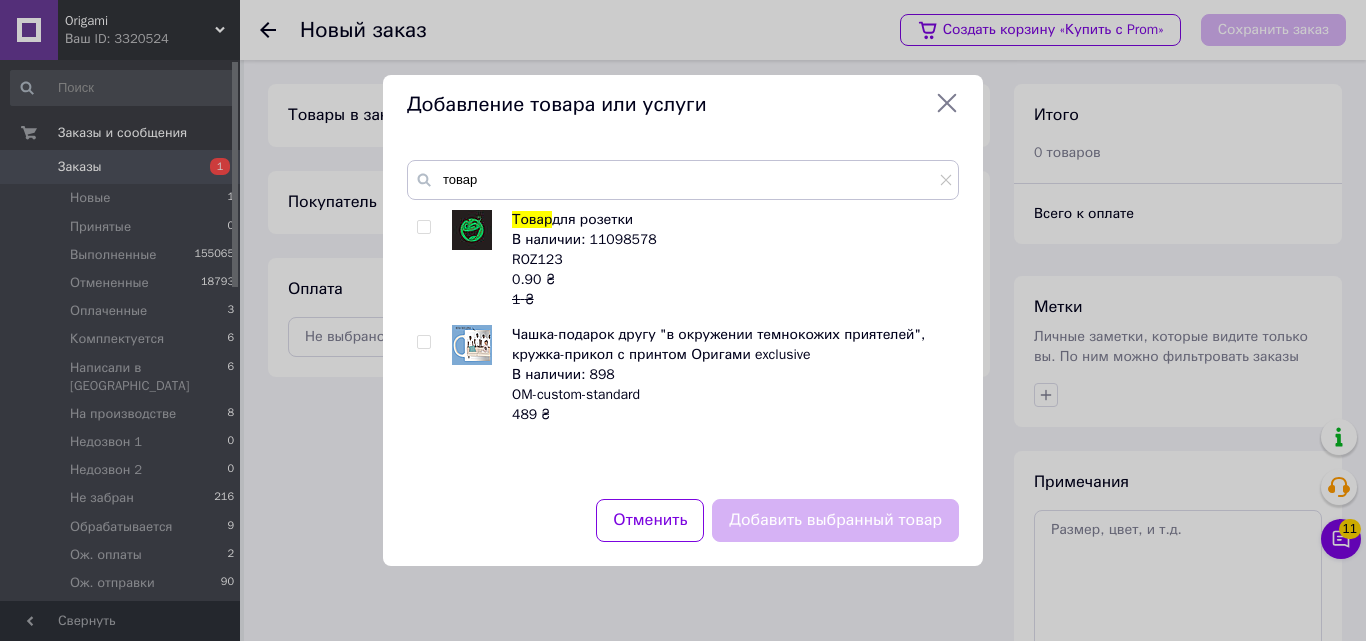 click at bounding box center (423, 227) 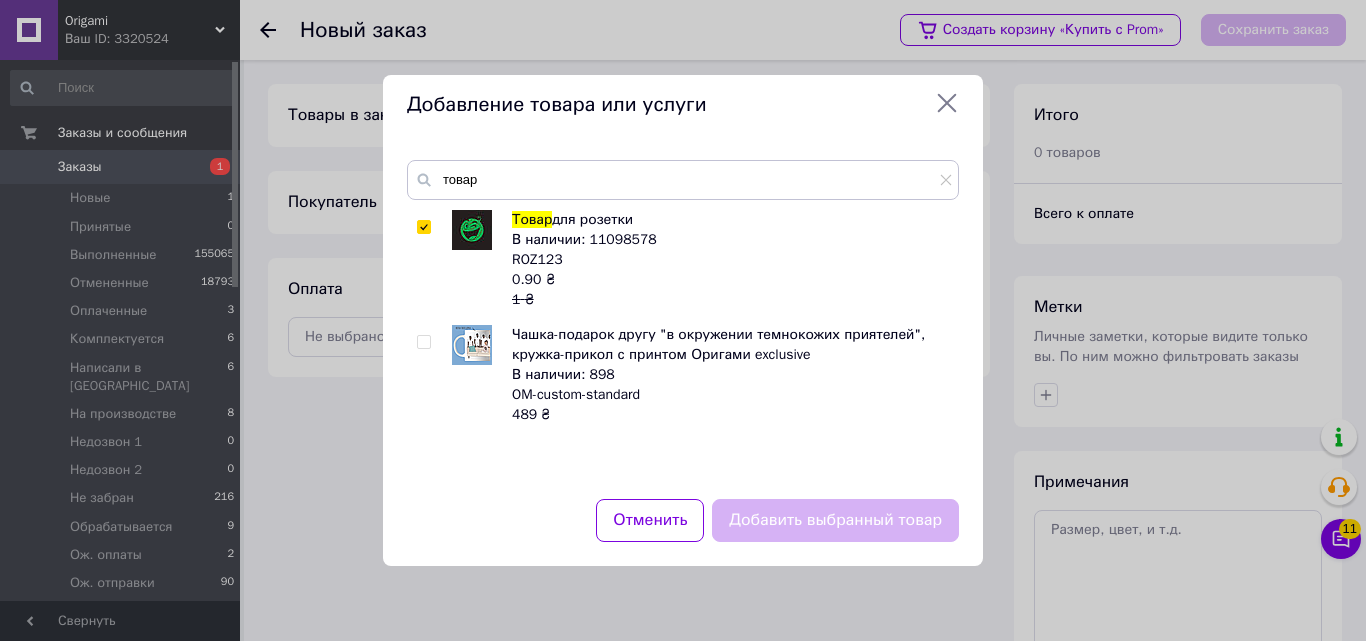 checkbox on "true" 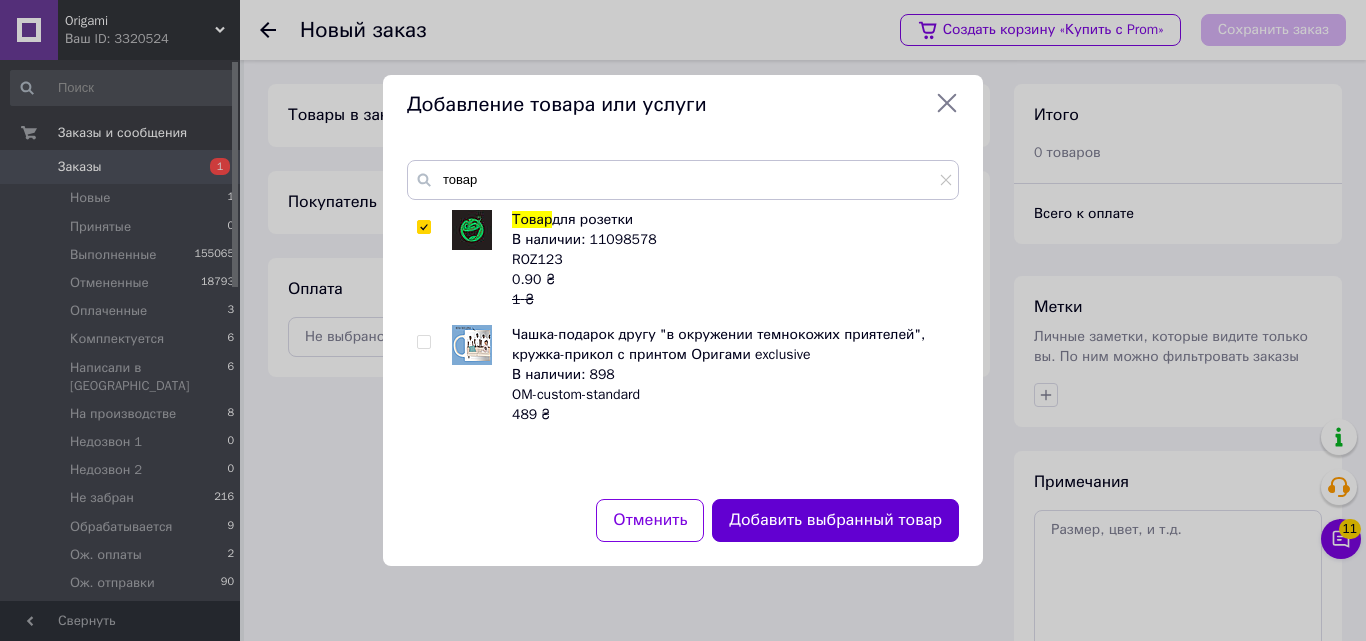 click on "Добавить выбранный товар" at bounding box center [835, 520] 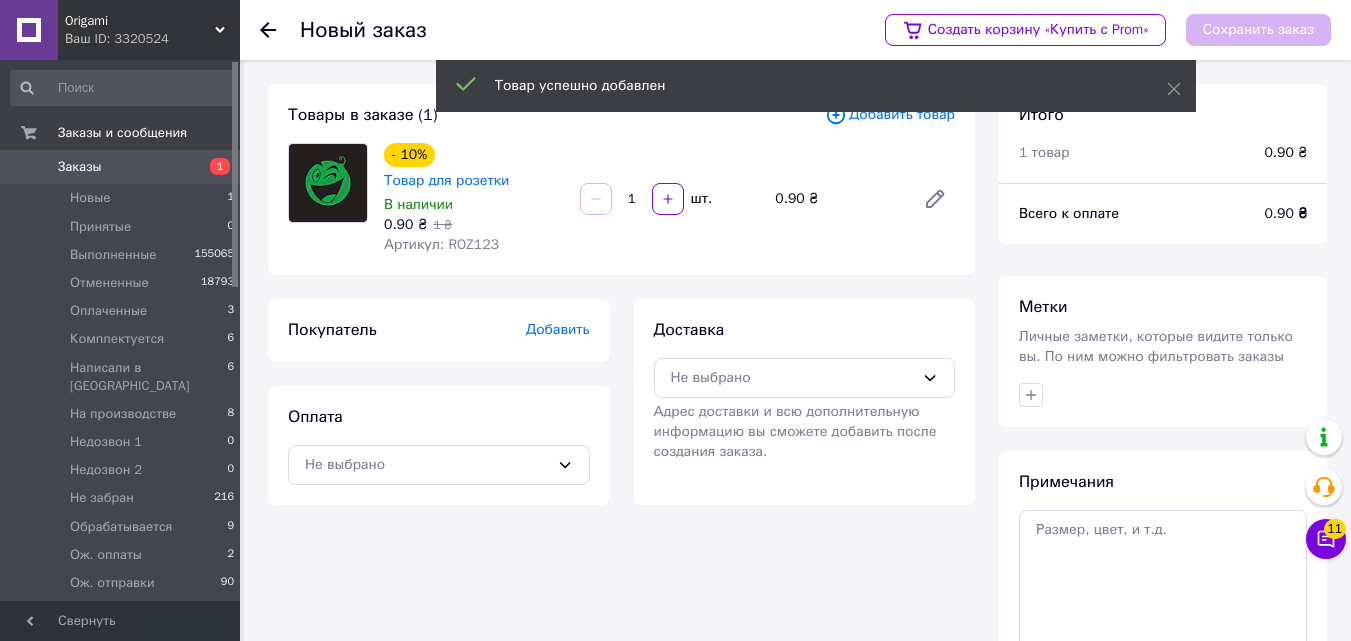 drag, startPoint x: 639, startPoint y: 190, endPoint x: 621, endPoint y: 196, distance: 18.973665 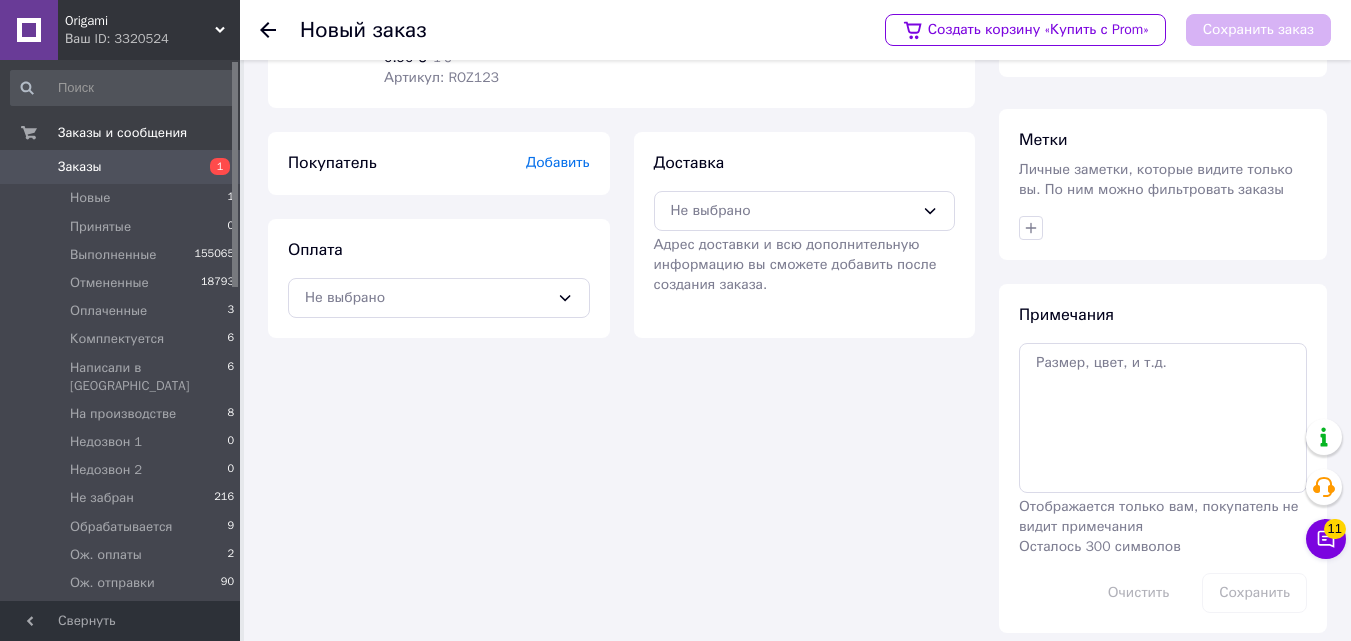 scroll, scrollTop: 183, scrollLeft: 0, axis: vertical 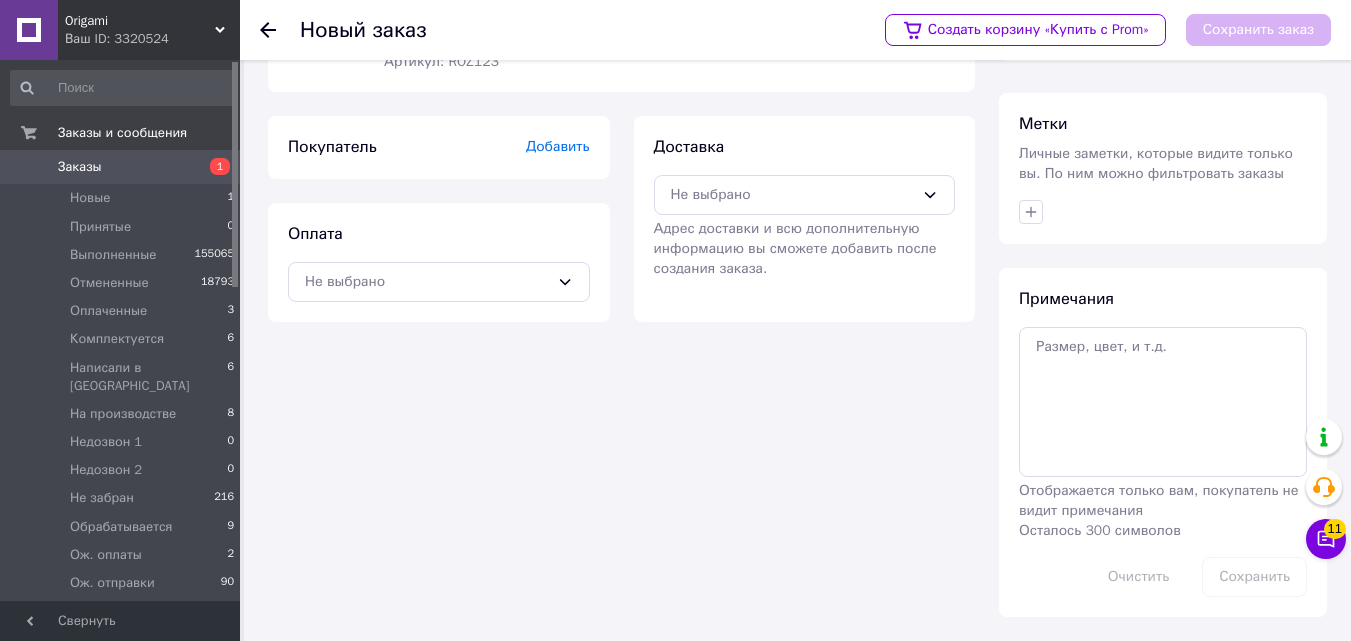 type on "524" 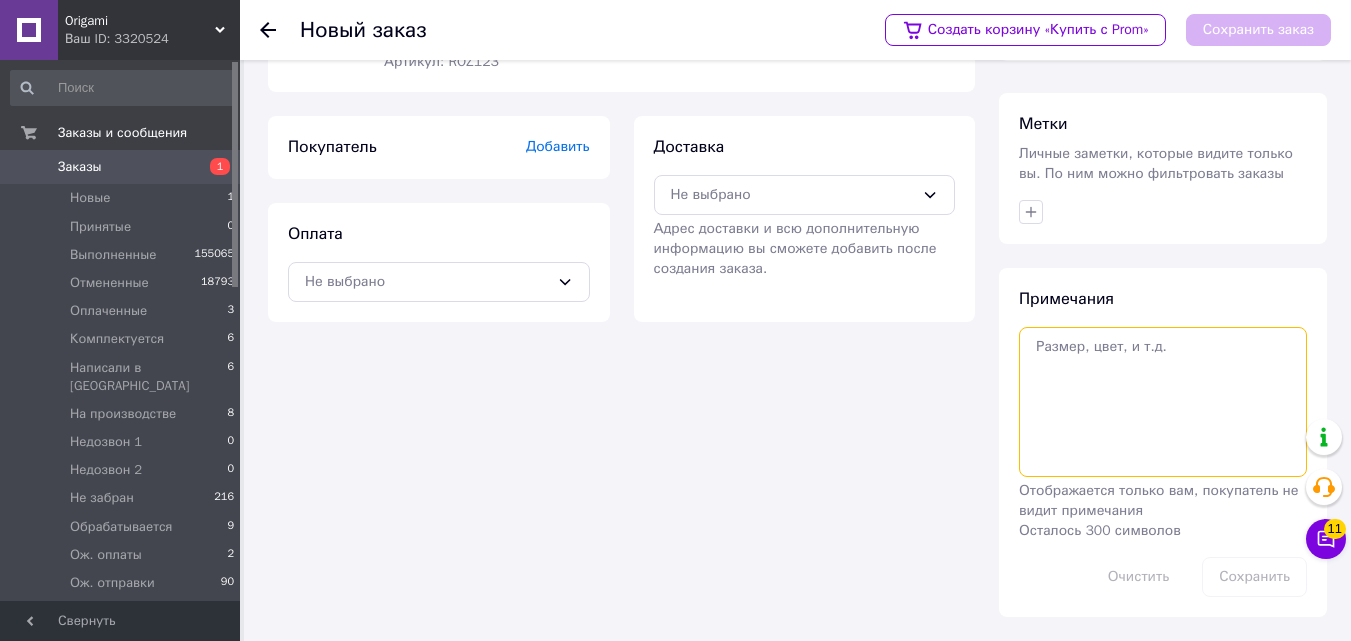 click at bounding box center (1163, 402) 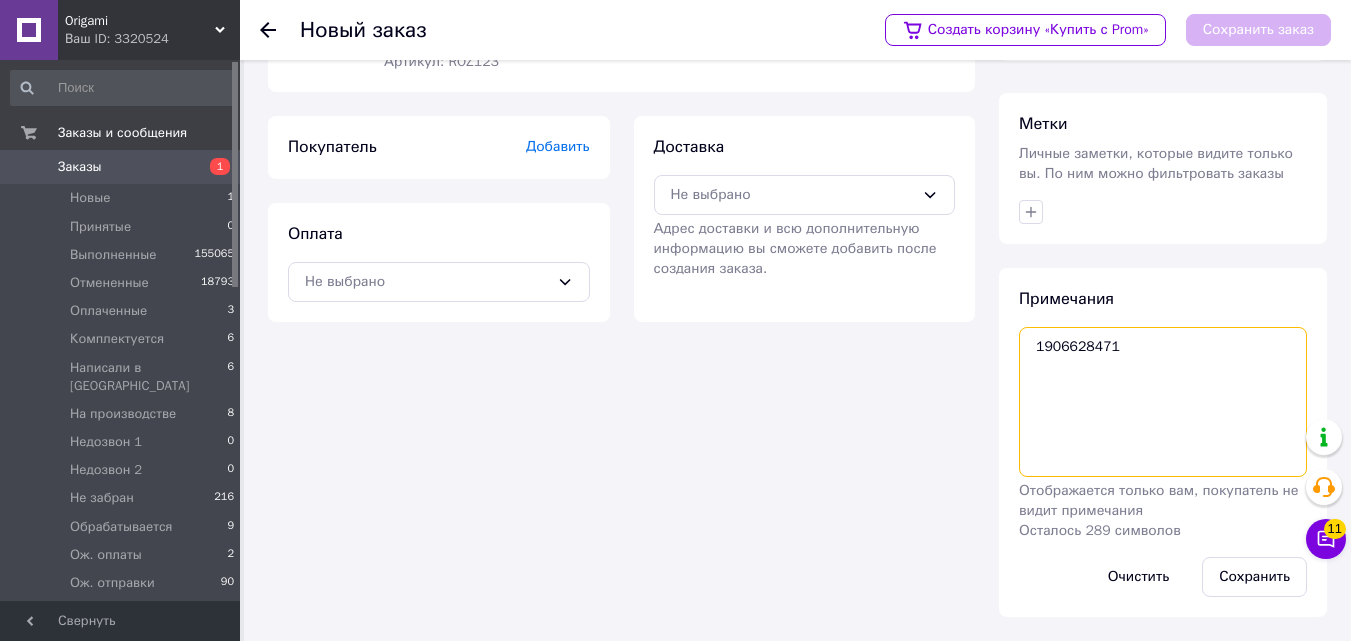 type on "1906628471" 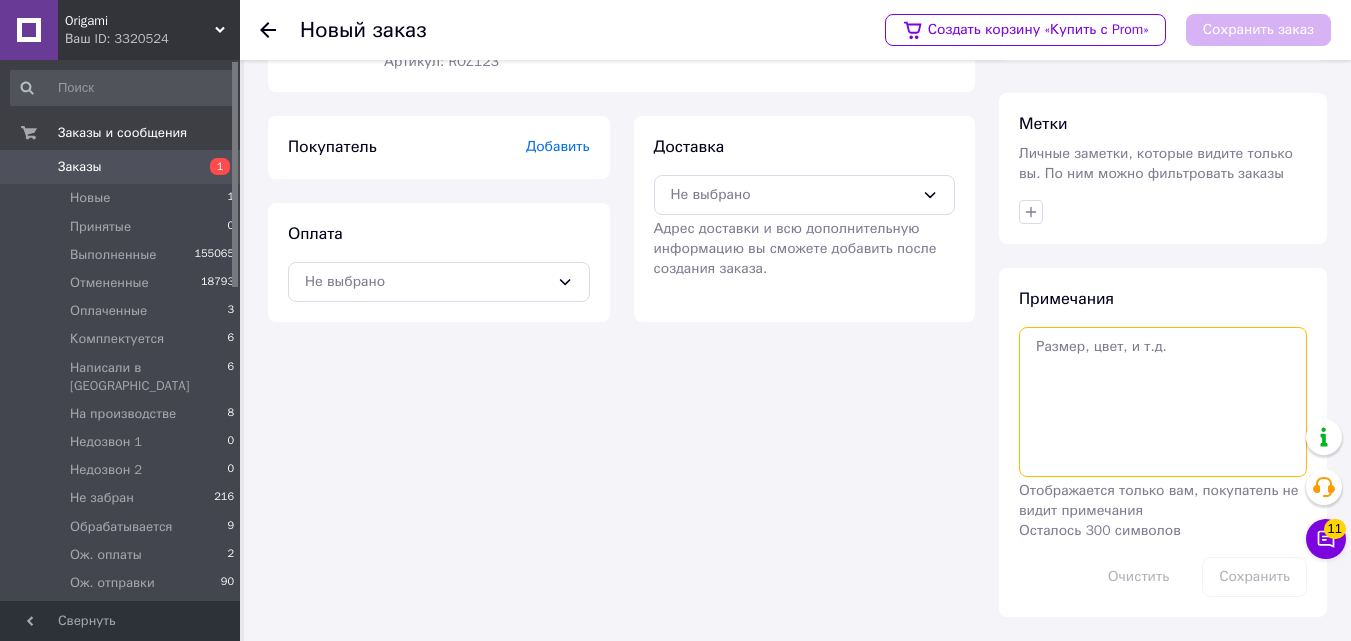 paste on "OP5363 60х50 см" 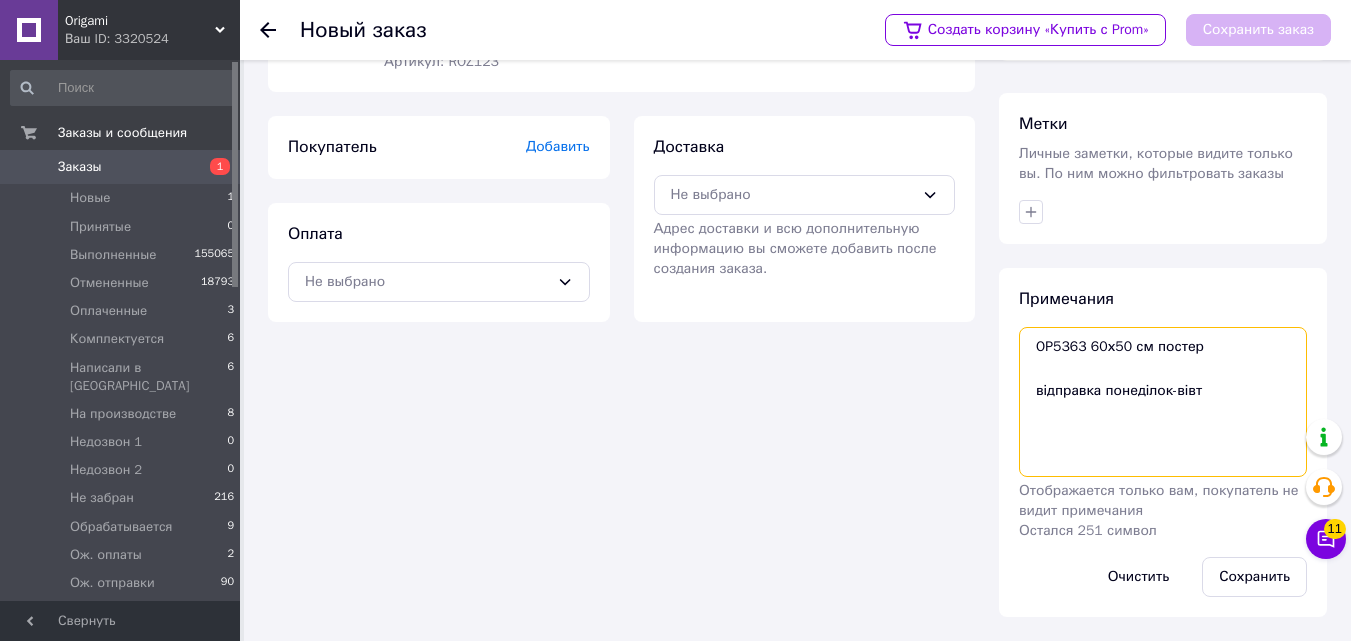 paste on "472.00" 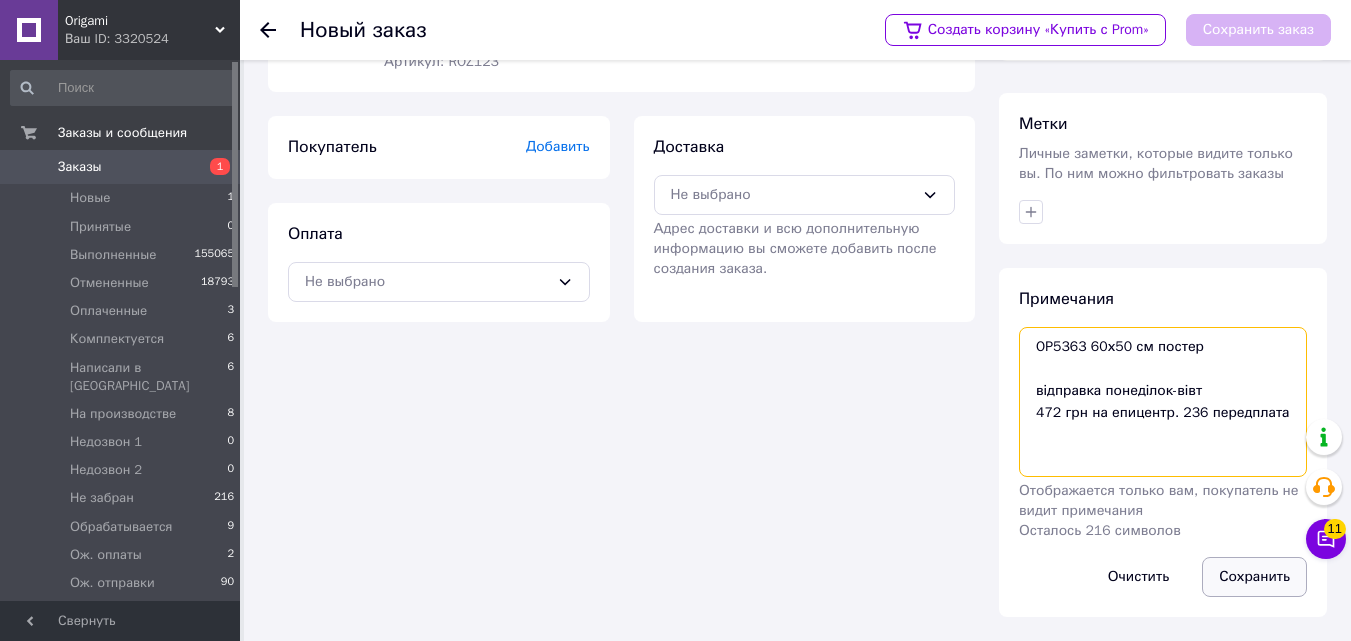 type on "OP5363 60х50 см постер
відправка понеділок-вівт
472 грн на епицентр. 236 передплата" 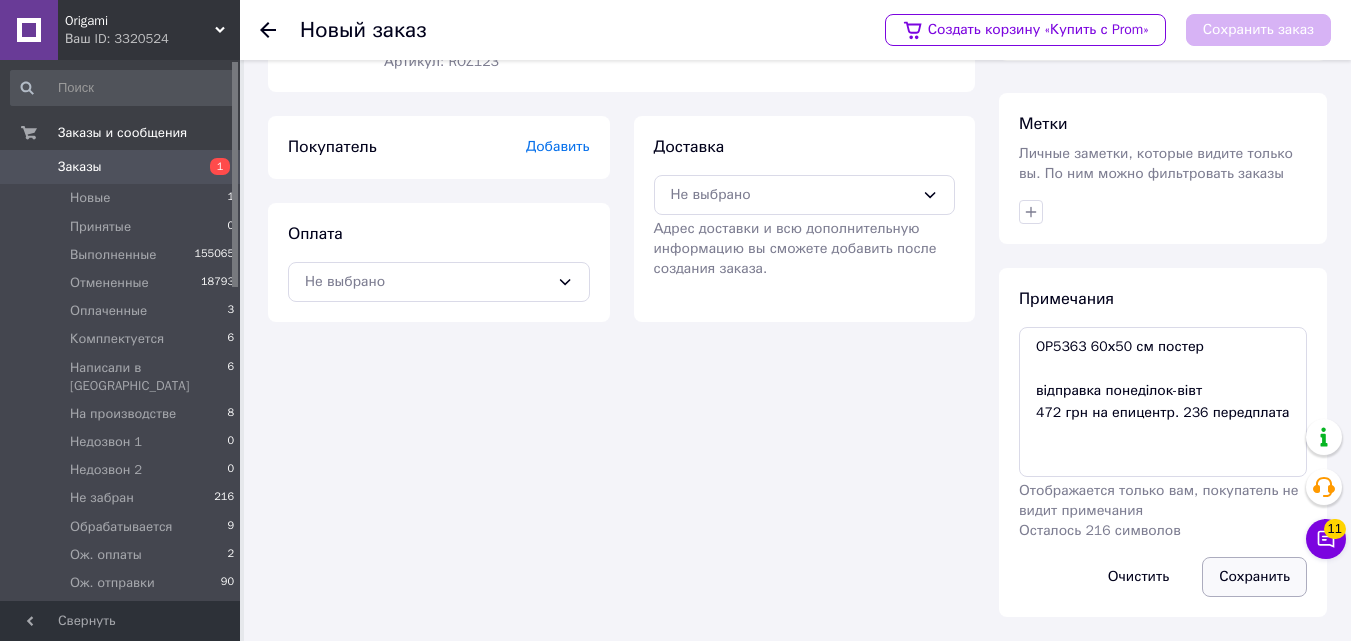 click on "Сохранить" at bounding box center [1254, 577] 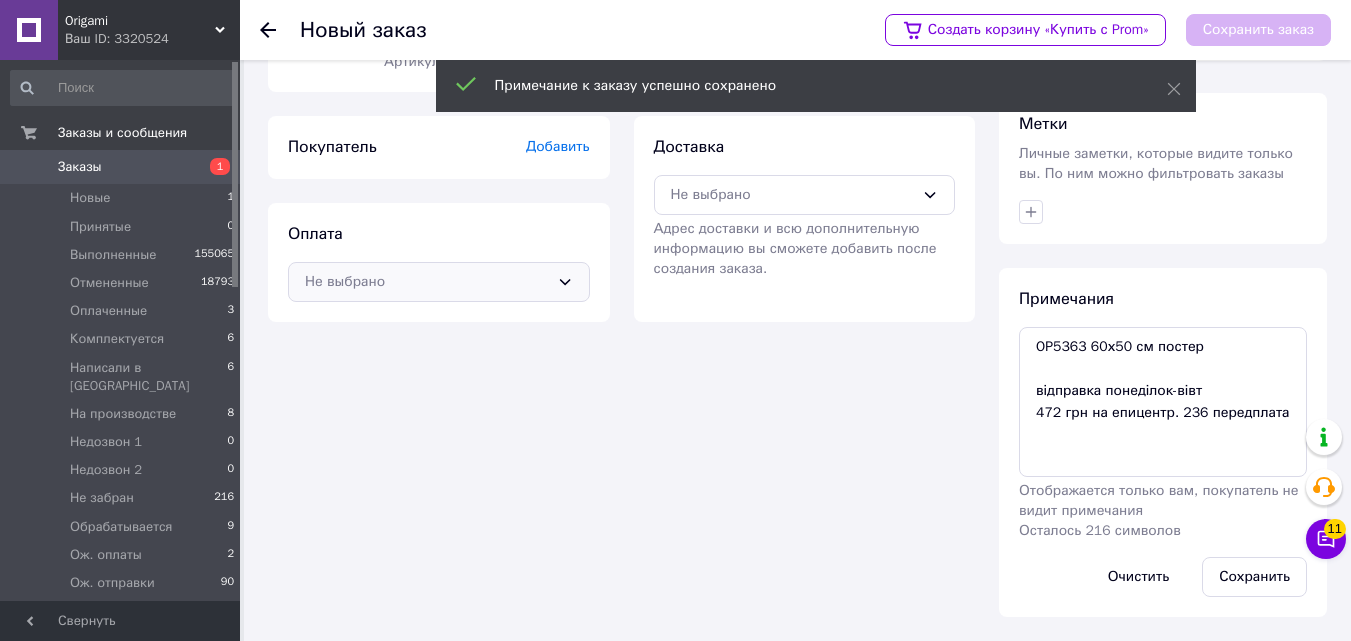 click on "Не выбрано" at bounding box center (427, 282) 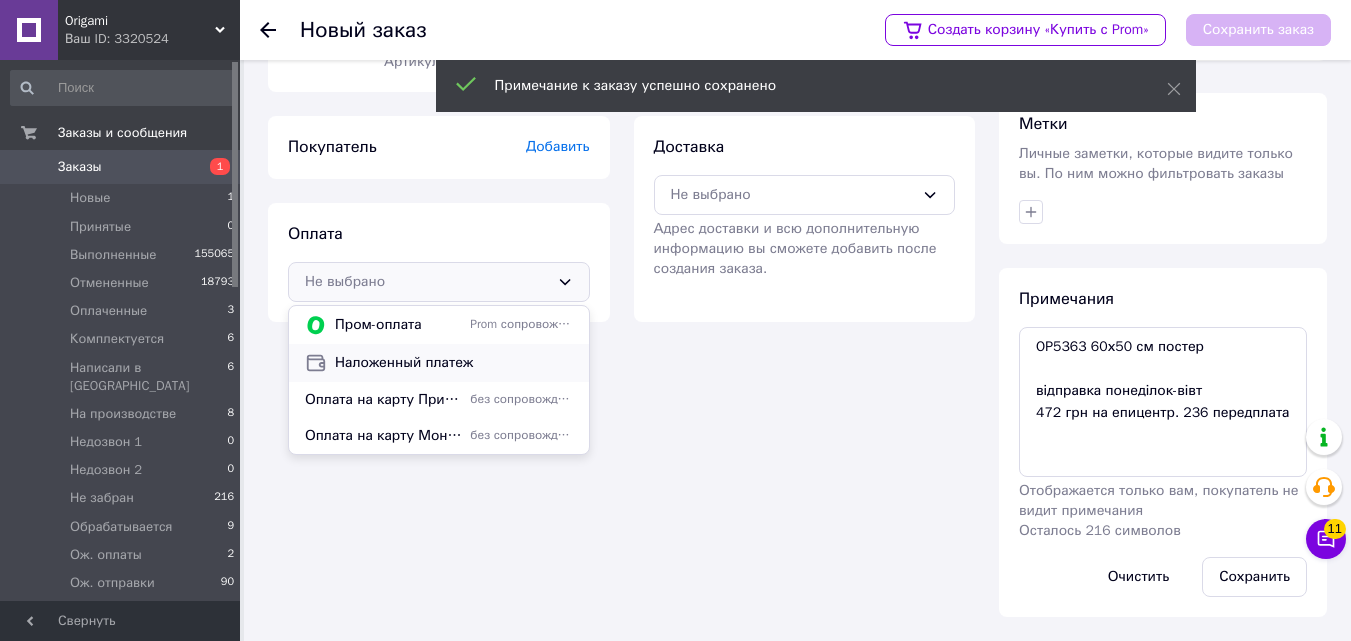 click on "Наложенный платеж" at bounding box center [439, 363] 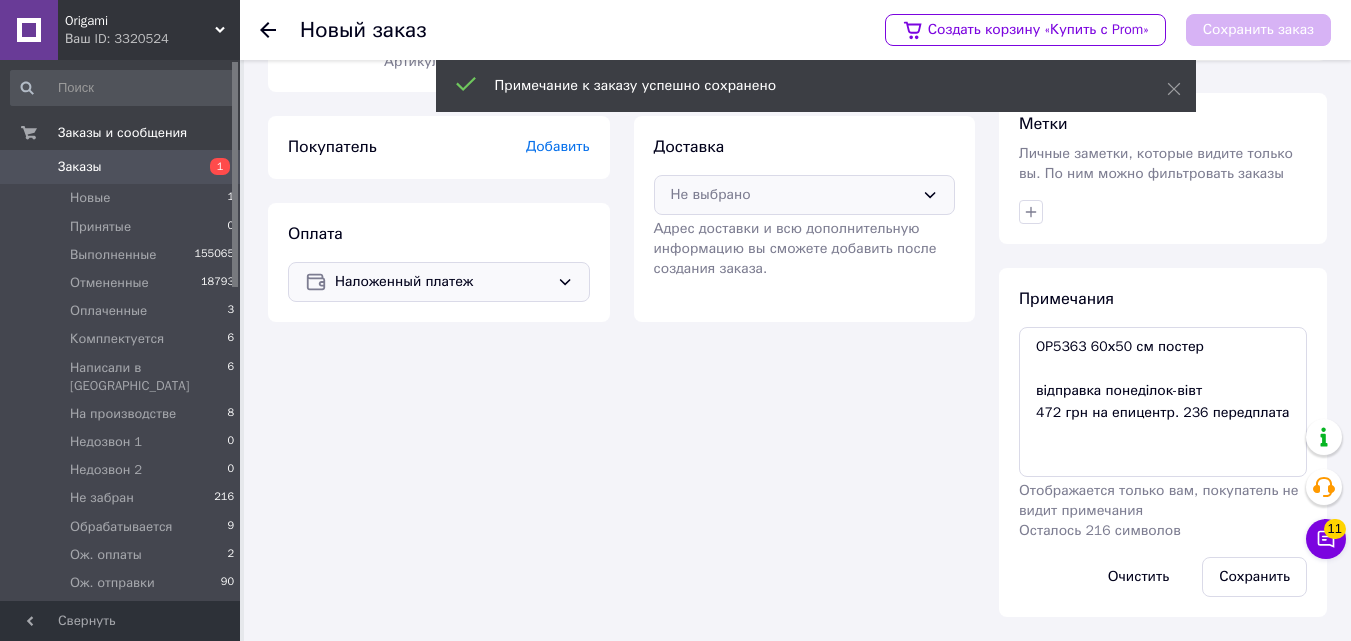 drag, startPoint x: 812, startPoint y: 178, endPoint x: 801, endPoint y: 178, distance: 11 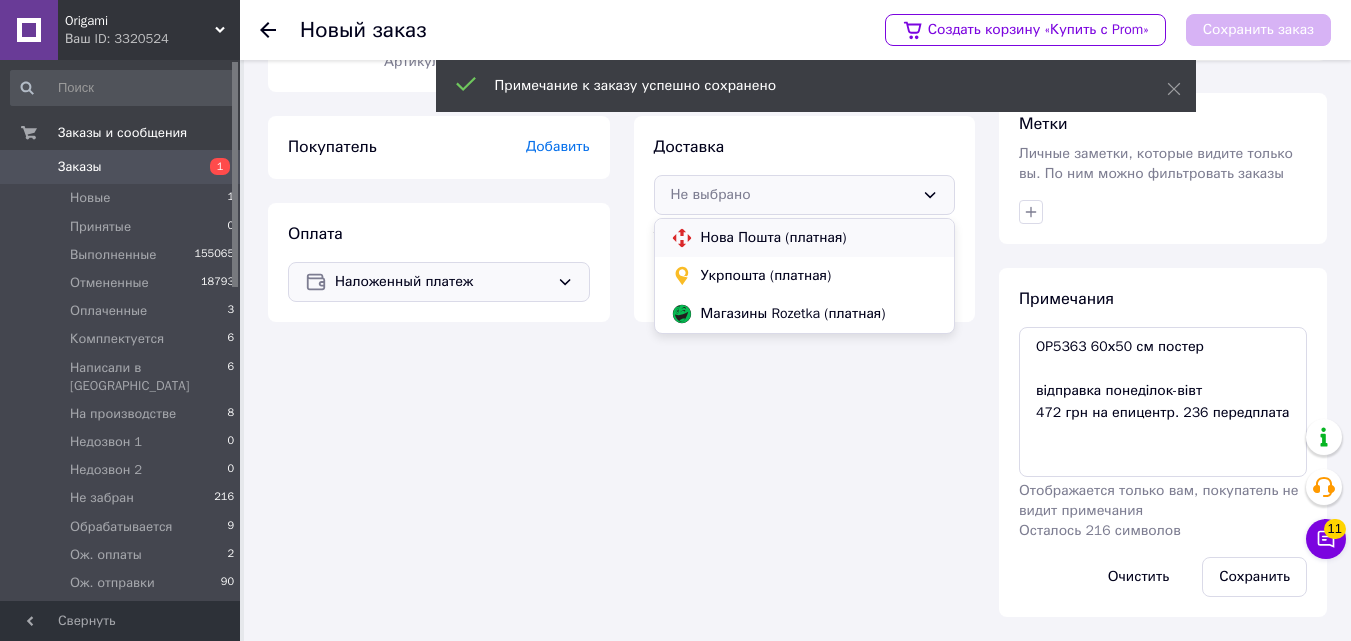 click on "Нова Пошта (платная)" at bounding box center (805, 238) 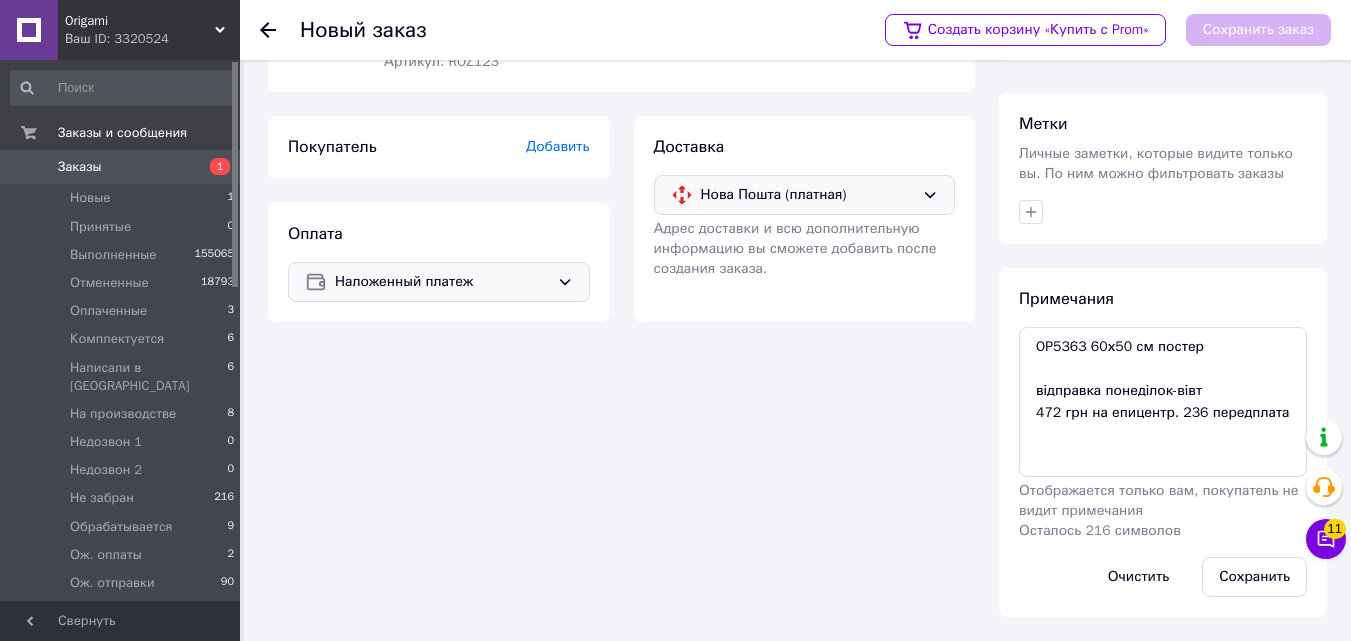 click on "Покупатель Добавить" at bounding box center (439, 147) 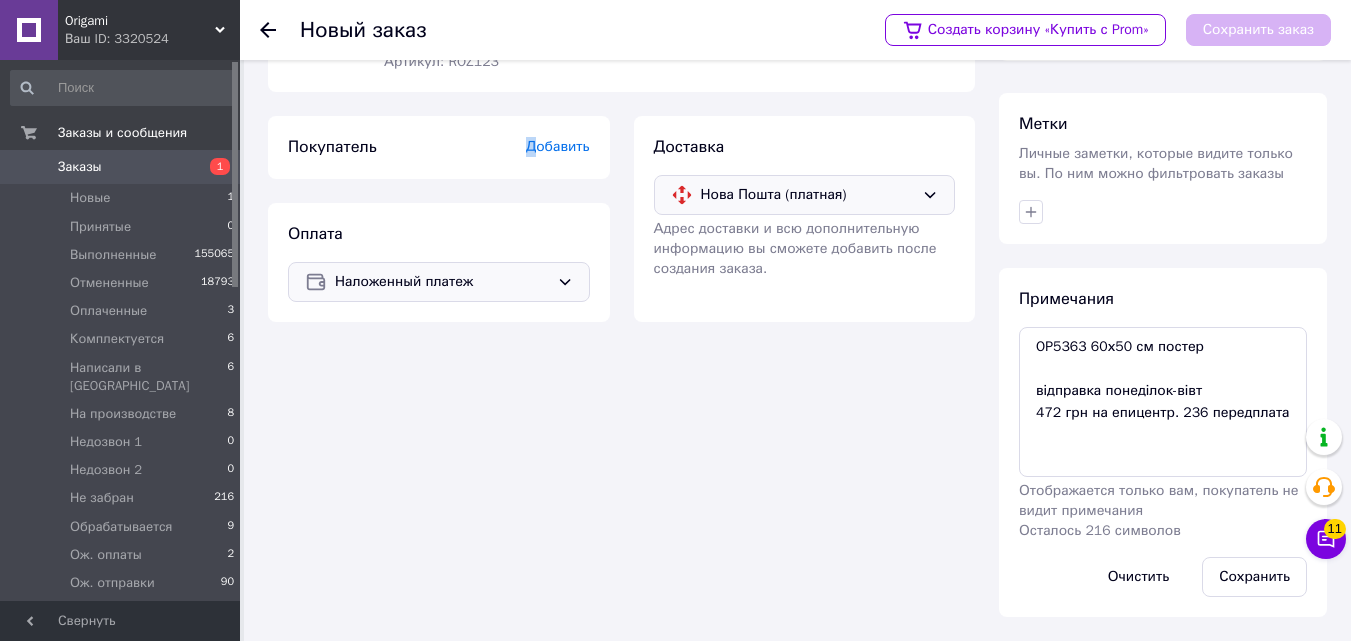click on "Добавить" at bounding box center [558, 146] 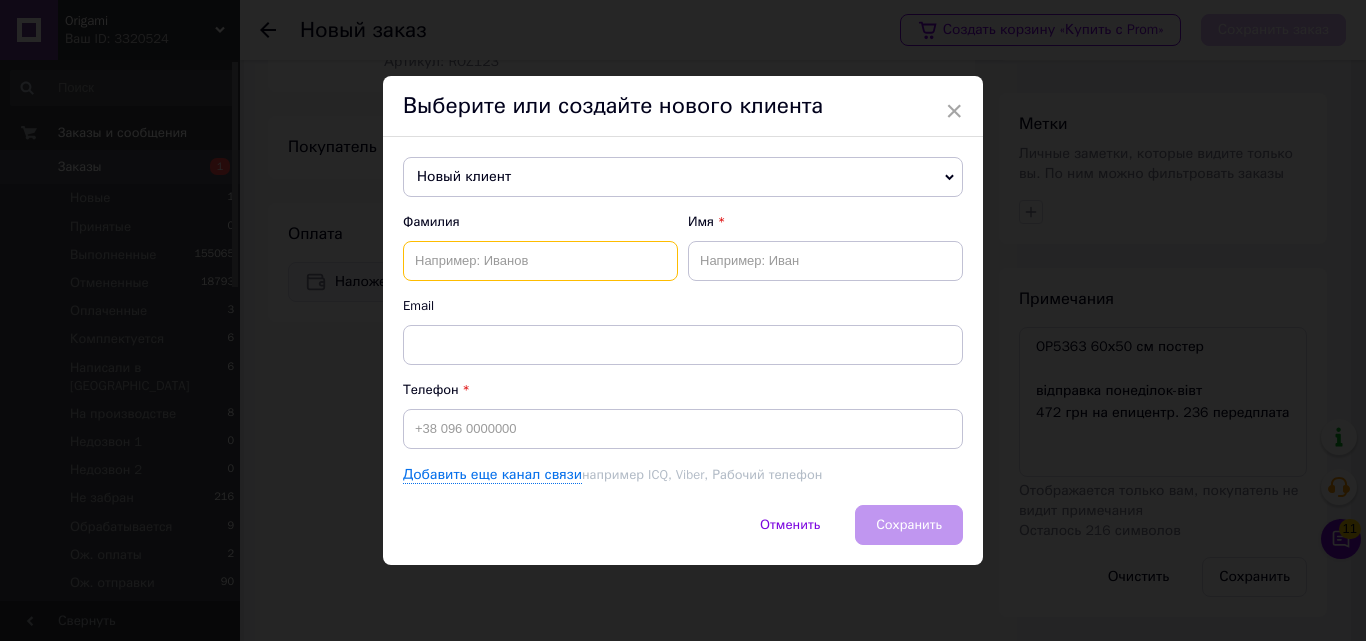 paste on "[PERSON_NAME]" 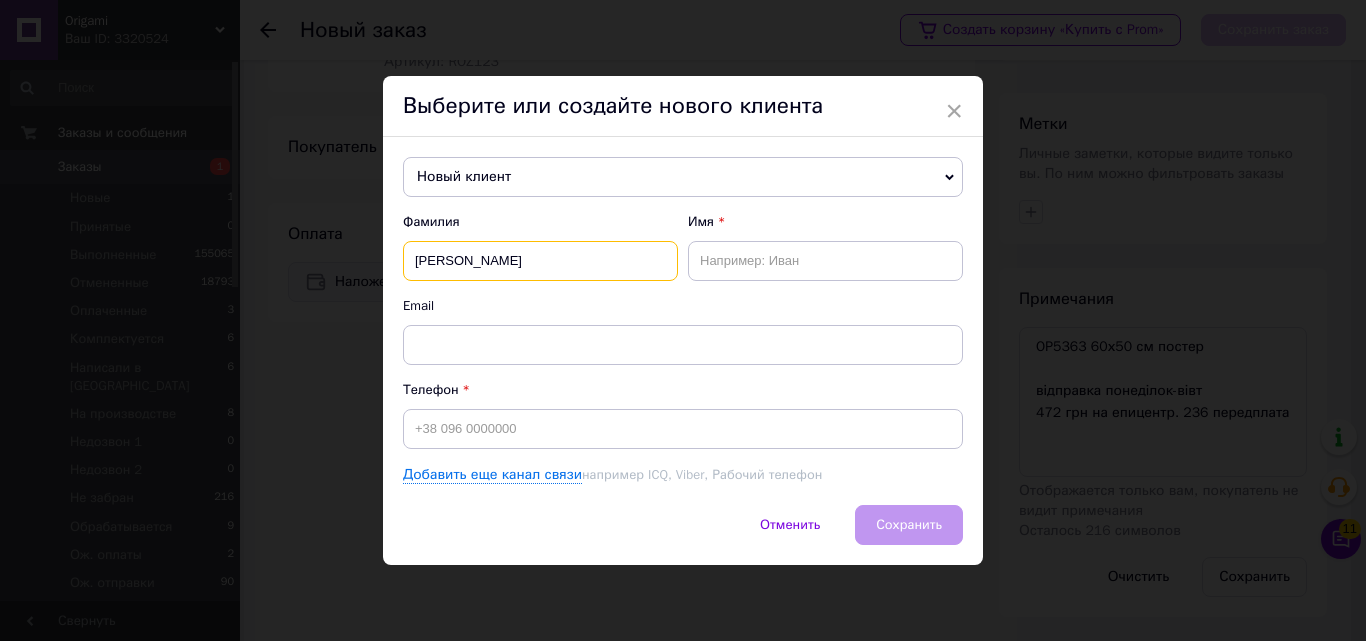 type on "[PERSON_NAME]" 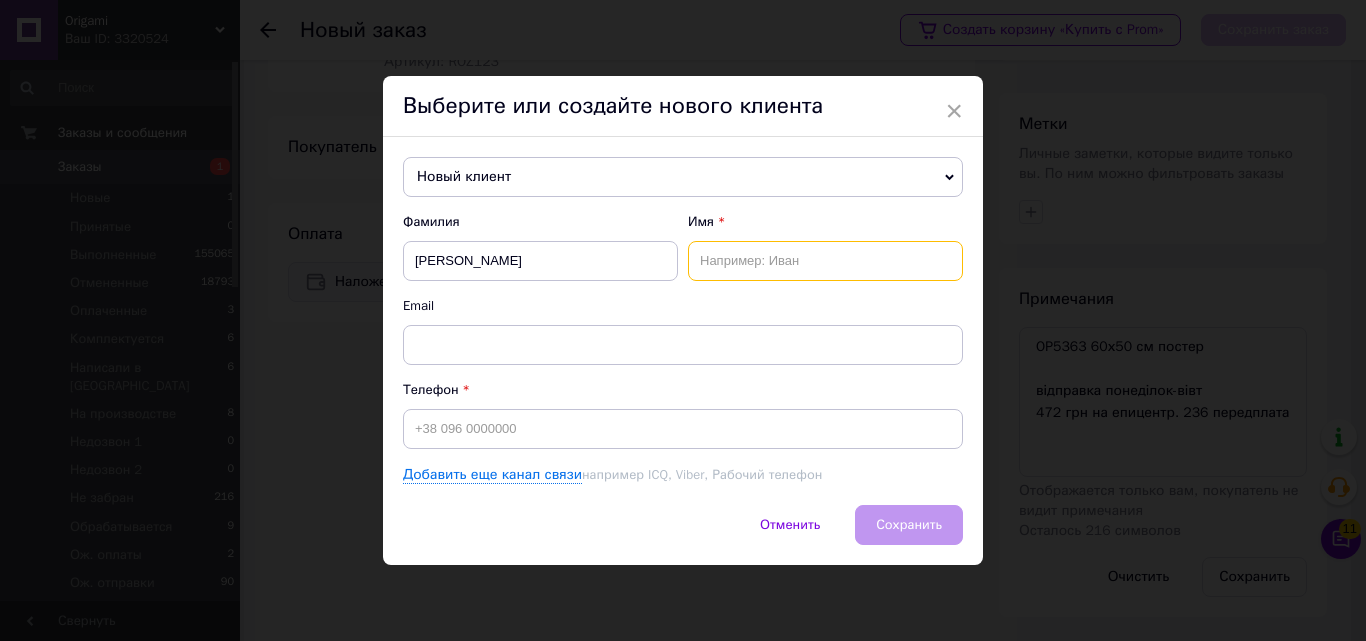 click at bounding box center (825, 261) 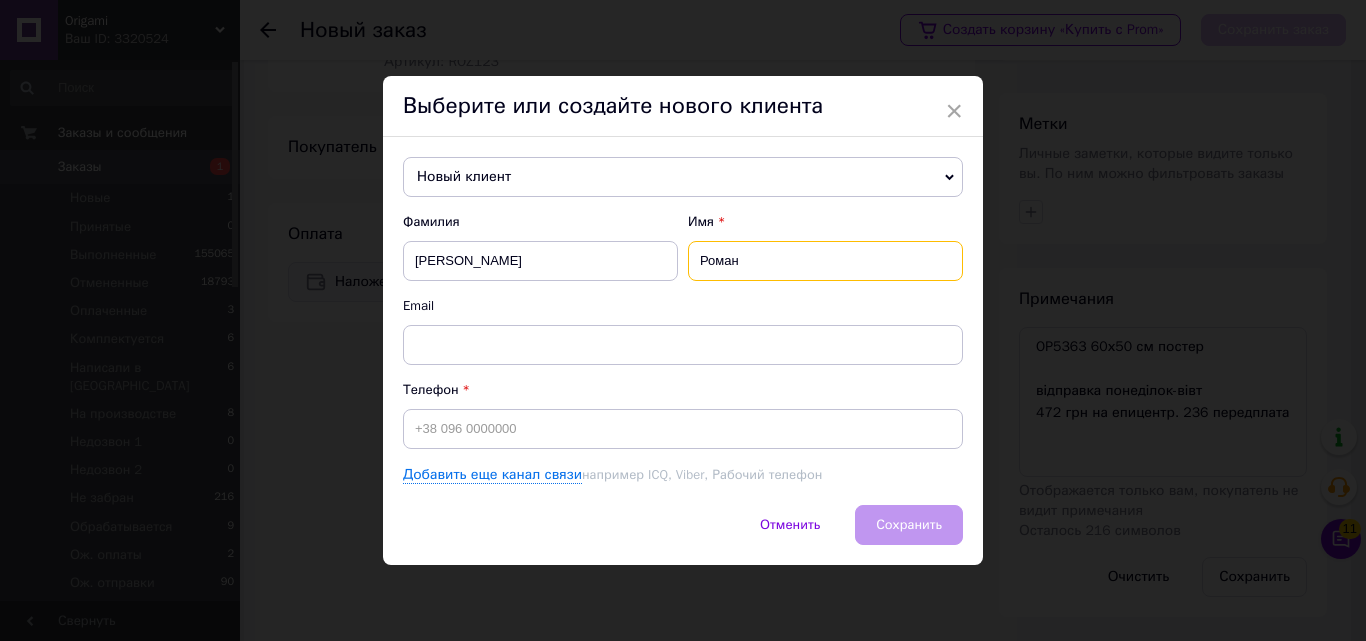 type on "Роман" 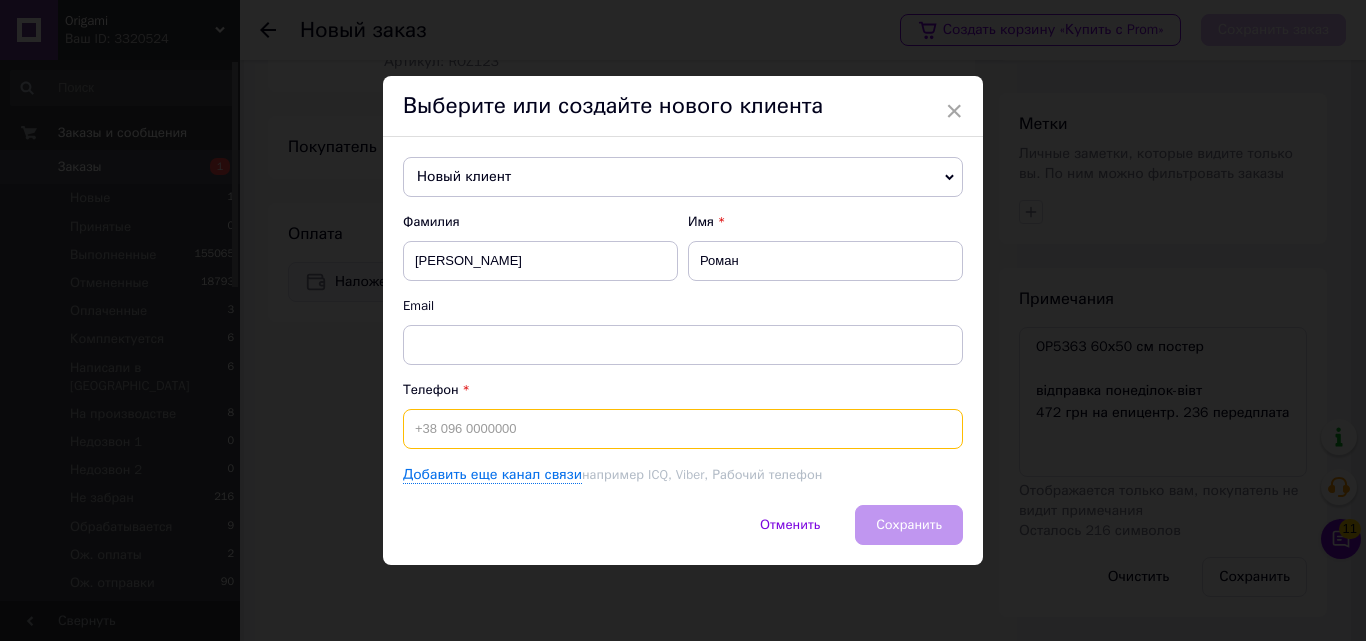 paste on "[PHONE_NUMBER]" 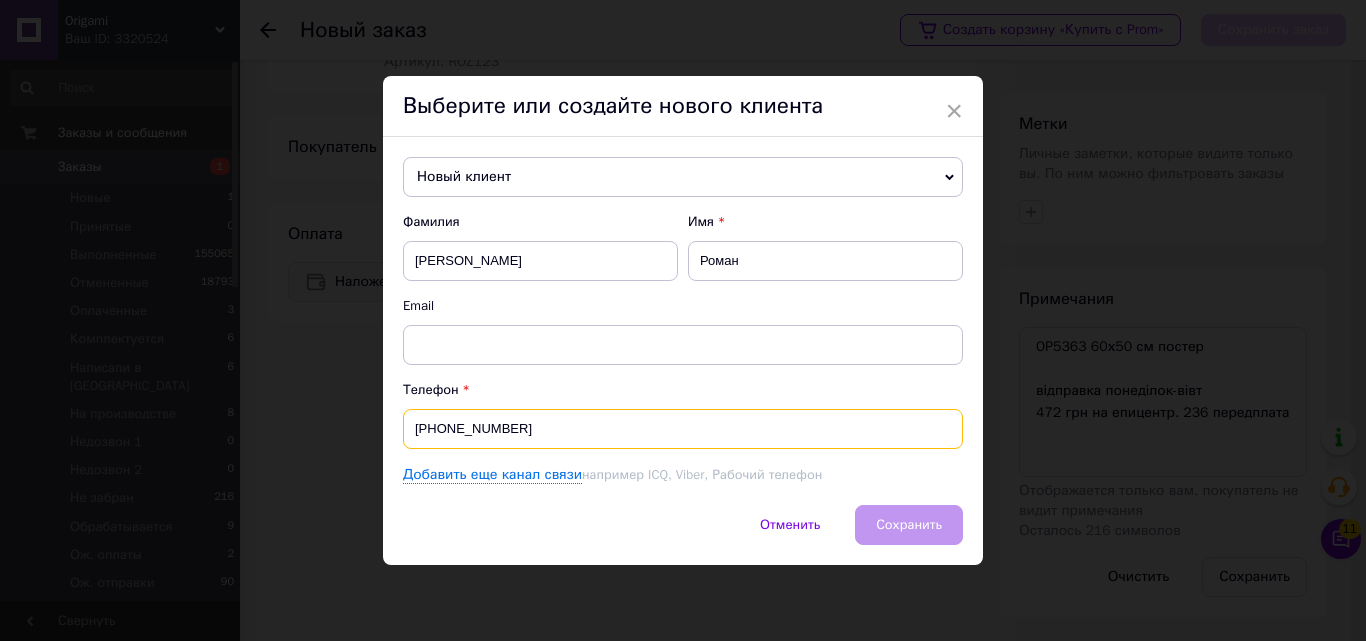 click on "[PHONE_NUMBER]" at bounding box center [683, 429] 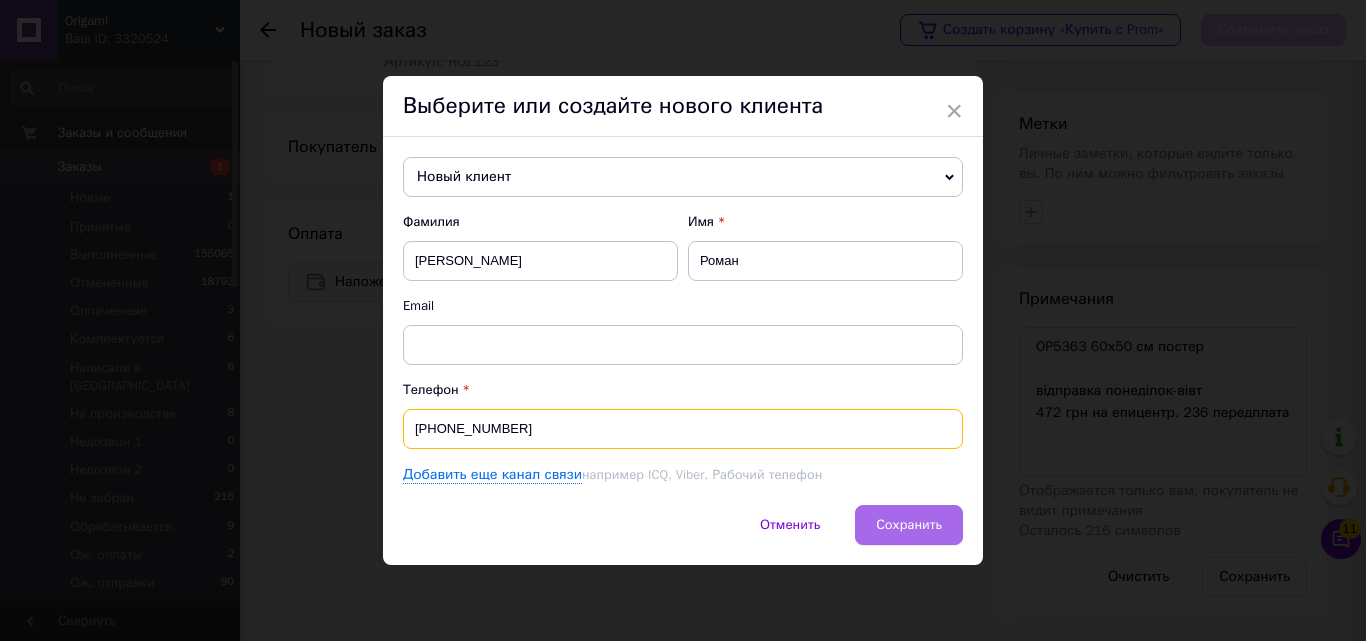 type on "[PHONE_NUMBER]" 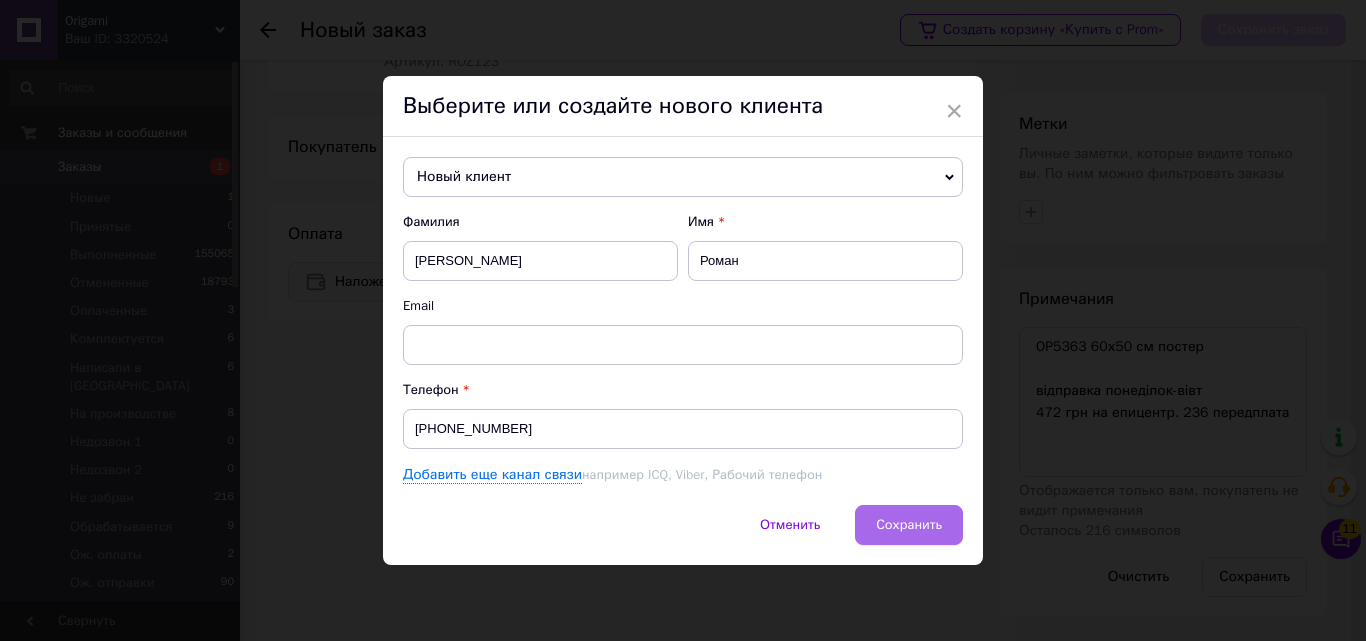 click on "Сохранить" at bounding box center (909, 525) 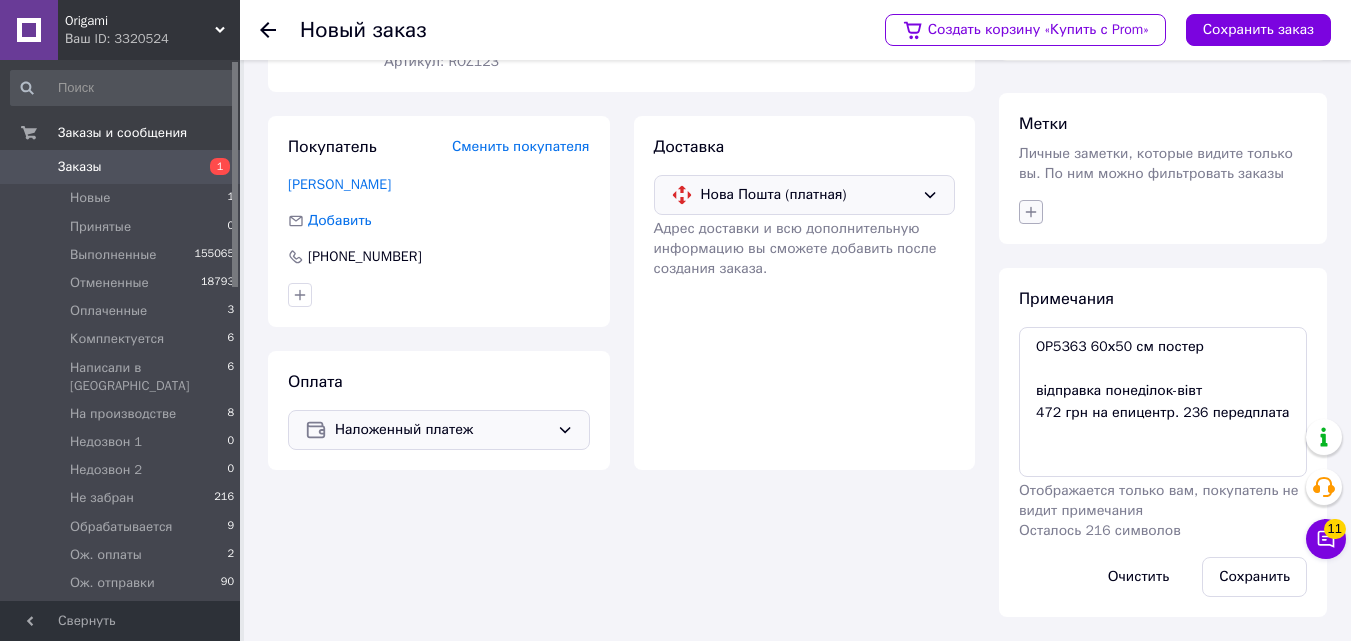 click 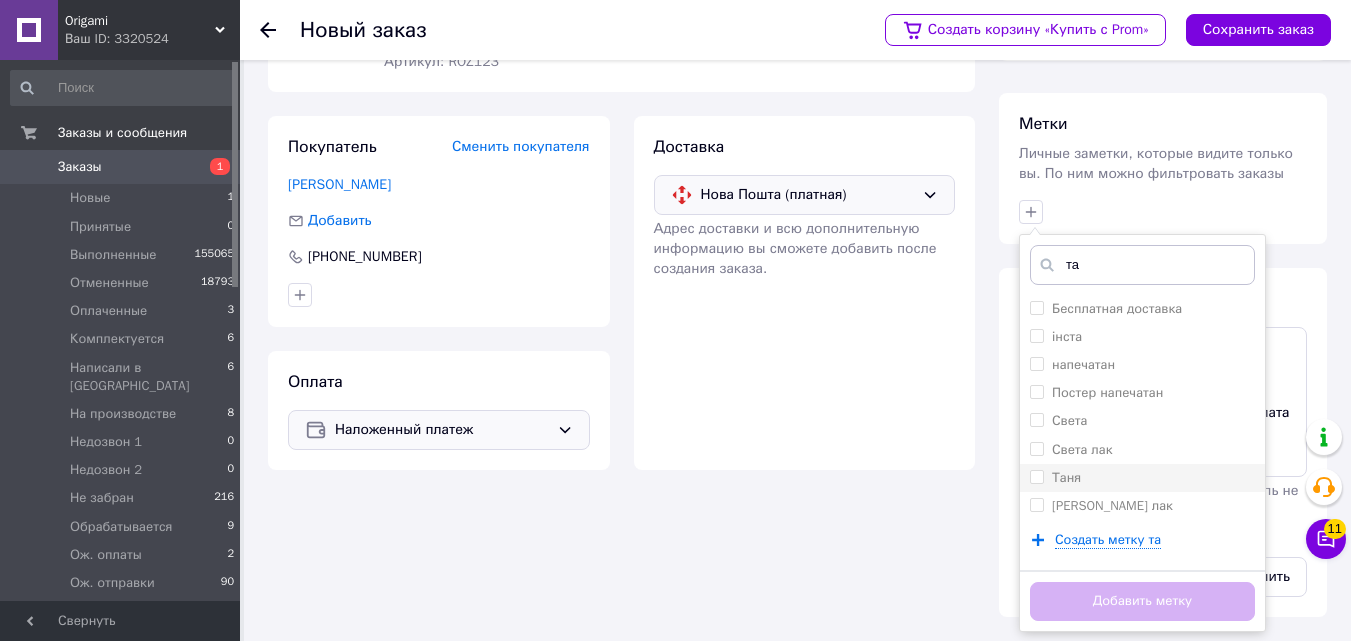 type on "та" 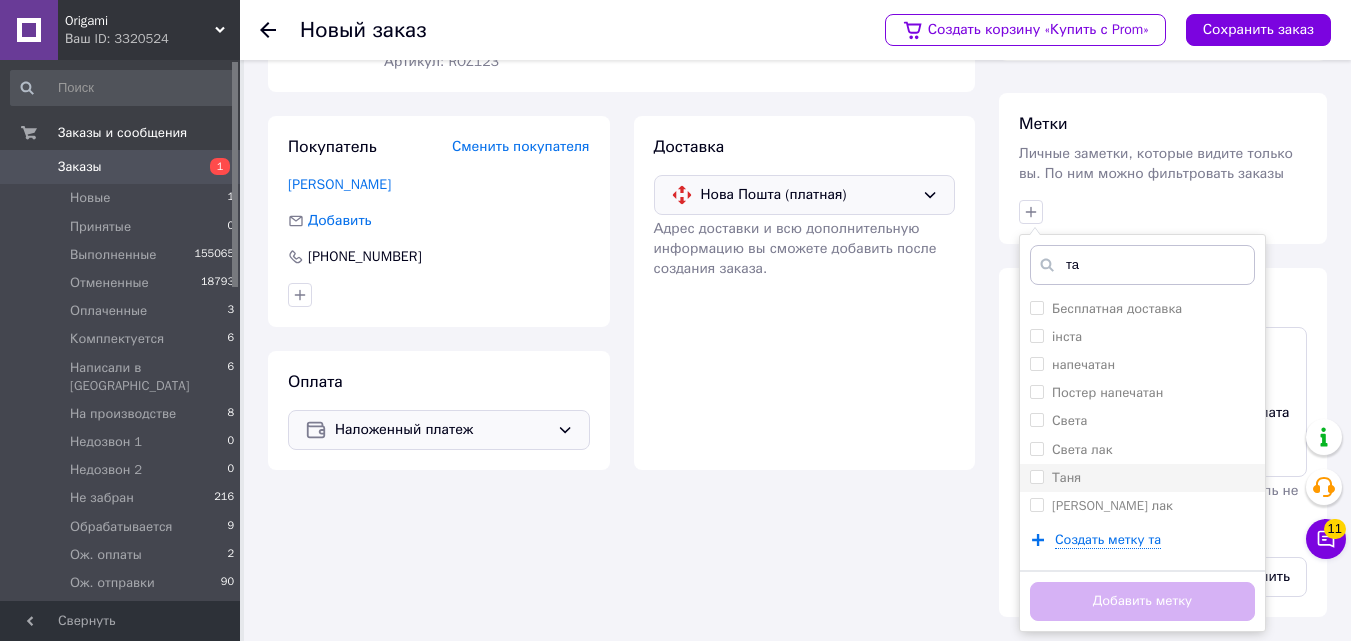 click on "Таня" at bounding box center [1036, 476] 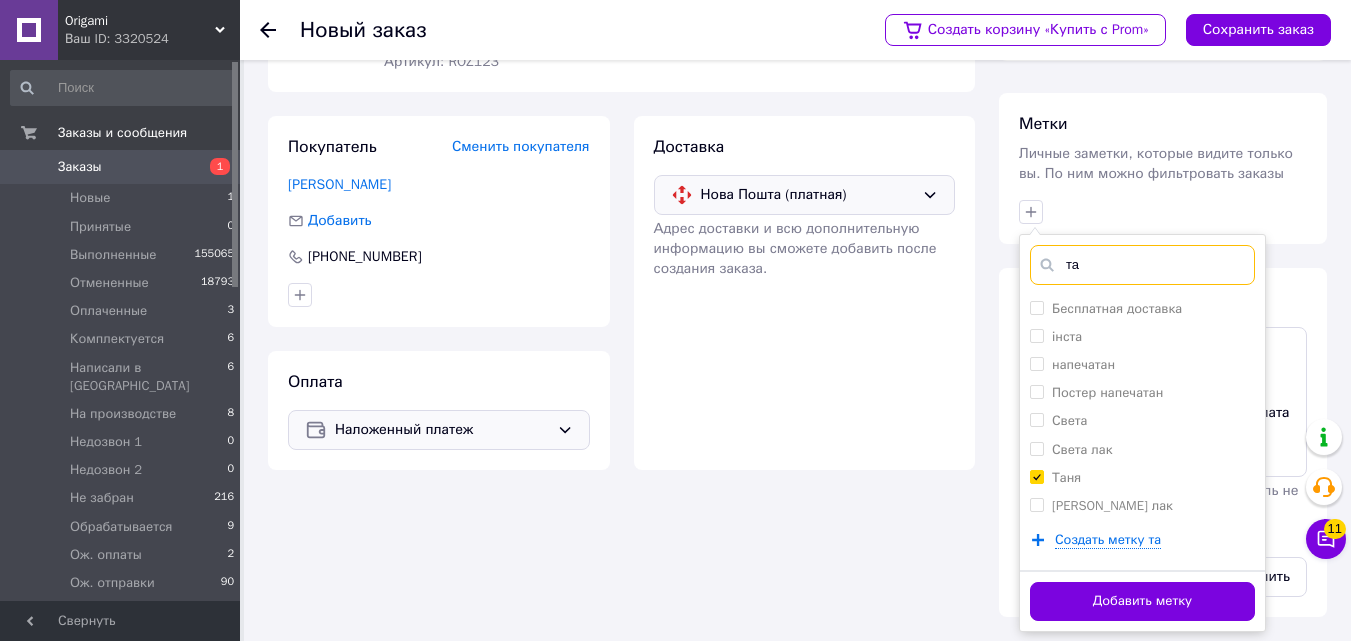 click on "та" at bounding box center (1142, 265) 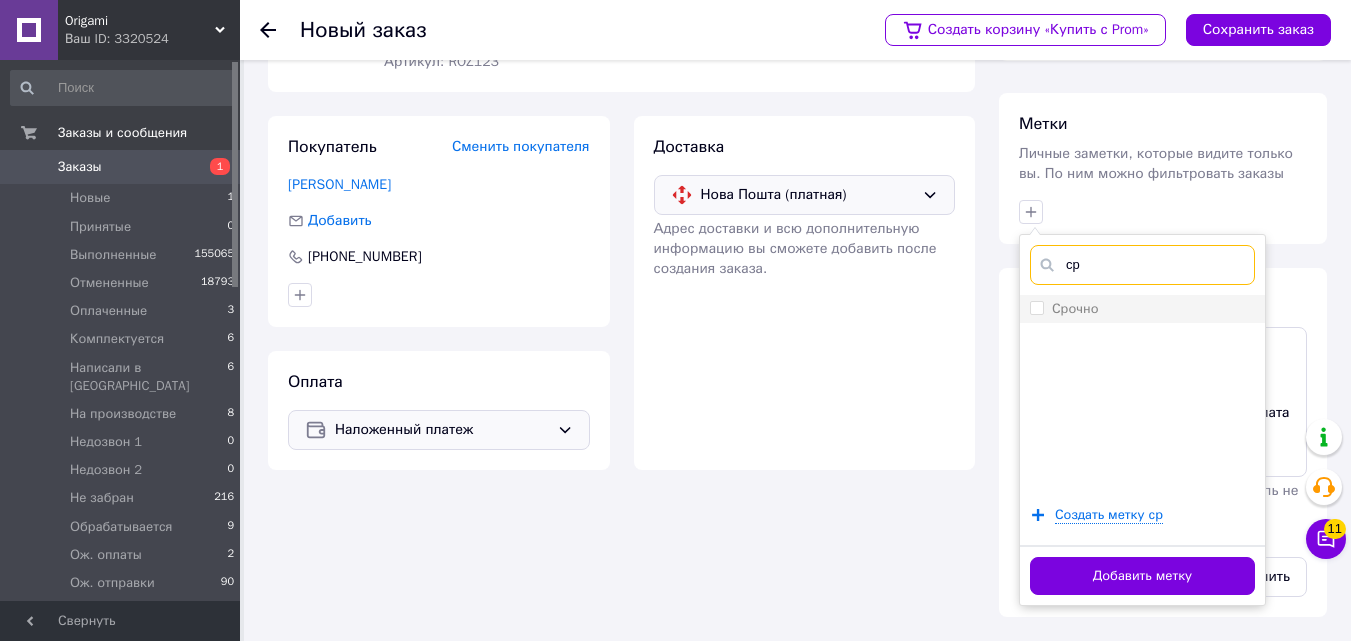 type on "ср" 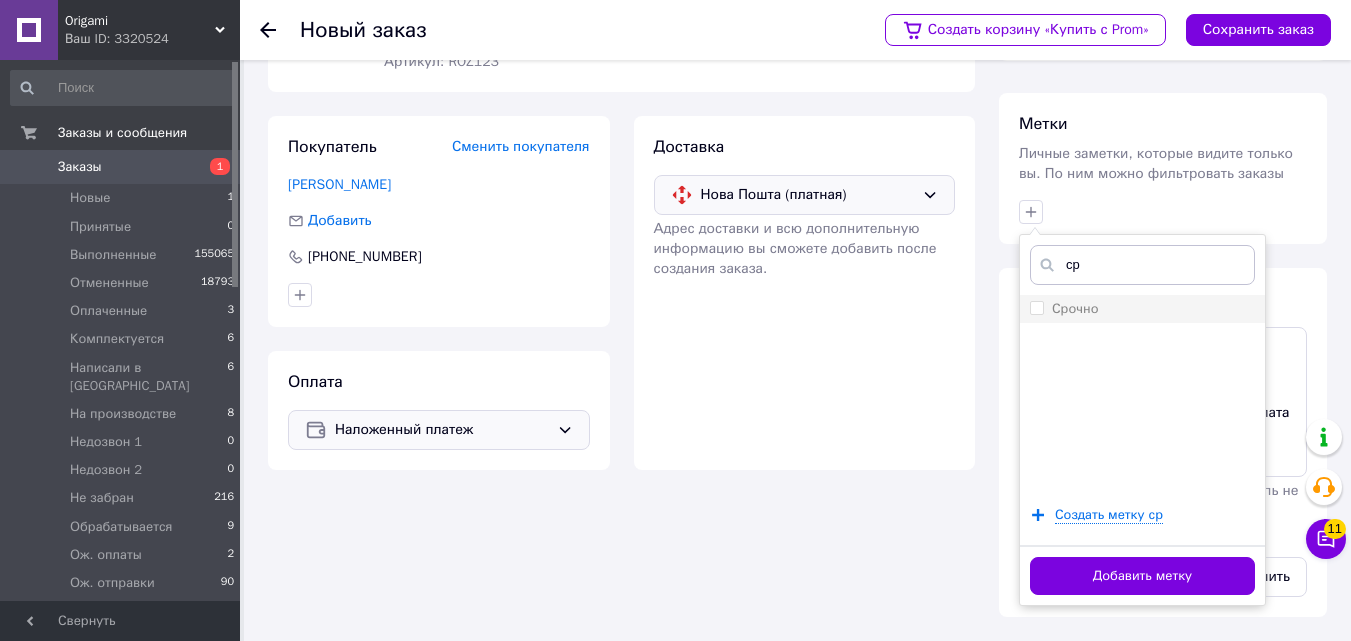 click on "Срочно" at bounding box center (1075, 308) 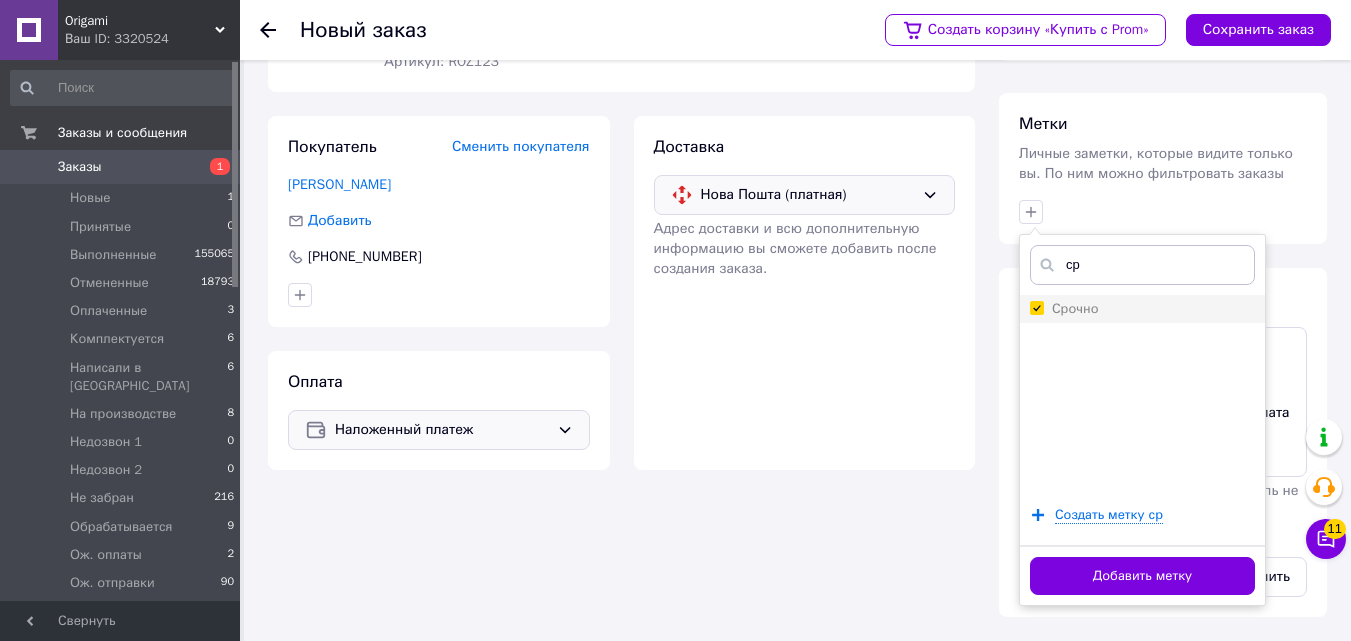 checkbox on "true" 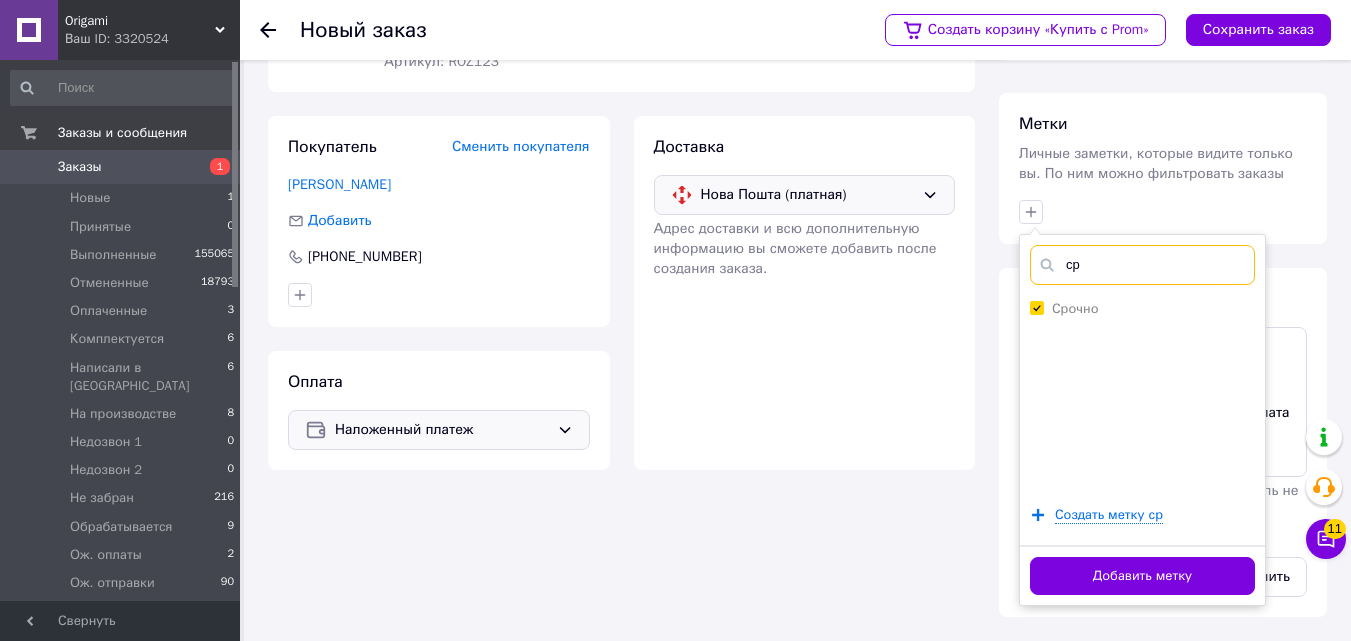 click on "ср" at bounding box center (1142, 265) 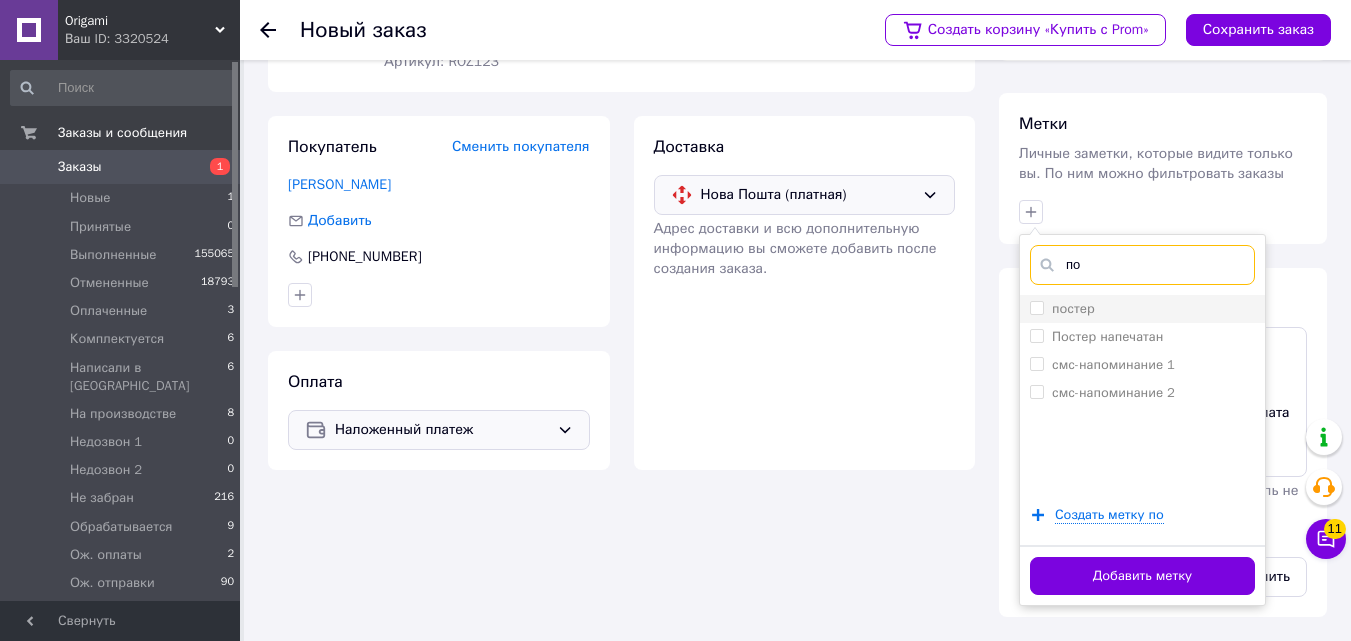 type on "по" 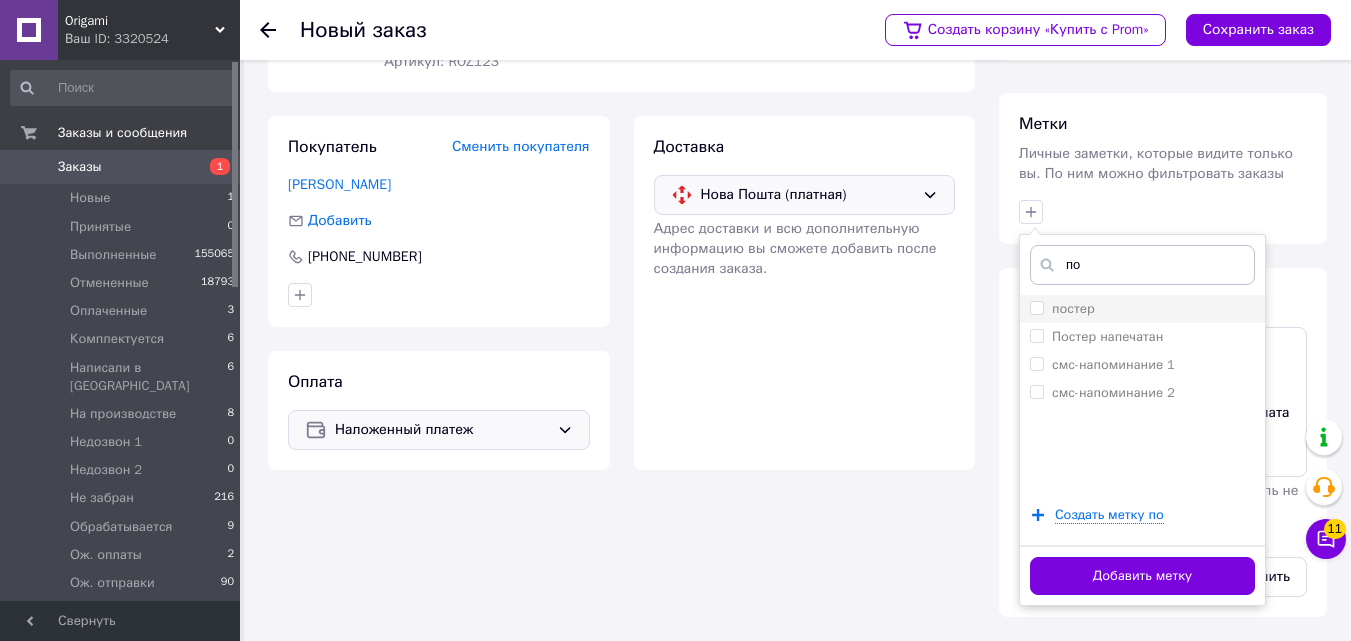 click on "постер" at bounding box center (1073, 308) 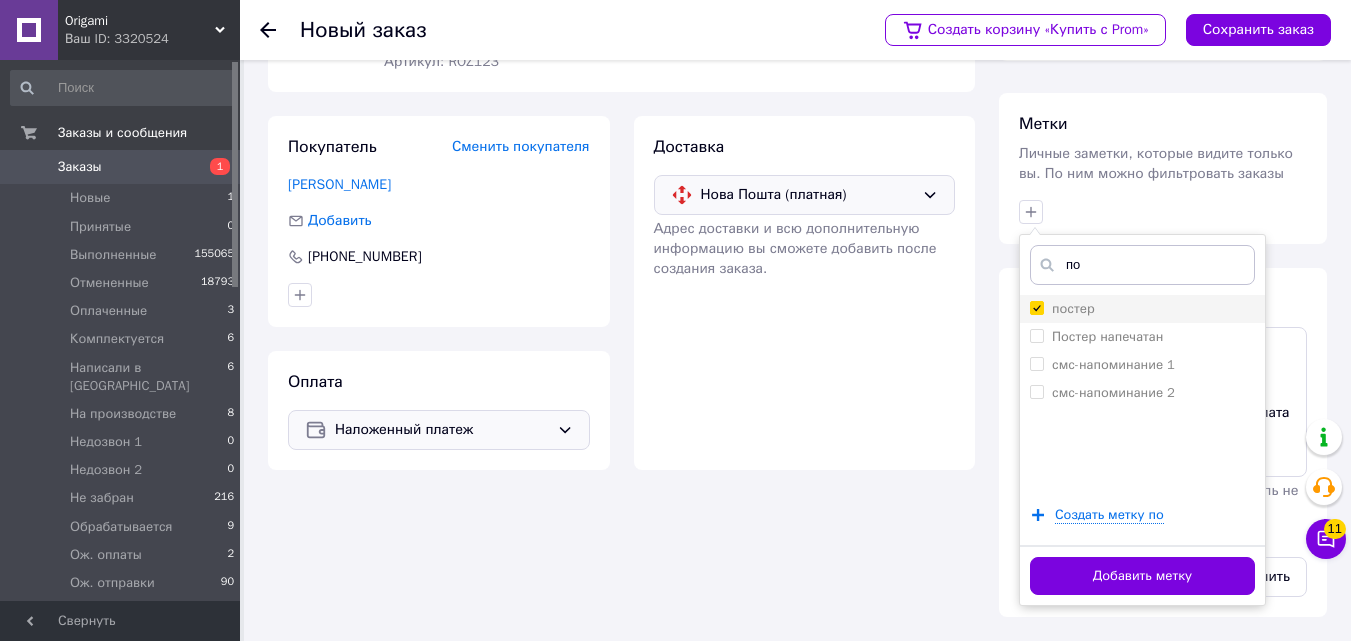 checkbox on "true" 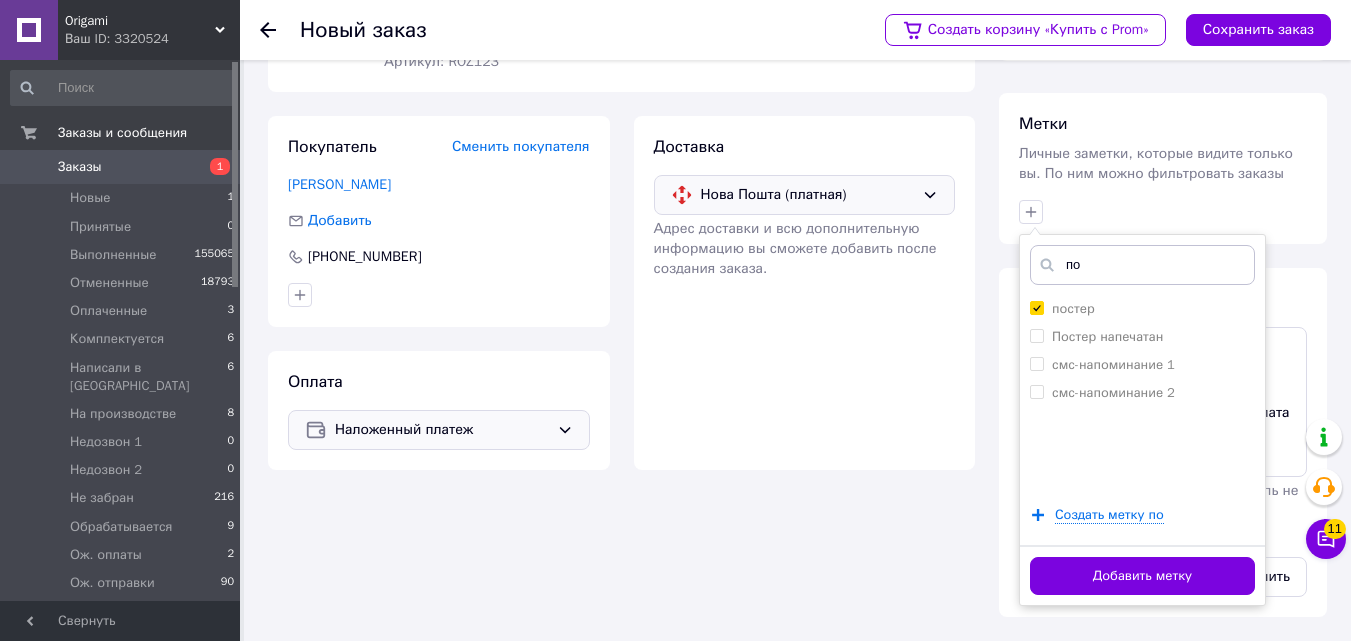 click on "Добавить метку" at bounding box center (1142, 576) 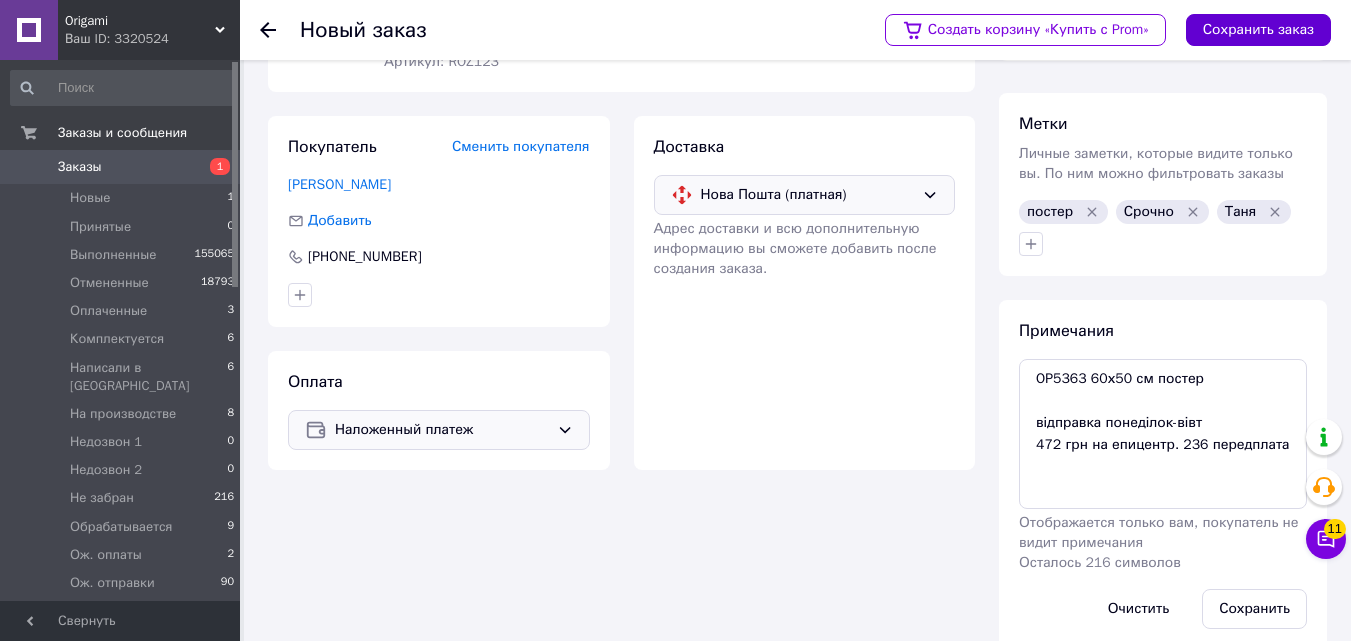 click on "Сохранить заказ" at bounding box center [1258, 30] 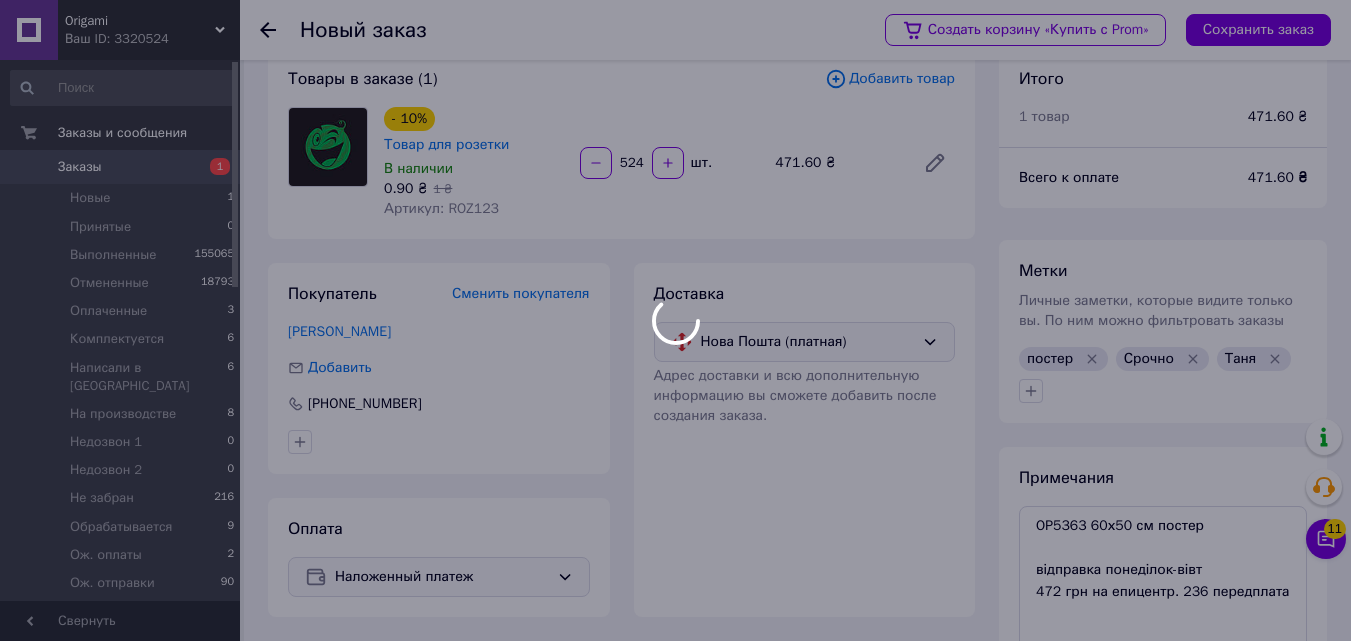 scroll, scrollTop: 0, scrollLeft: 0, axis: both 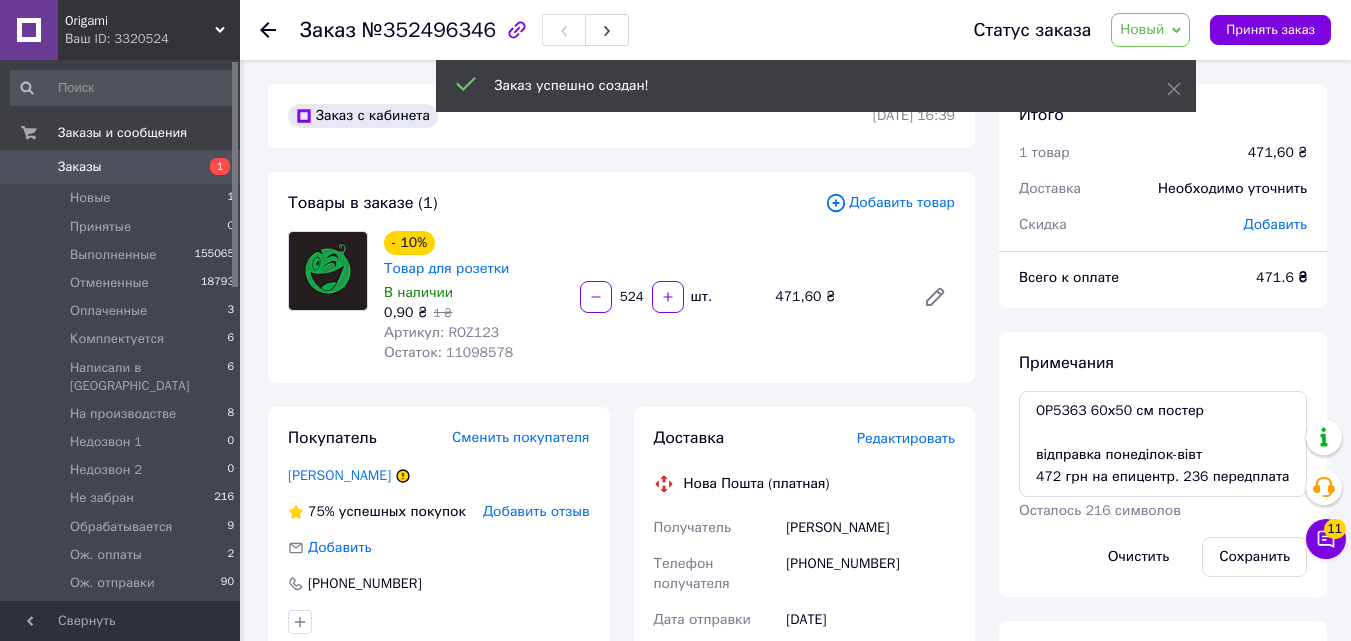 click on "Новый" at bounding box center (1150, 30) 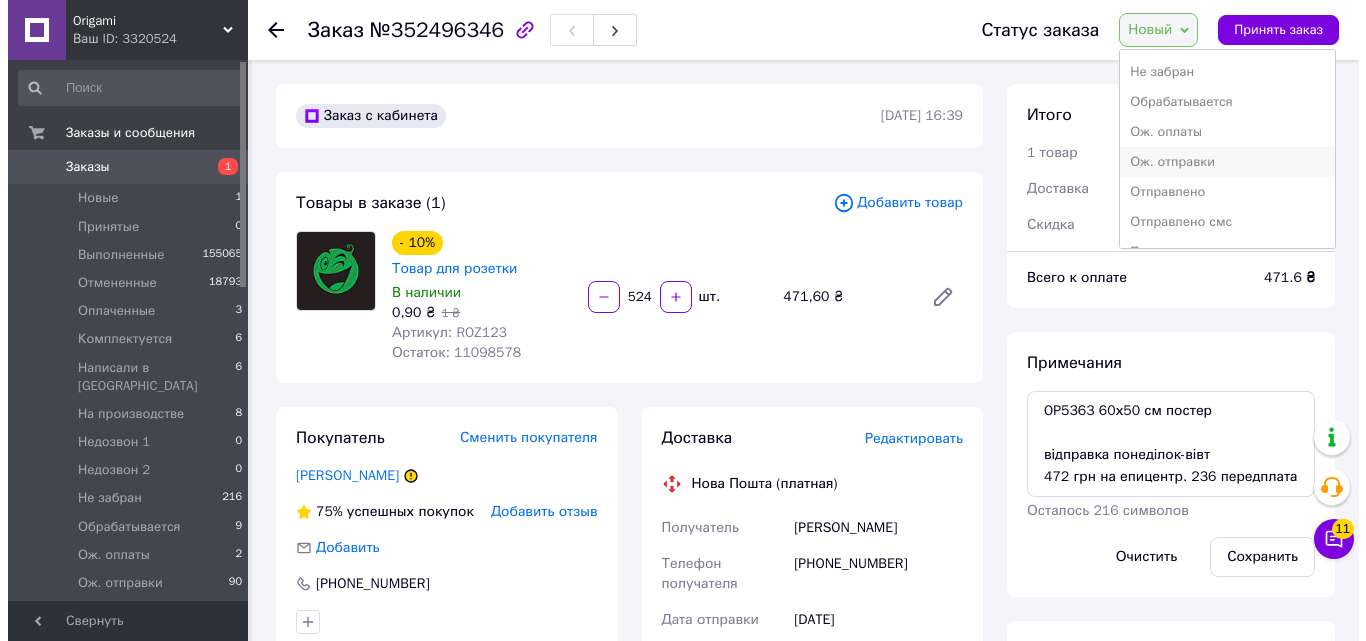 scroll, scrollTop: 264, scrollLeft: 0, axis: vertical 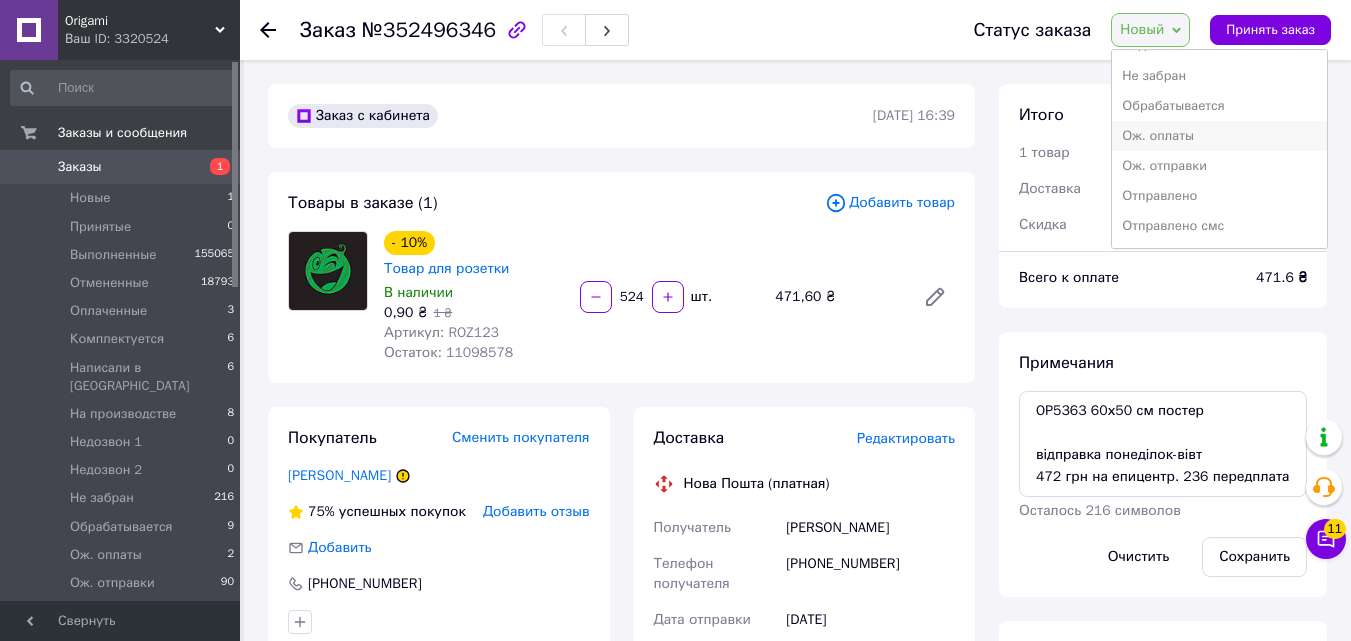 click on "Ож. оплаты" at bounding box center [1219, 136] 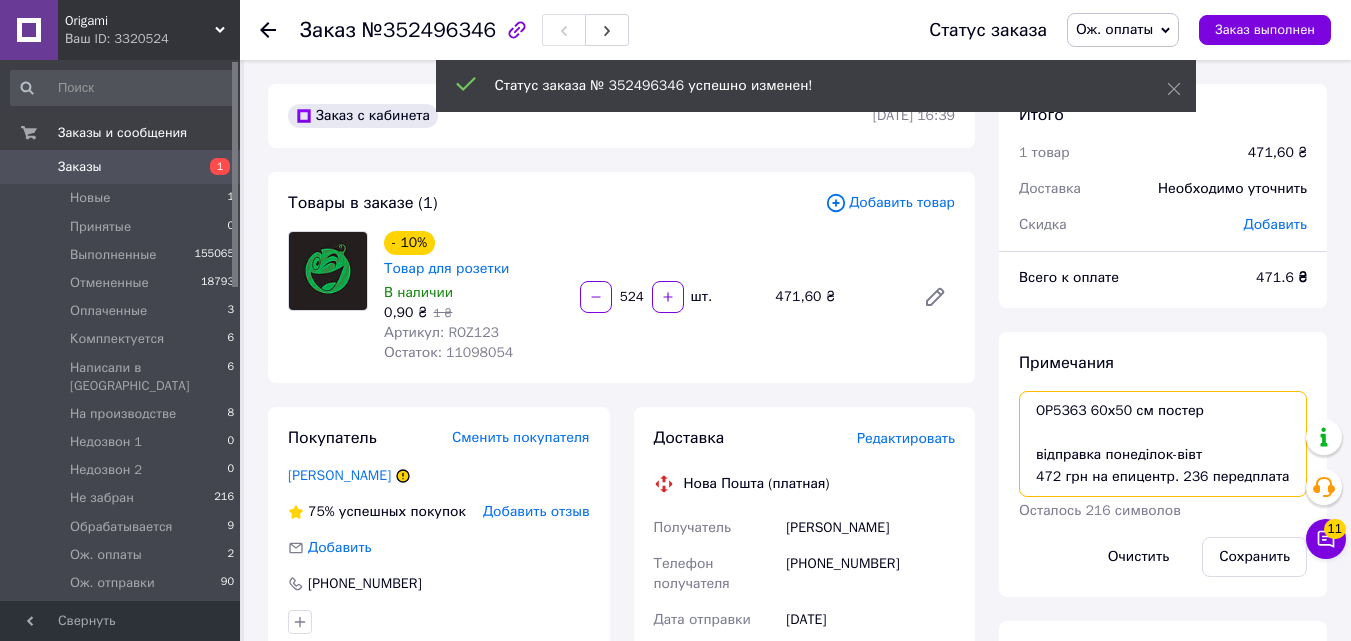 drag, startPoint x: 1107, startPoint y: 444, endPoint x: 1288, endPoint y: 431, distance: 181.46625 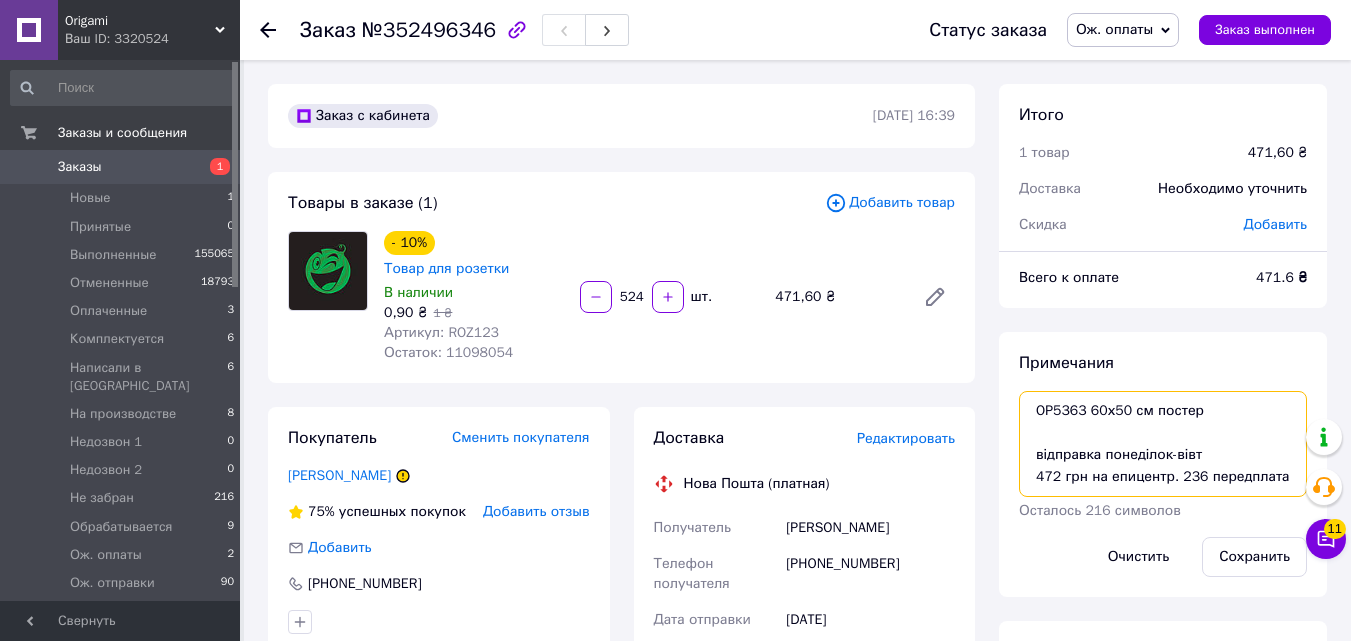 click on "OP5363 60х50 см постер
відправка понеділок-вівт
472 грн на епицентр. 236 передплата" at bounding box center (1163, 444) 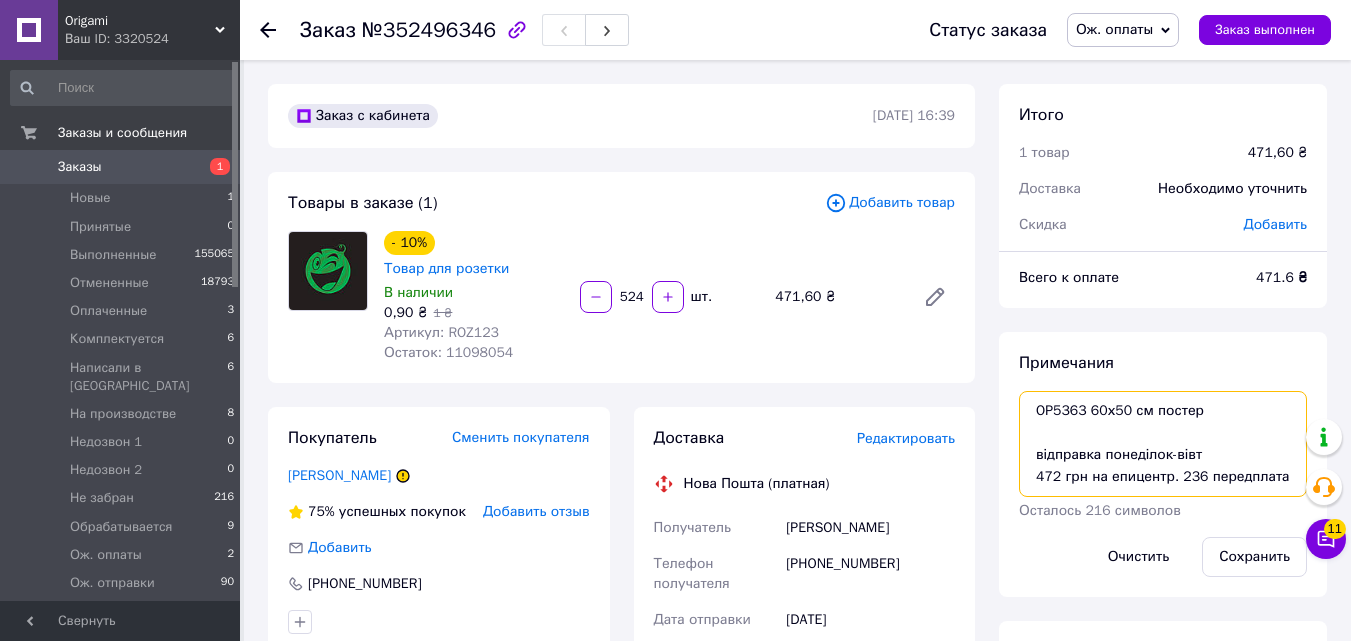 drag, startPoint x: 1195, startPoint y: 452, endPoint x: 1105, endPoint y: 455, distance: 90.04999 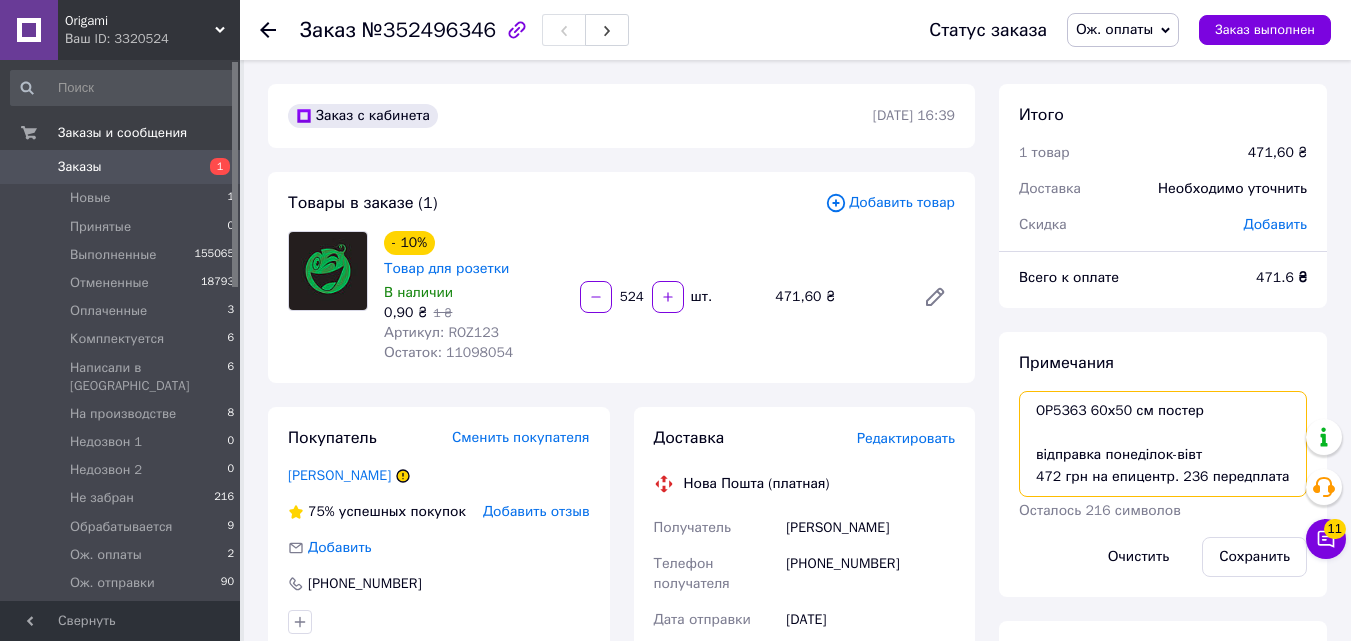 click on "OP5363 60х50 см постер
відправка понеділок-вівт
472 грн на епицентр. 236 передплата" at bounding box center (1163, 444) 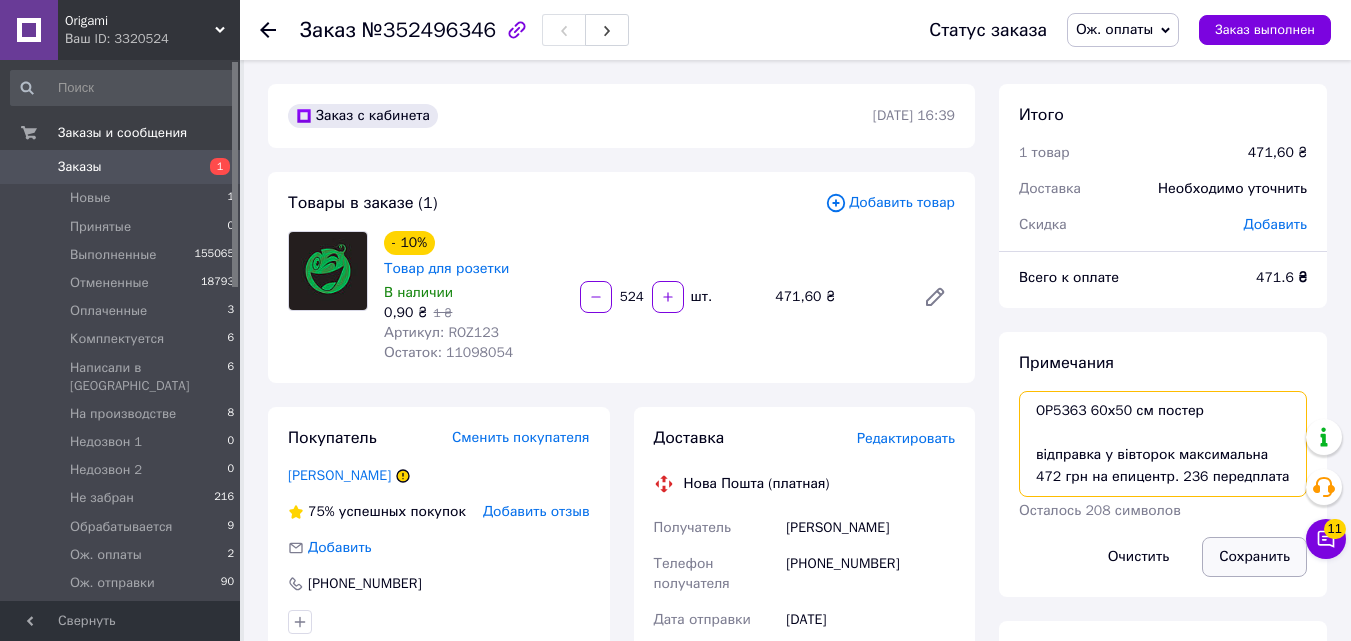 type on "OP5363 60х50 см постер
відправка у вівторок максимальна
472 грн на епицентр. 236 передплата" 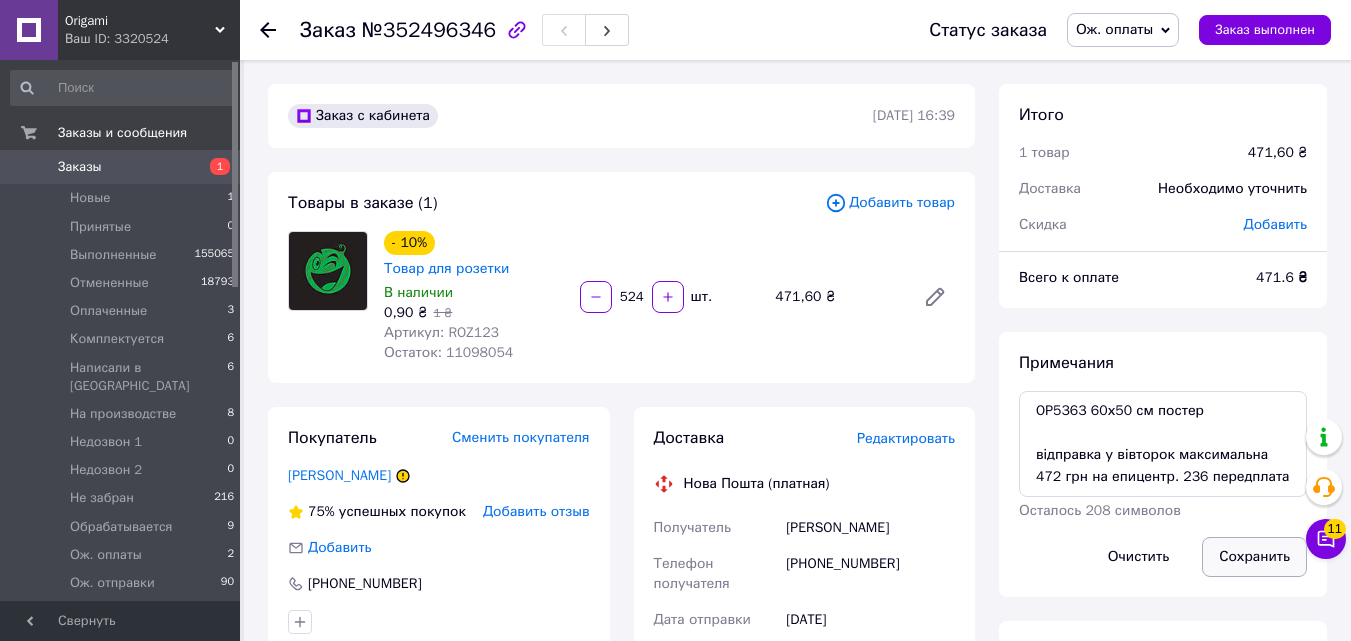 click on "Сохранить" at bounding box center (1254, 557) 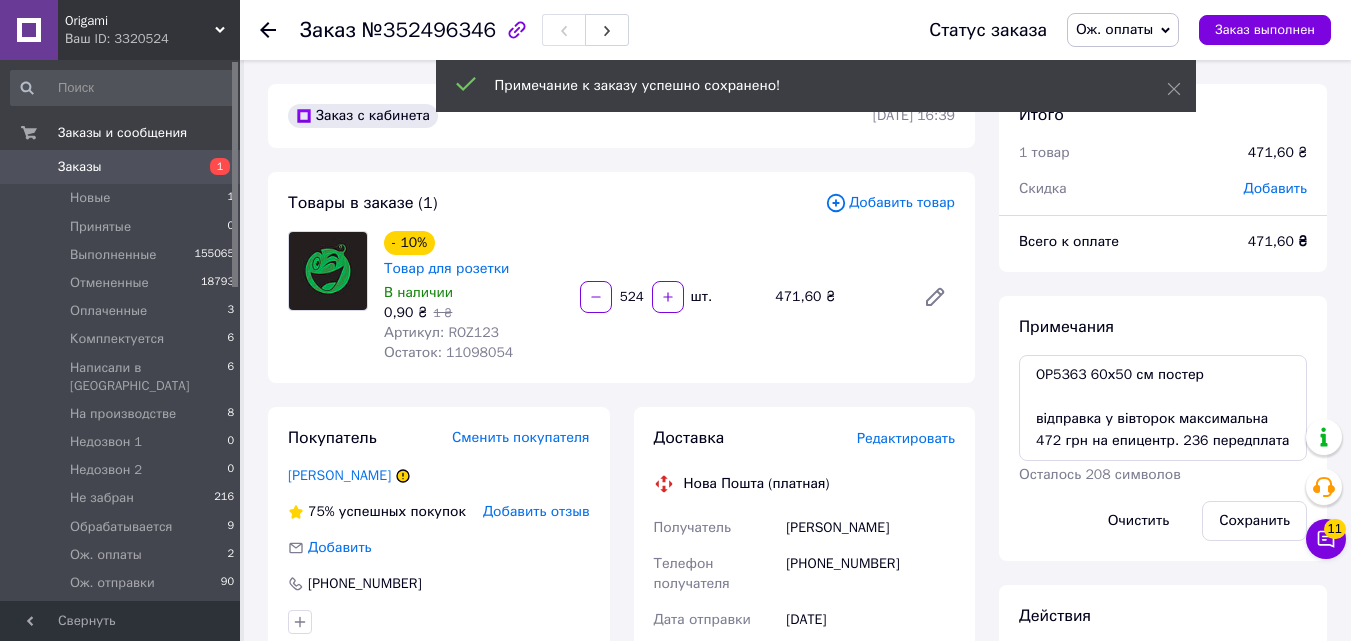 click on "Редактировать" at bounding box center (906, 438) 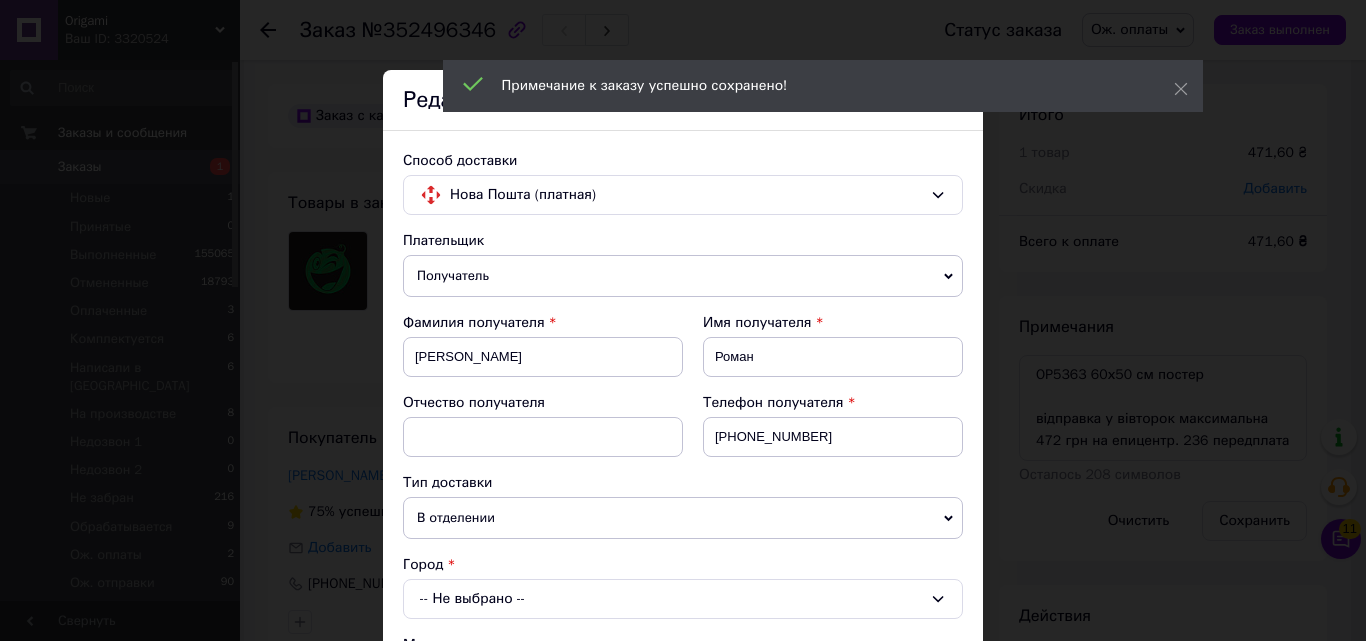 scroll, scrollTop: 453, scrollLeft: 0, axis: vertical 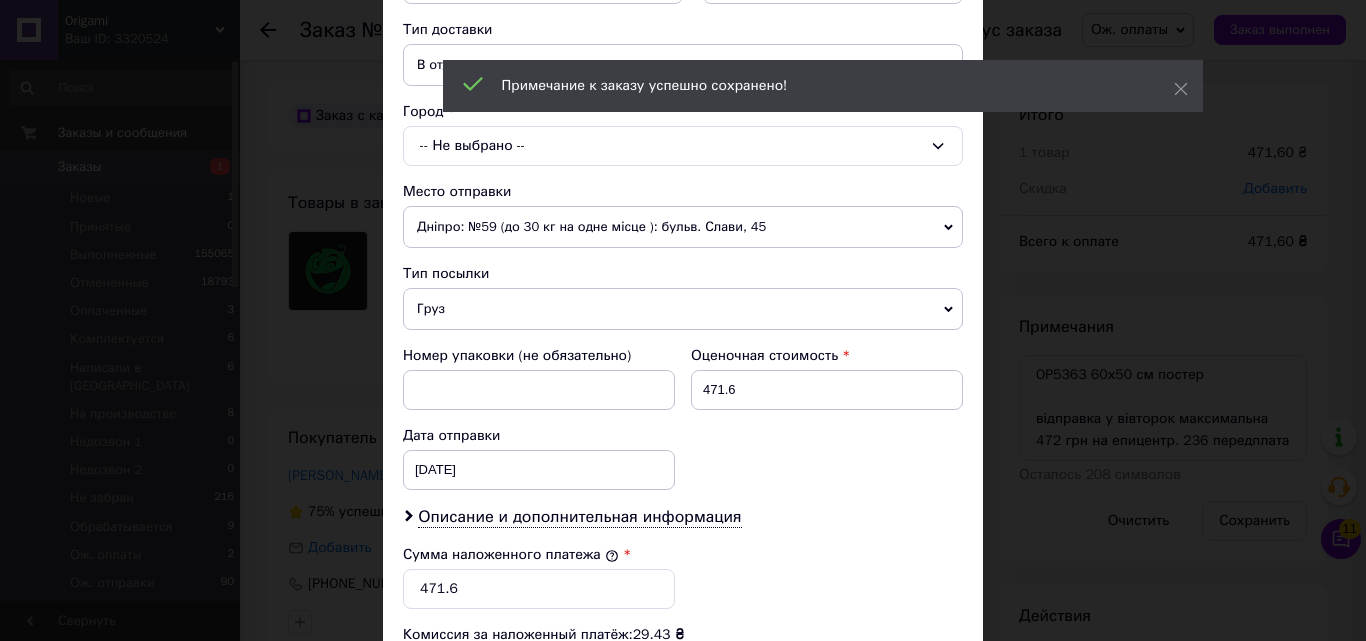 click on "-- Не выбрано --" at bounding box center (683, 146) 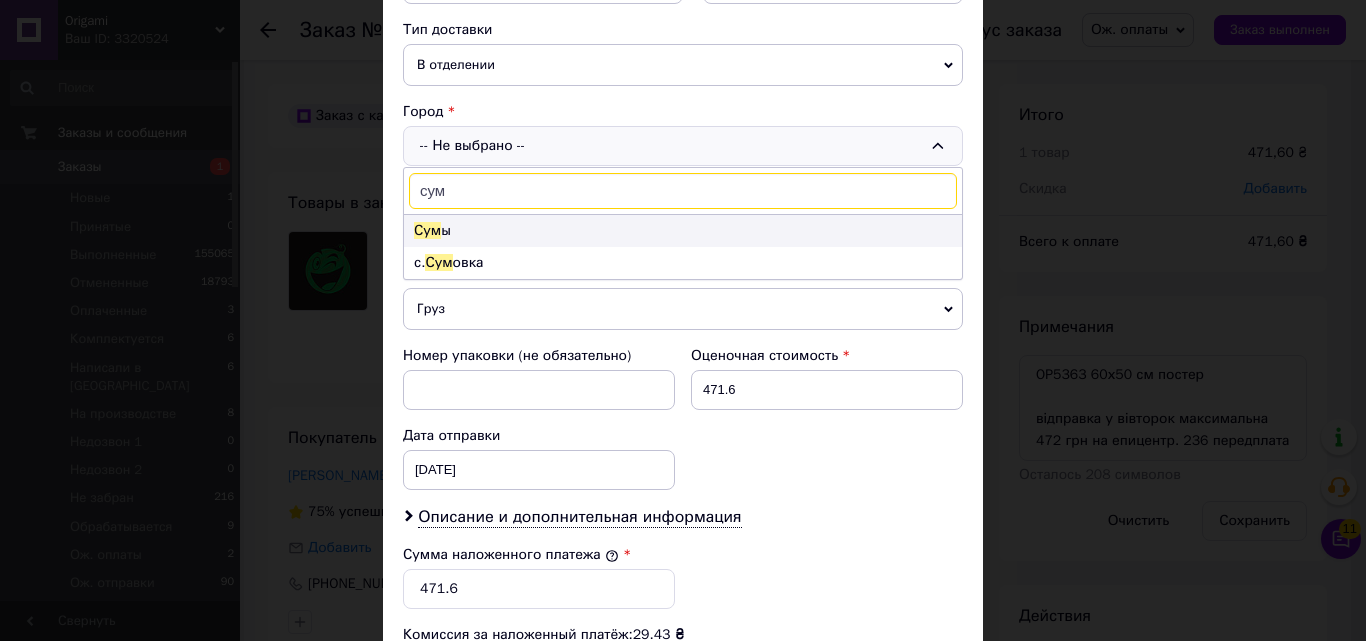type on "сум" 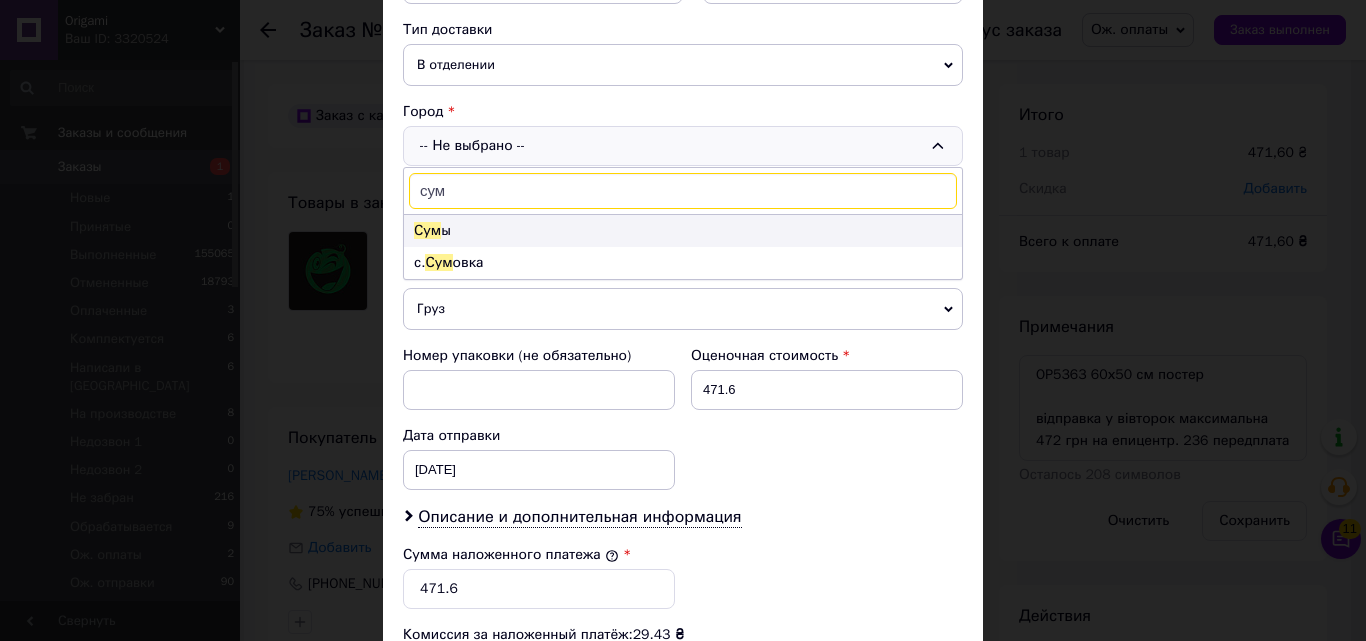 click on "Сум ы" at bounding box center (683, 231) 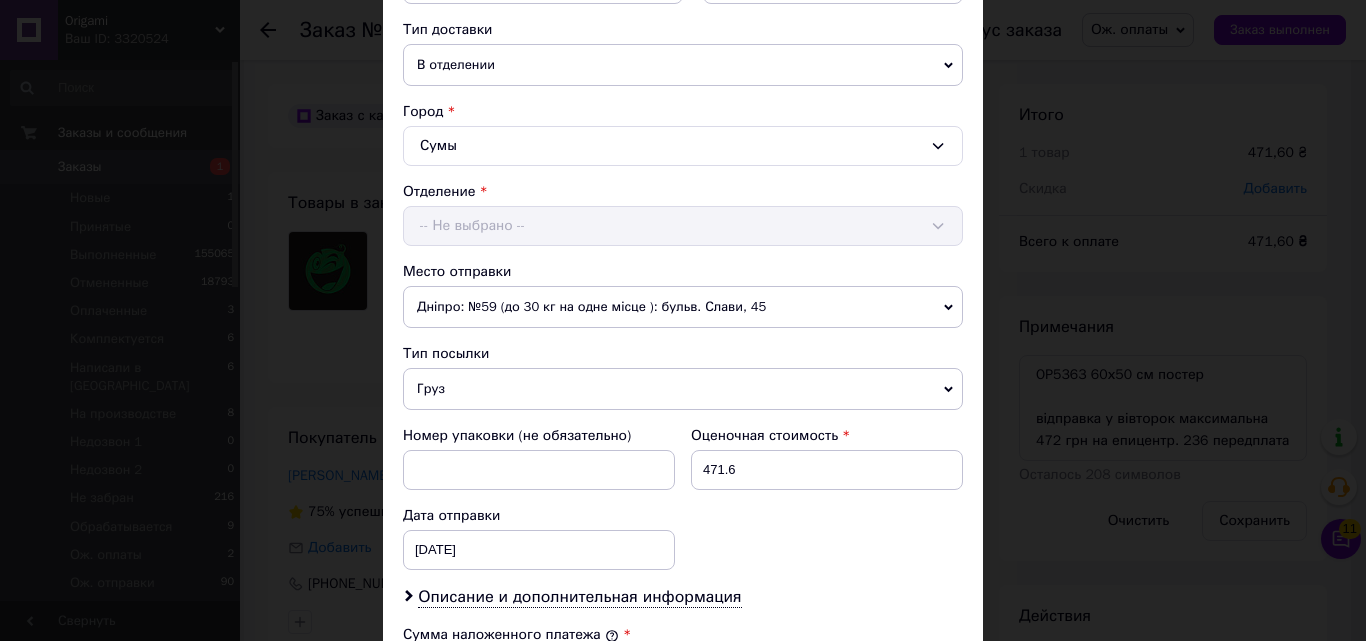 click on "-- Не выбрано --" at bounding box center (683, 226) 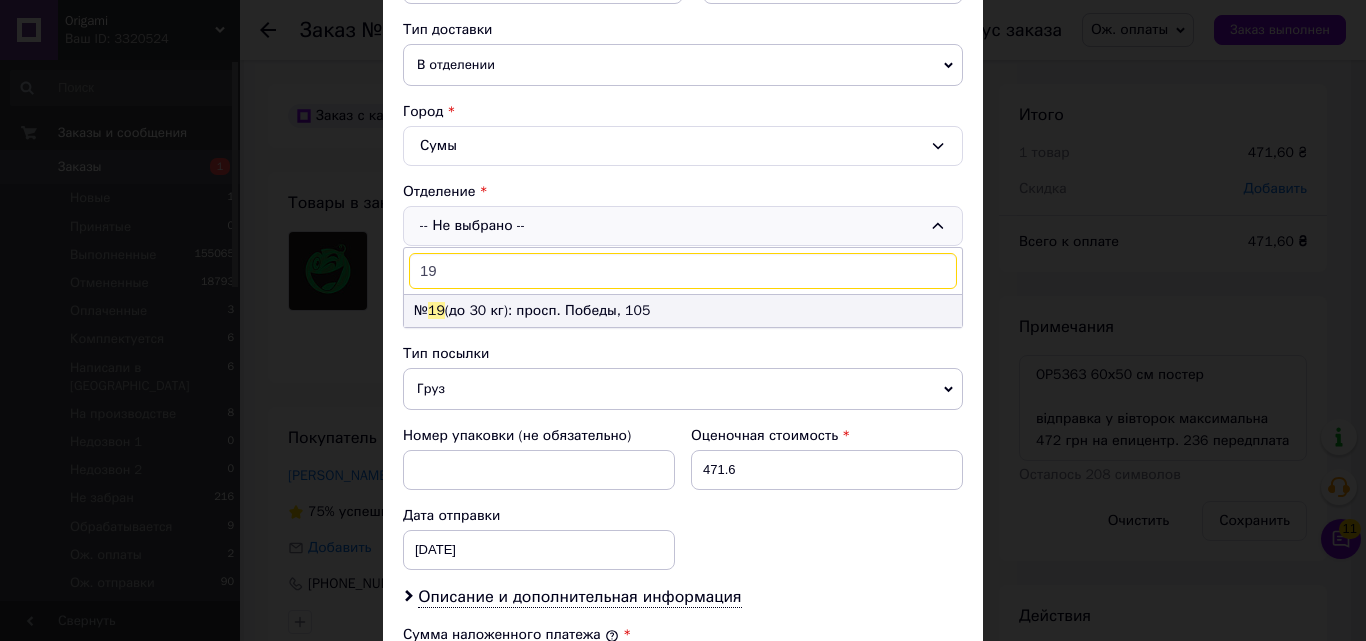 type on "19" 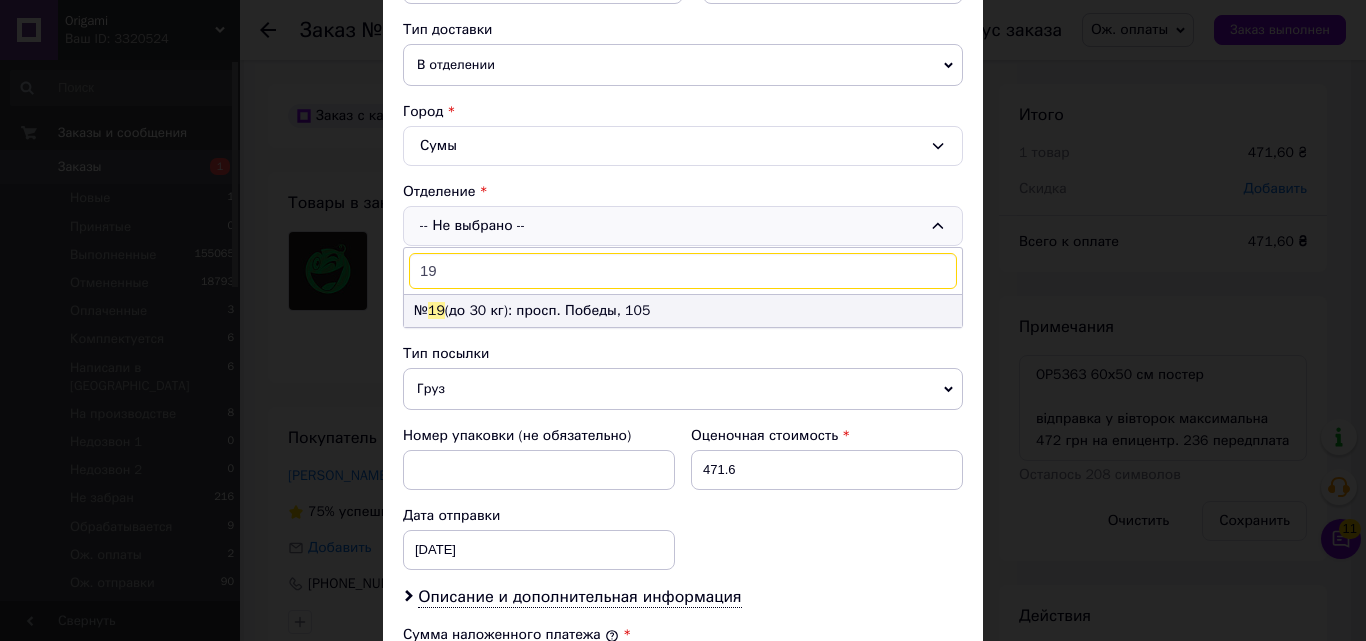click on "№ 19  (до 30 кг): просп. Победы, 105" at bounding box center [683, 311] 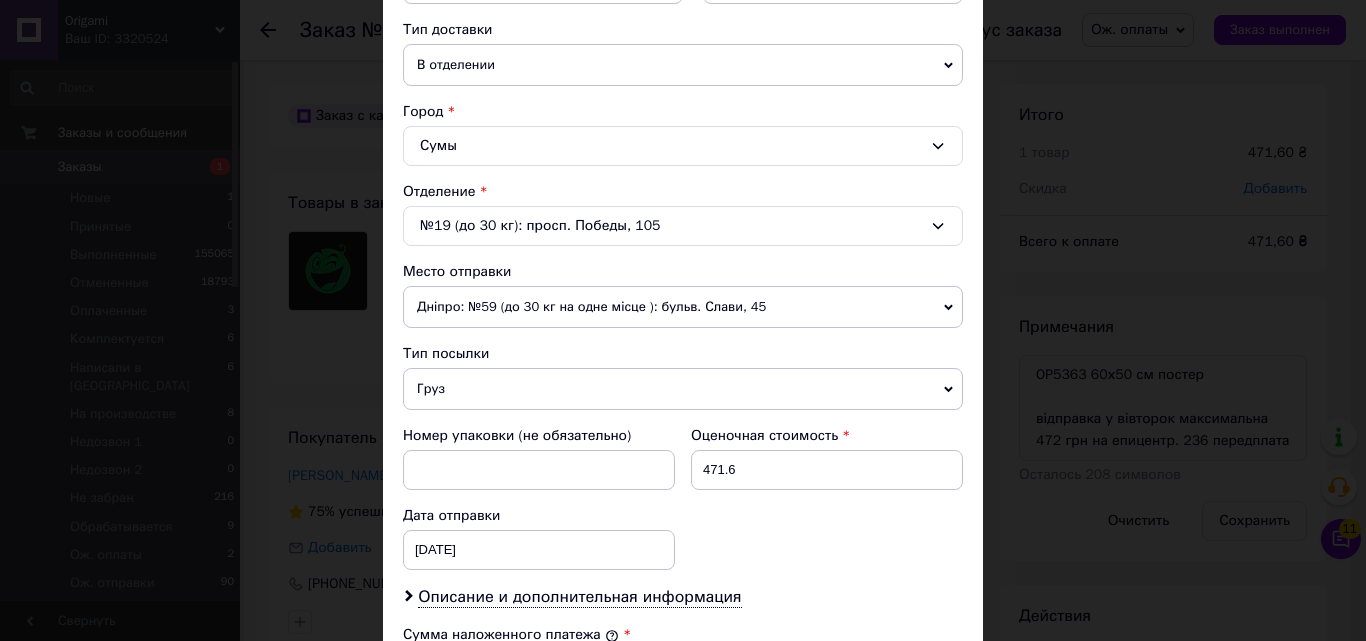 click on "Дніпро: №59 (до 30 кг на одне місце ): бульв. Слави, 45" at bounding box center (683, 307) 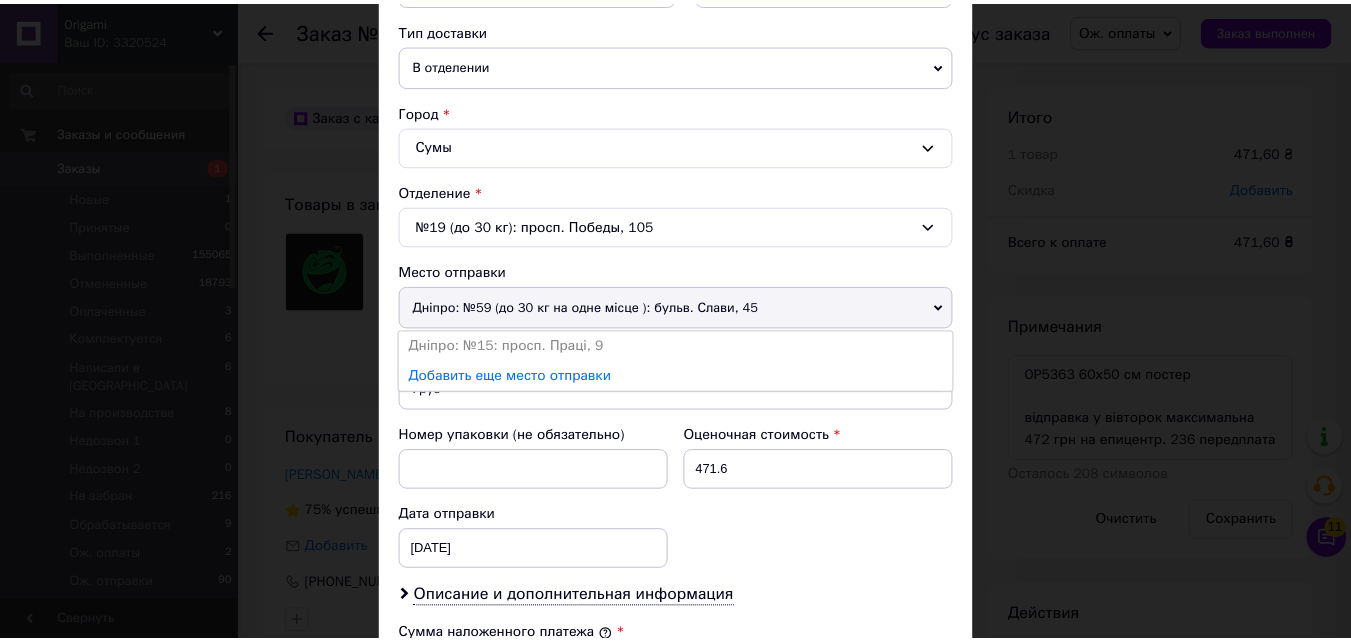scroll, scrollTop: 812, scrollLeft: 0, axis: vertical 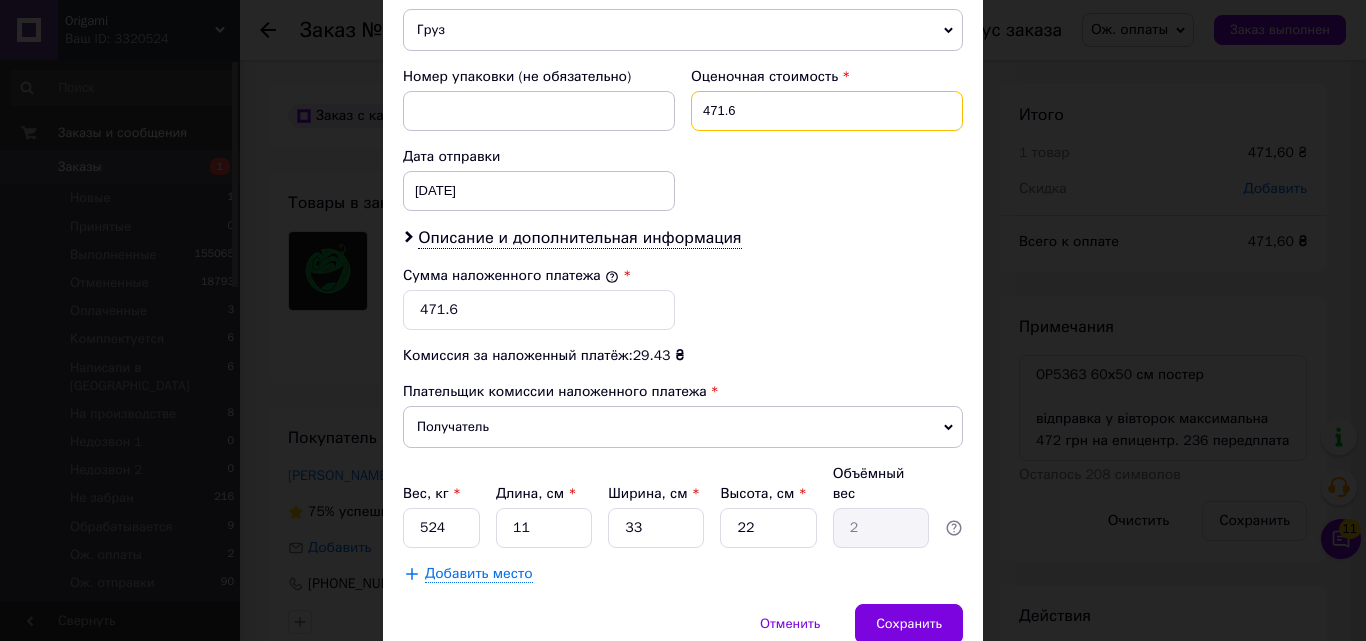 drag, startPoint x: 720, startPoint y: 110, endPoint x: 805, endPoint y: 116, distance: 85.2115 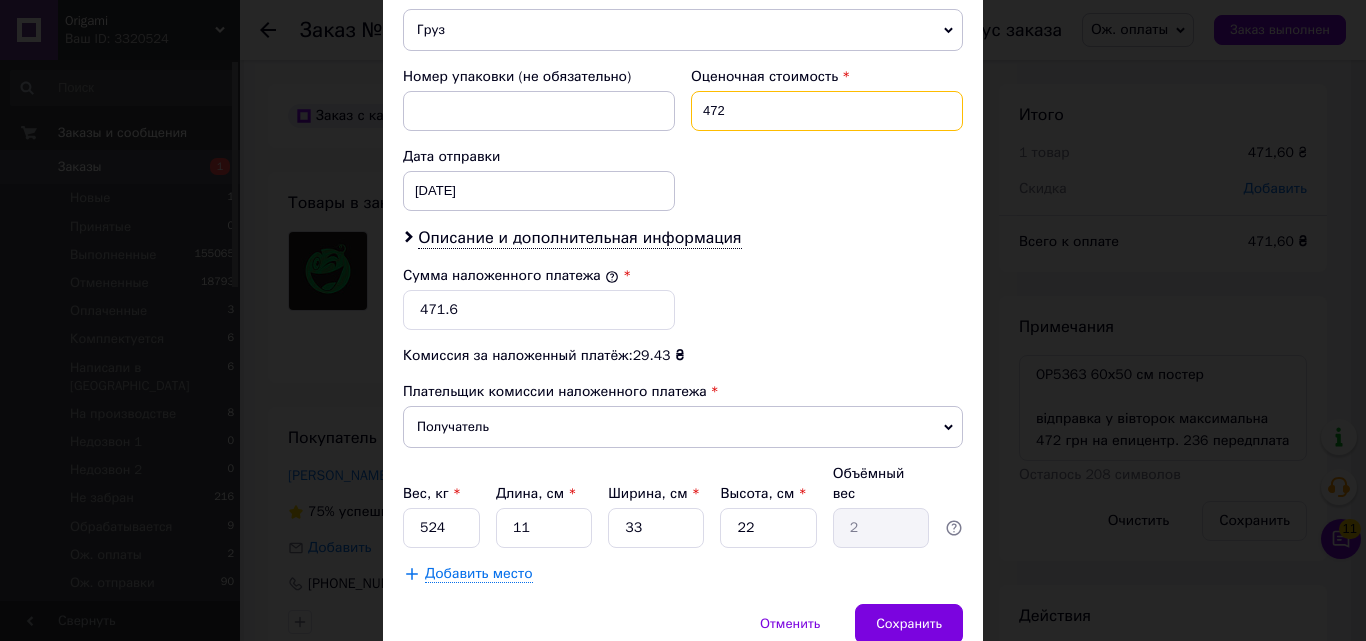 type on "472" 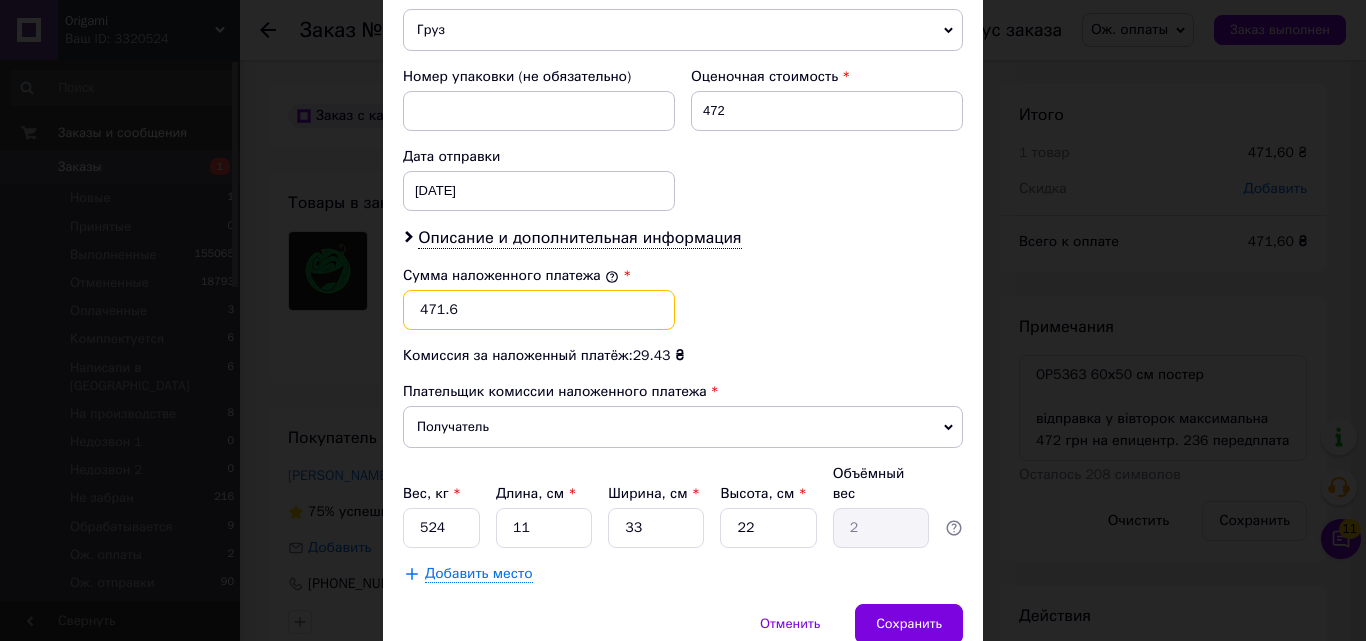 click on "471.6" at bounding box center [539, 310] 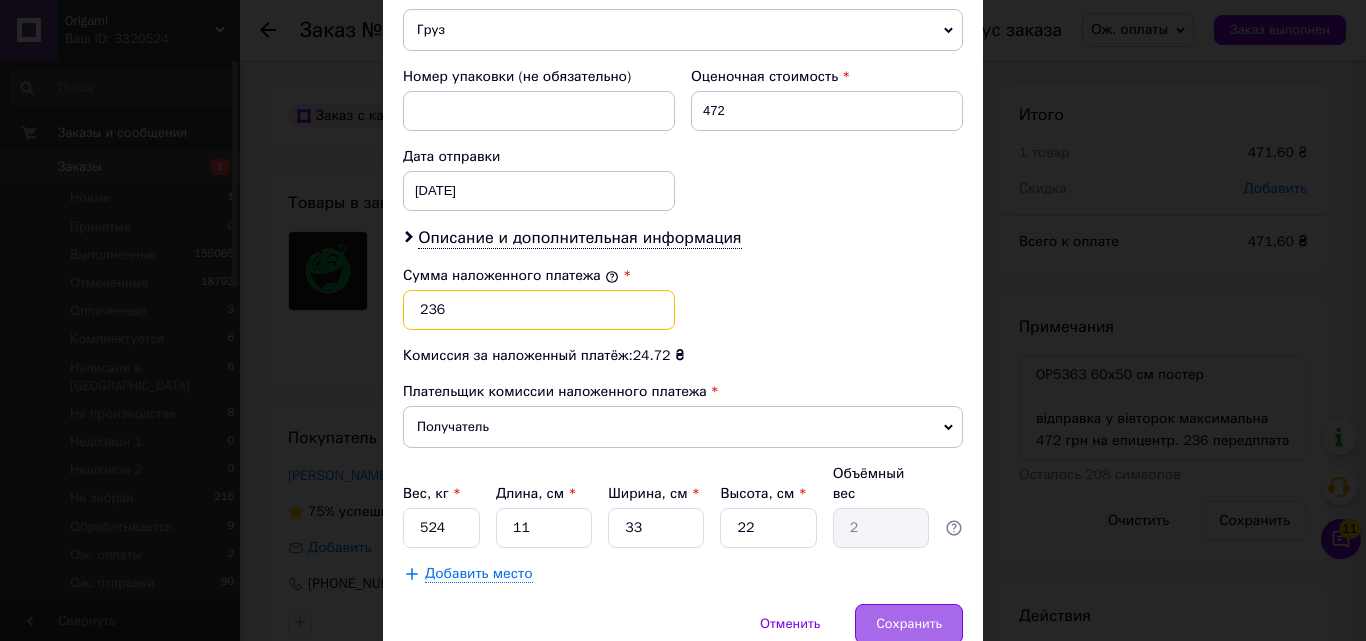 type on "236" 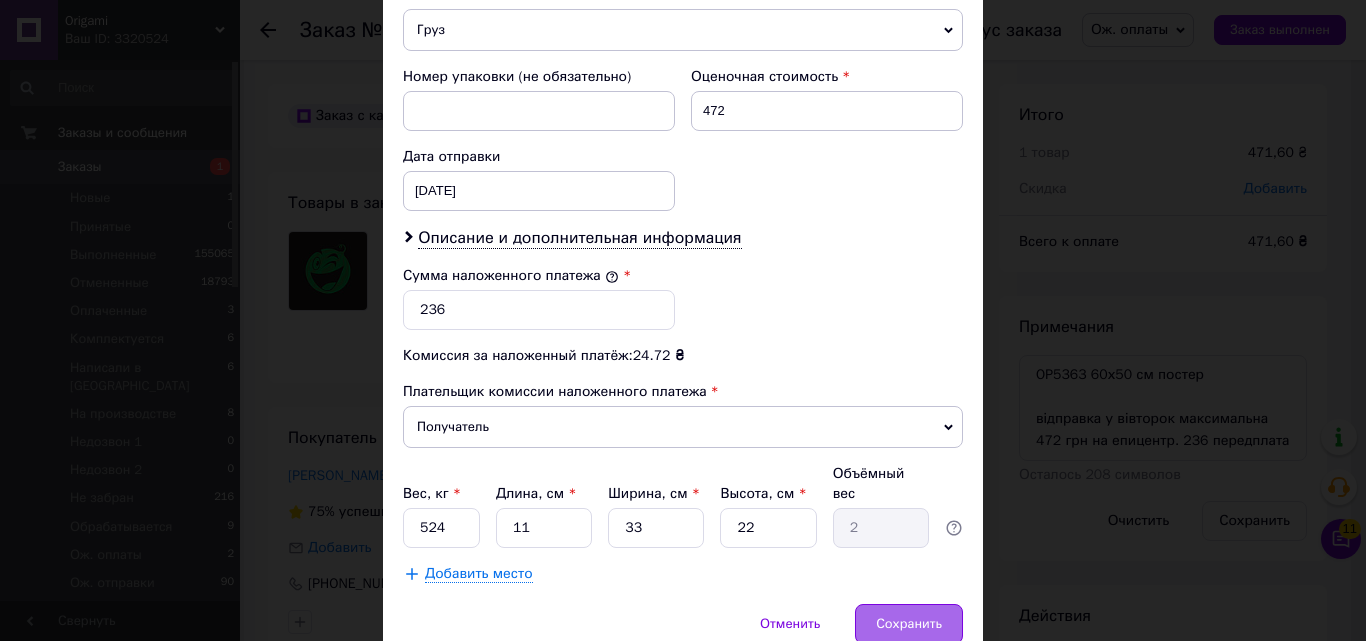click on "Сохранить" at bounding box center (909, 624) 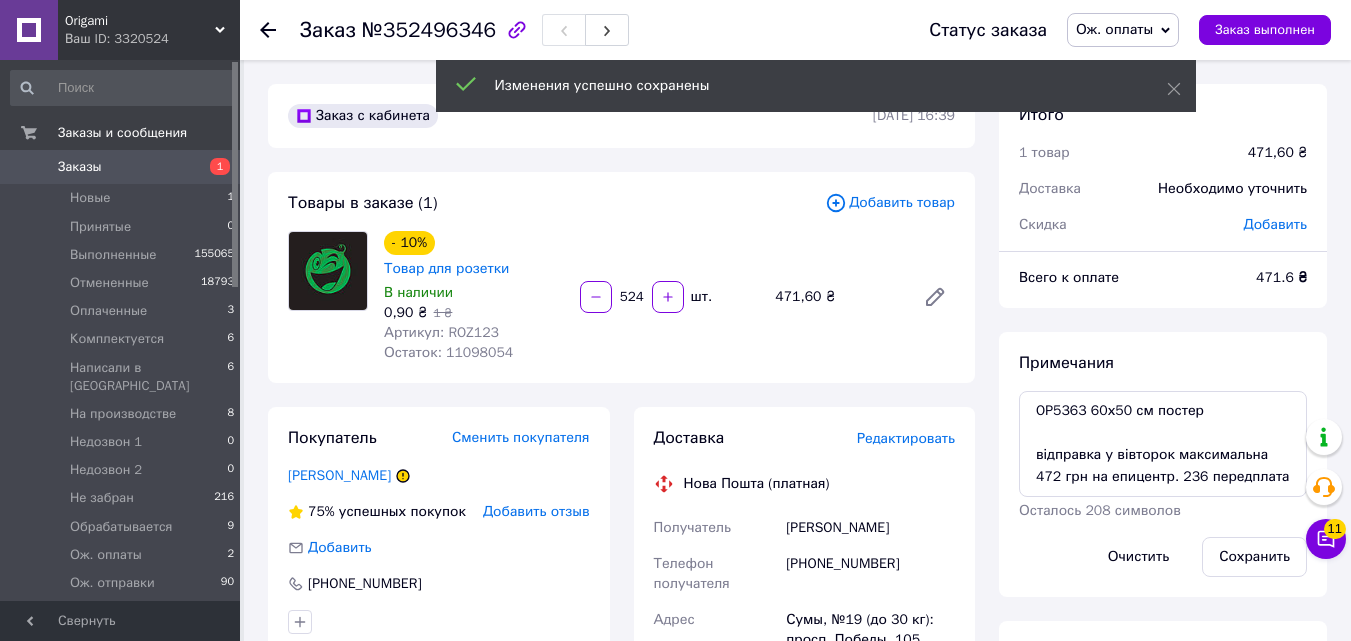 click on "Добавить" at bounding box center [1275, 224] 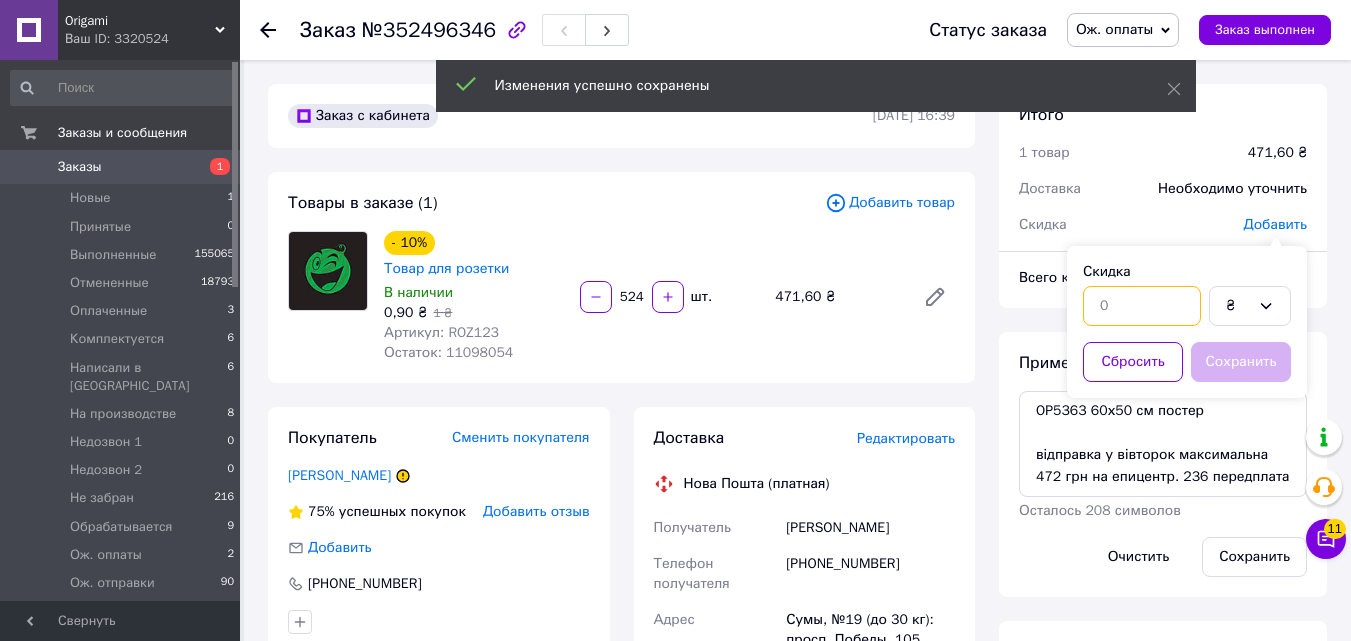 click at bounding box center (1142, 306) 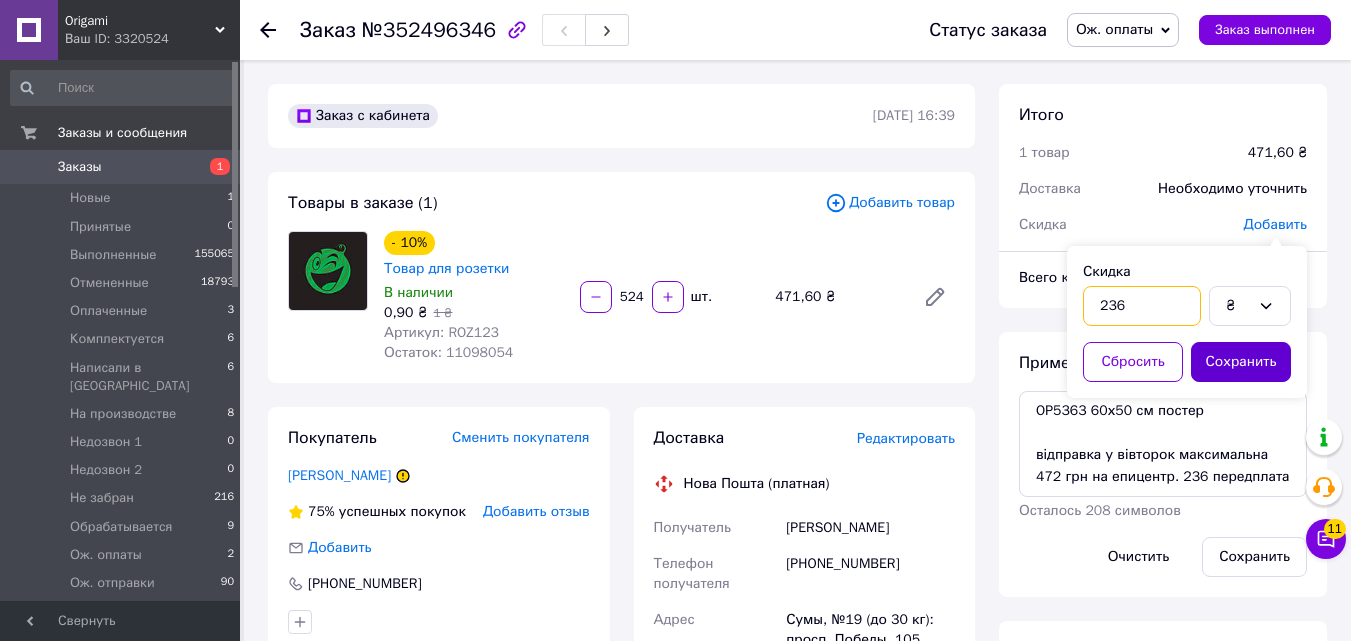 type on "236" 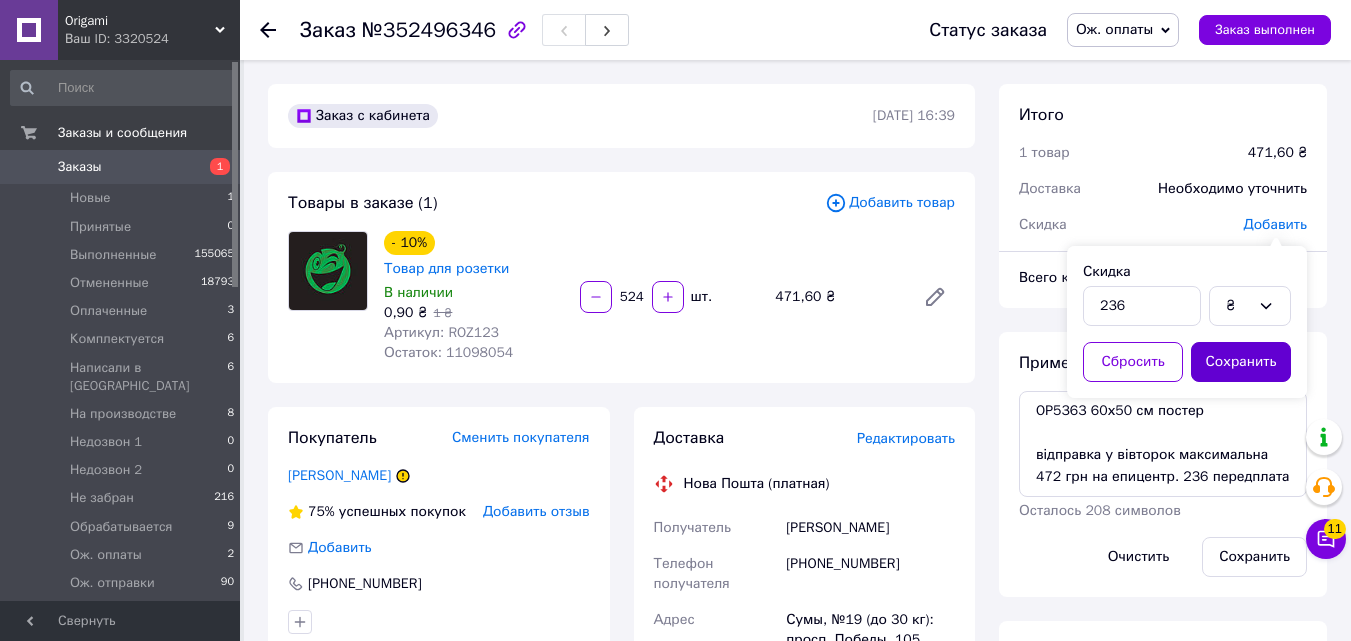 click on "Сохранить" at bounding box center [1241, 362] 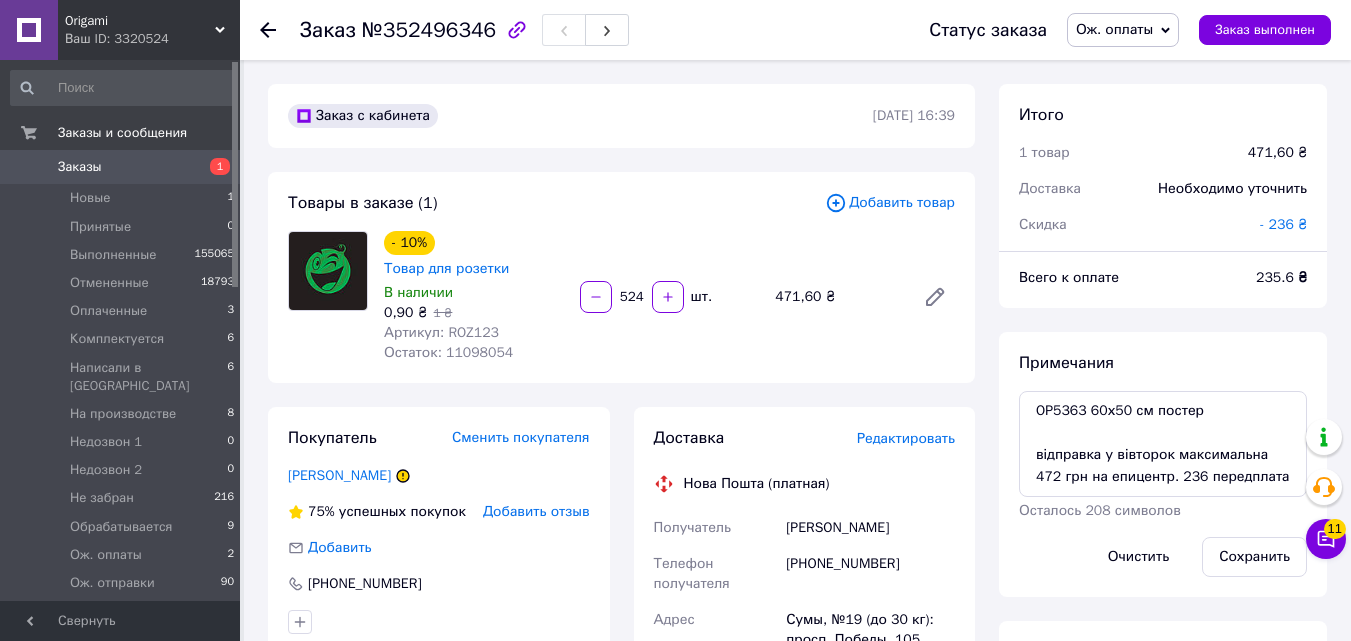 click on "Ож. оплаты Принят Выполнен Отменен Оплаченный Комплектуется Написали в вайбер На производстве Недозвон 1 Недозвон 2 Не забран Обрабатывается Ож. отправки Отправлено Отправлено смс Предзаказ Проблемные Товар под заказ Уточнение деталей" at bounding box center [1123, 30] 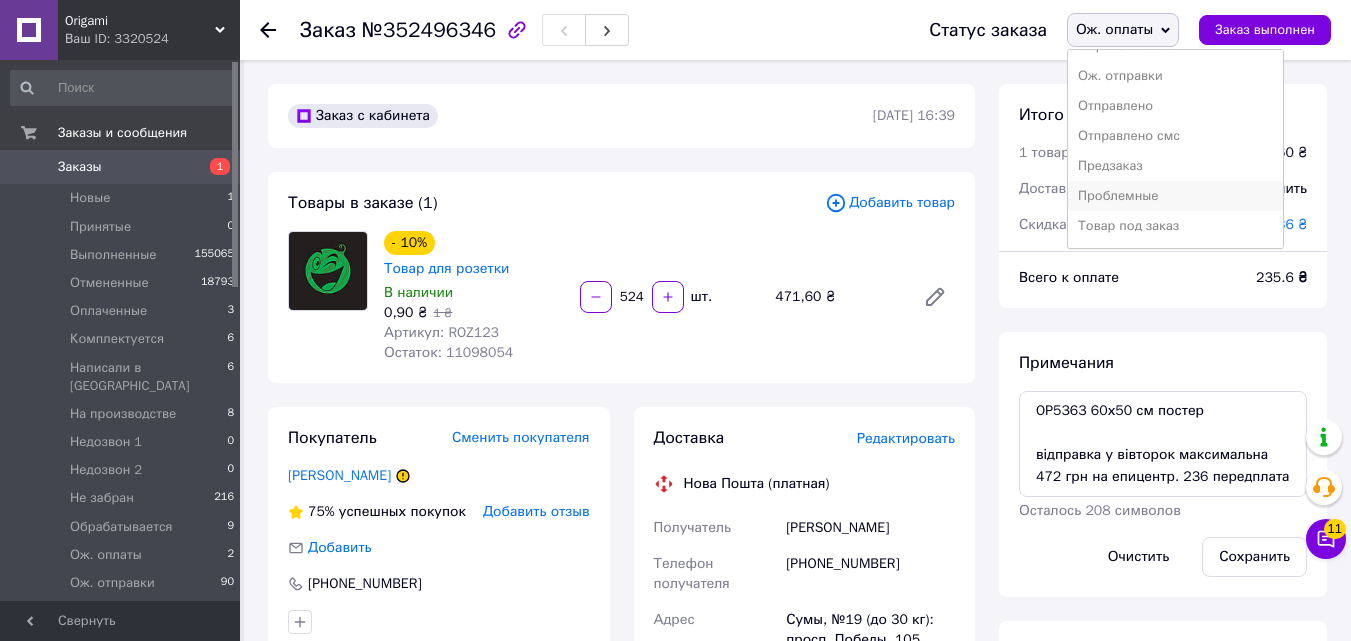 scroll, scrollTop: 327, scrollLeft: 0, axis: vertical 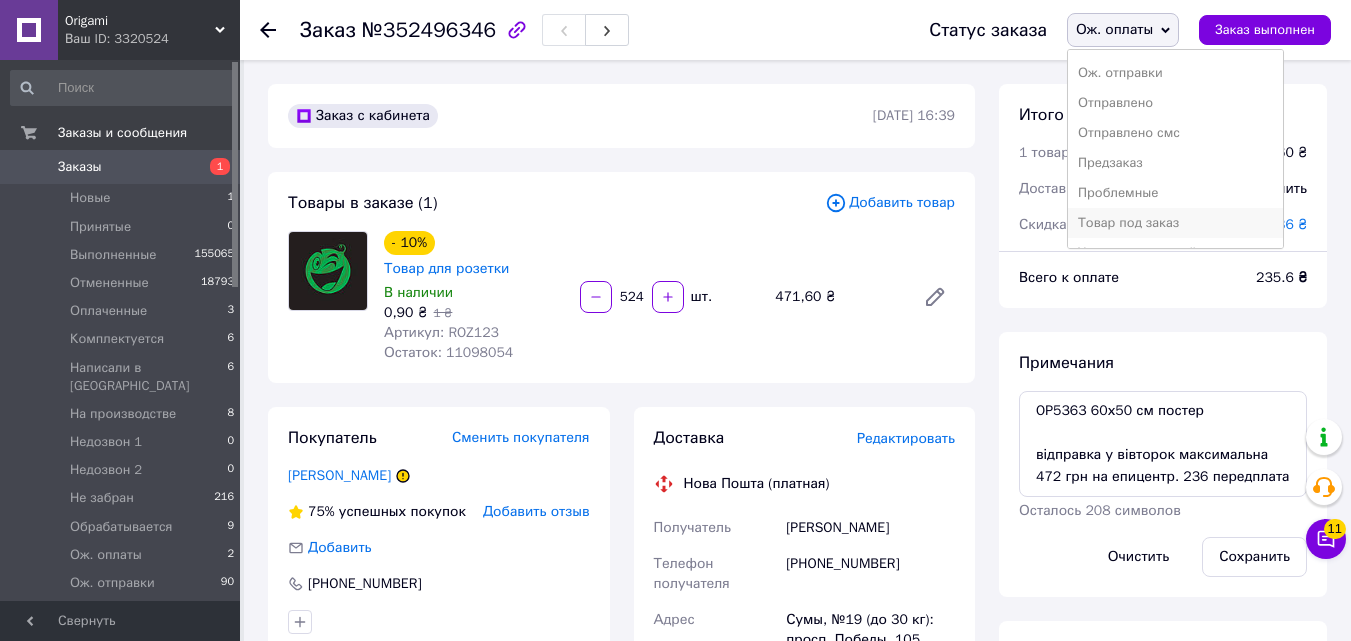 click on "Товар под заказ" at bounding box center [1175, 223] 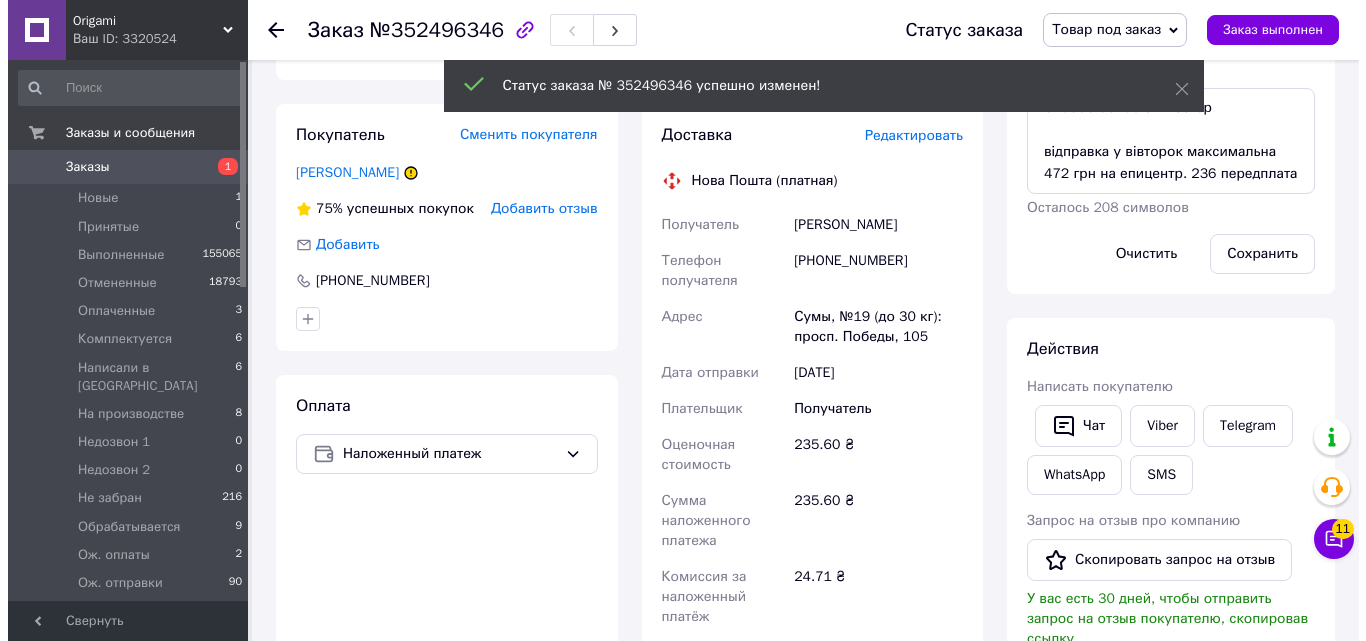 scroll, scrollTop: 175, scrollLeft: 0, axis: vertical 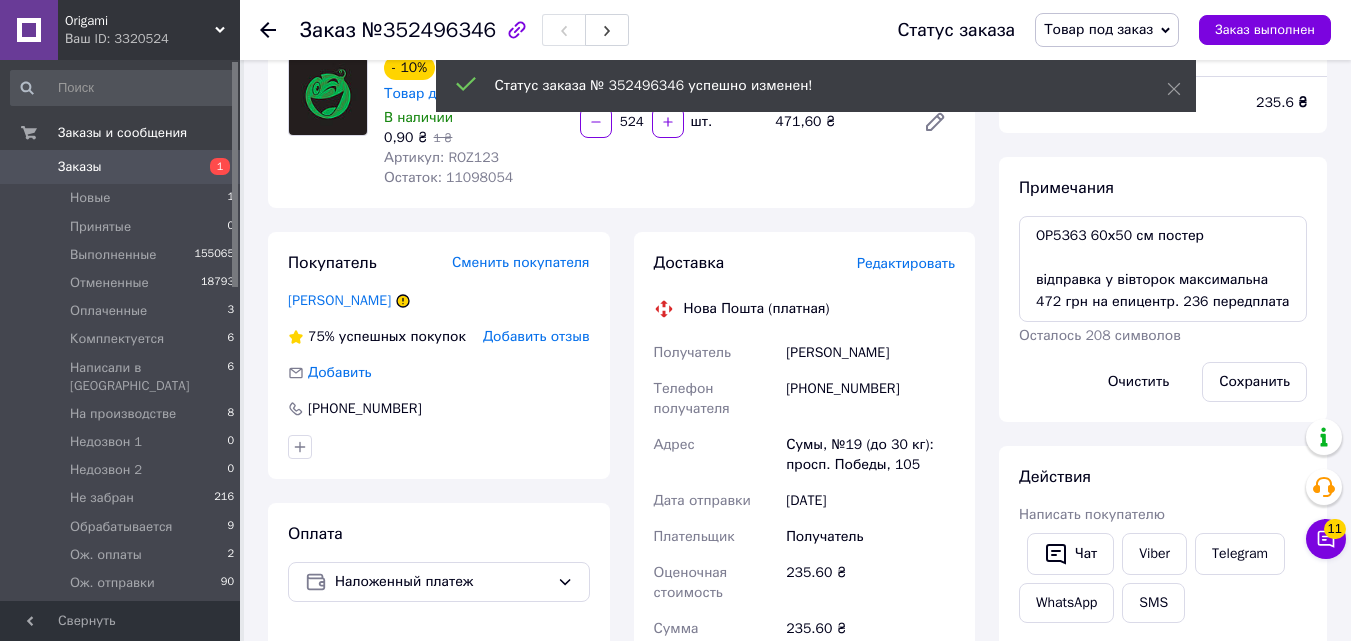 click on "Редактировать" at bounding box center (906, 263) 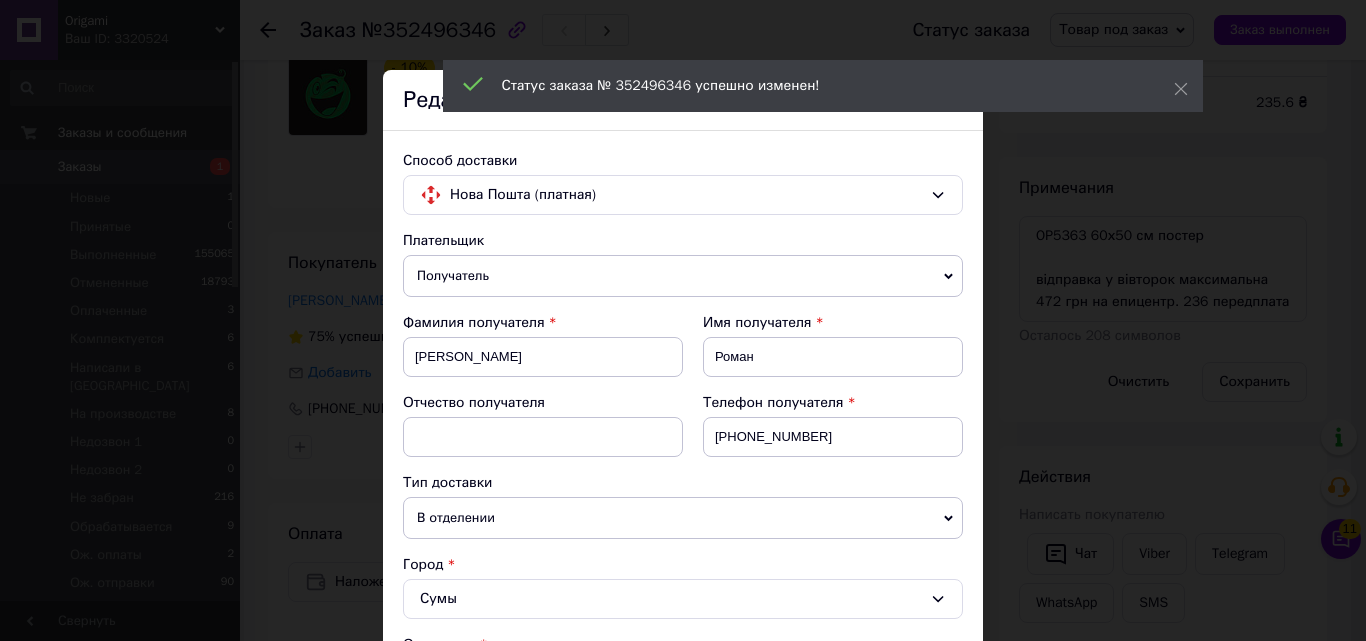scroll, scrollTop: 728, scrollLeft: 0, axis: vertical 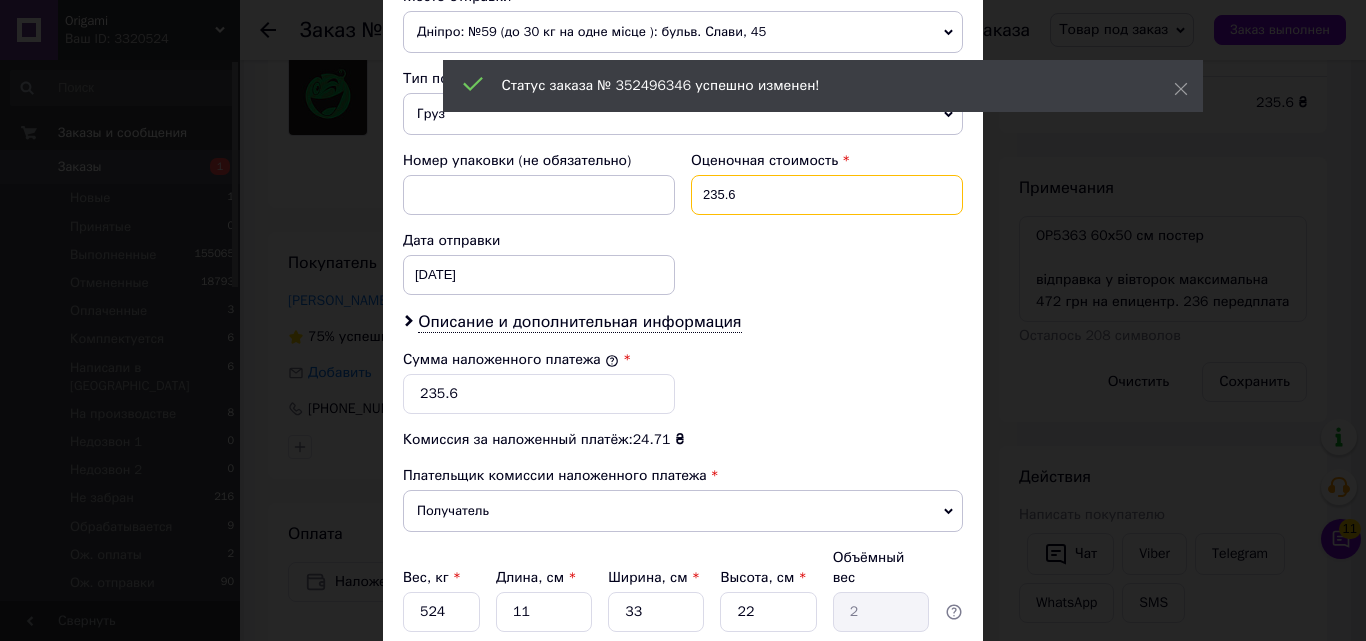 click on "235.6" at bounding box center [827, 195] 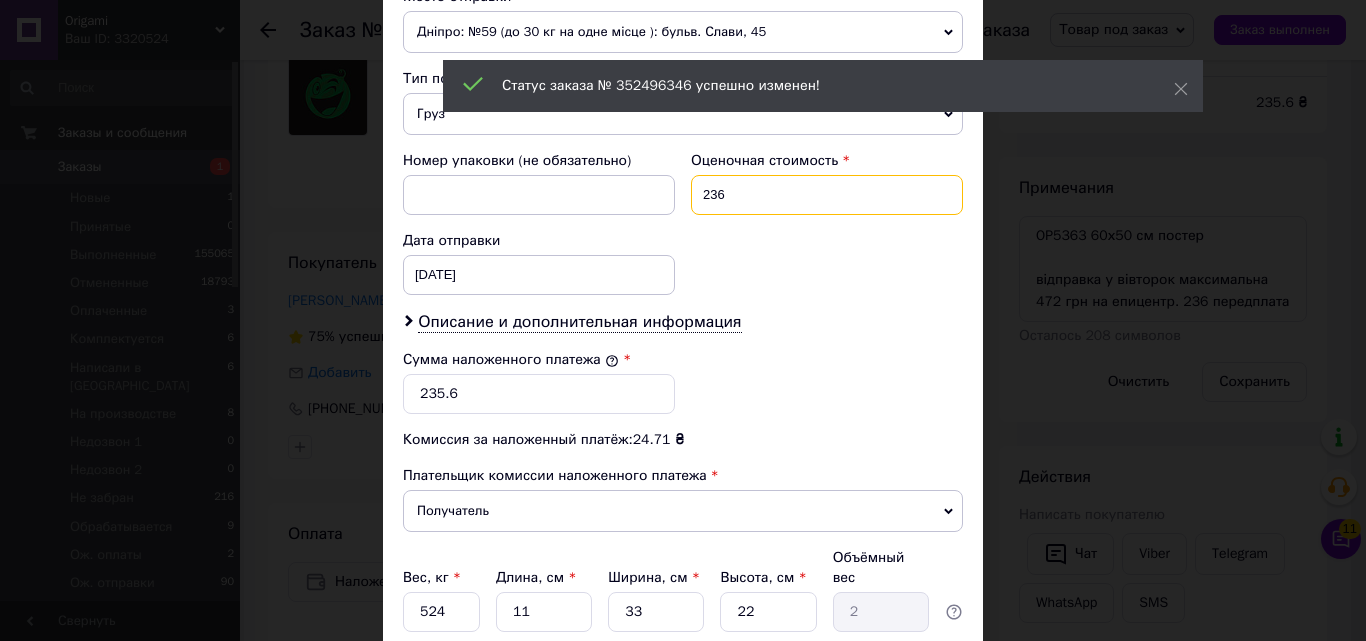 click on "236" at bounding box center (827, 195) 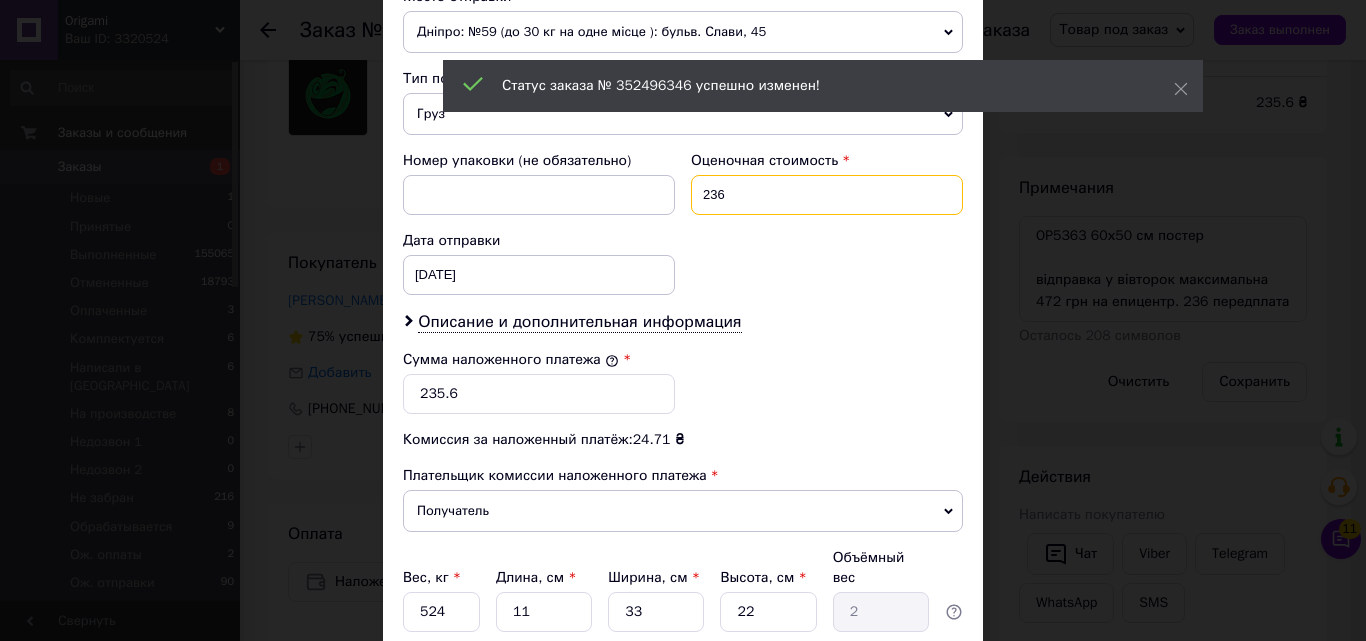 click on "236" at bounding box center (827, 195) 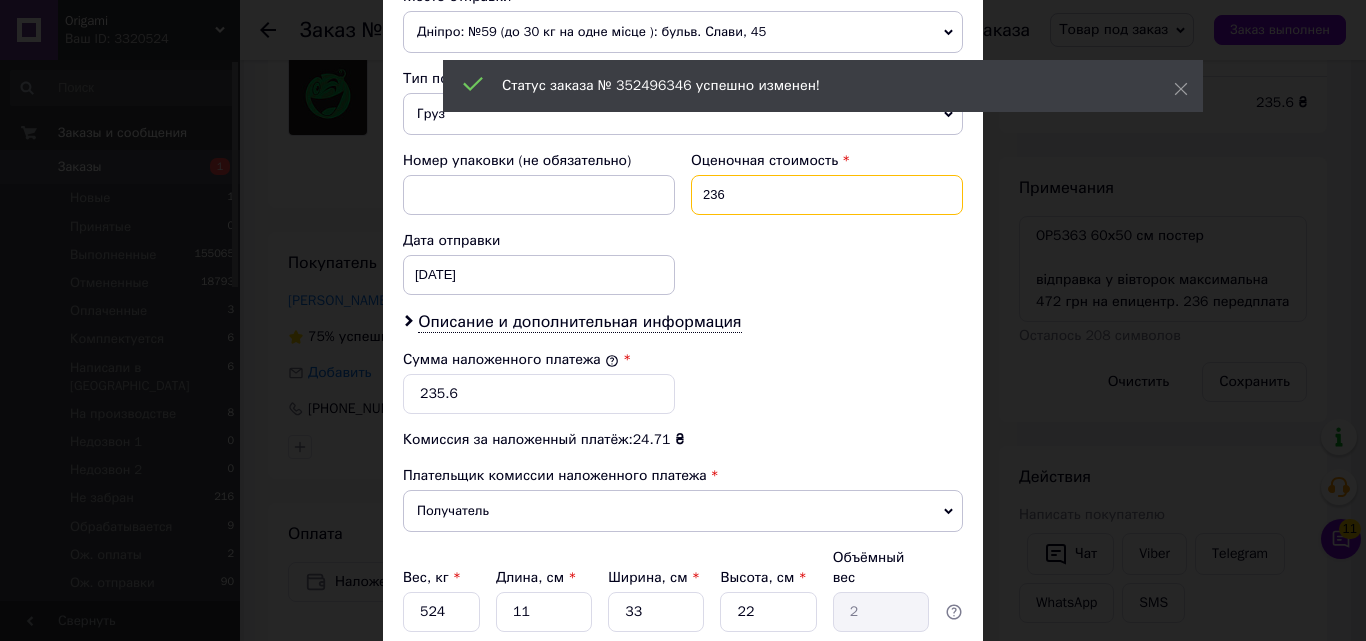 type on "236" 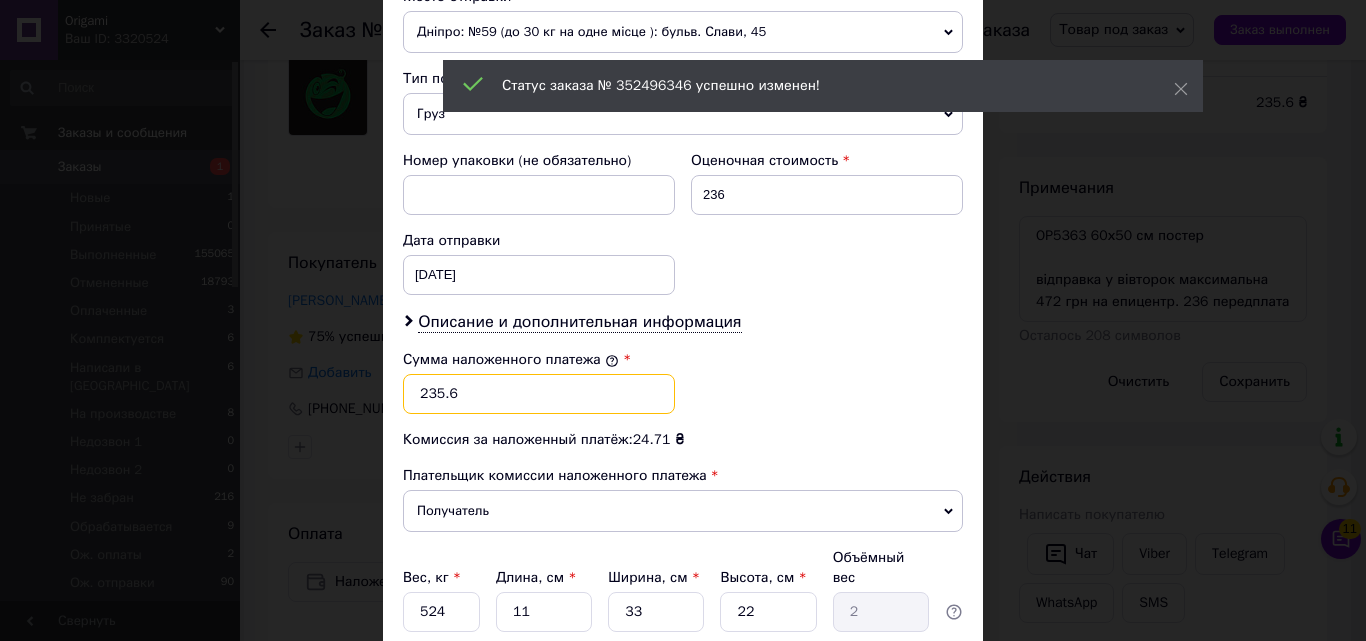 click on "235.6" at bounding box center [539, 394] 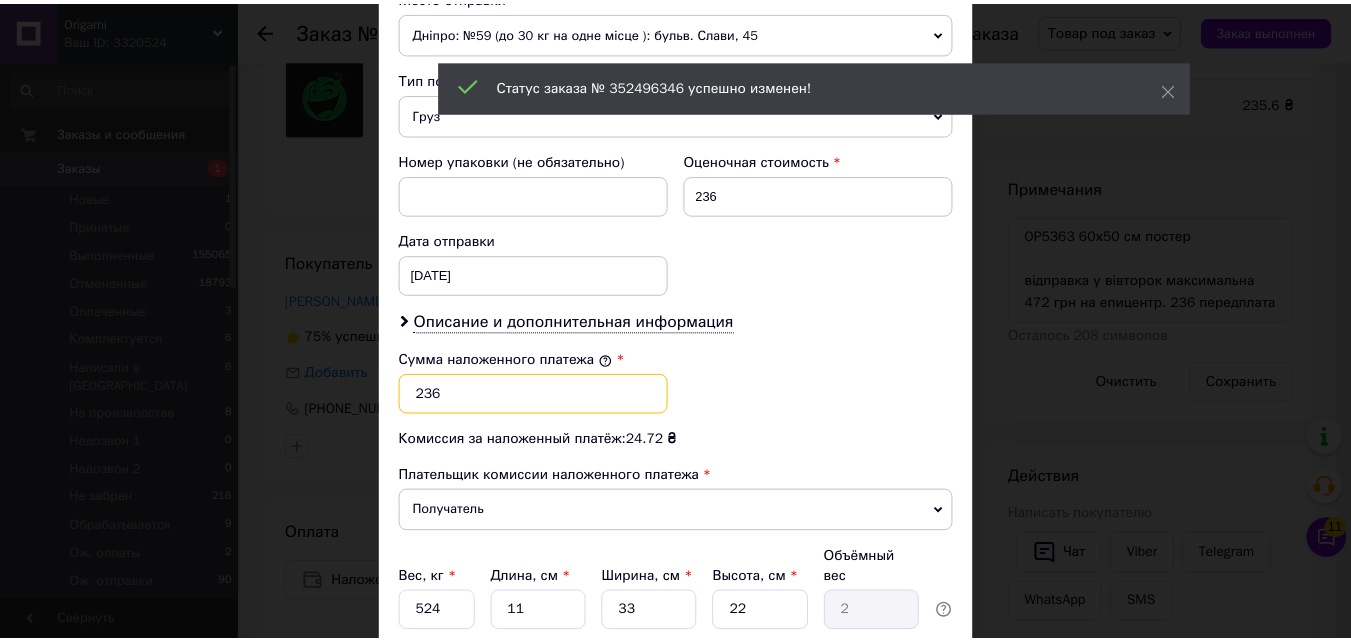 scroll, scrollTop: 885, scrollLeft: 0, axis: vertical 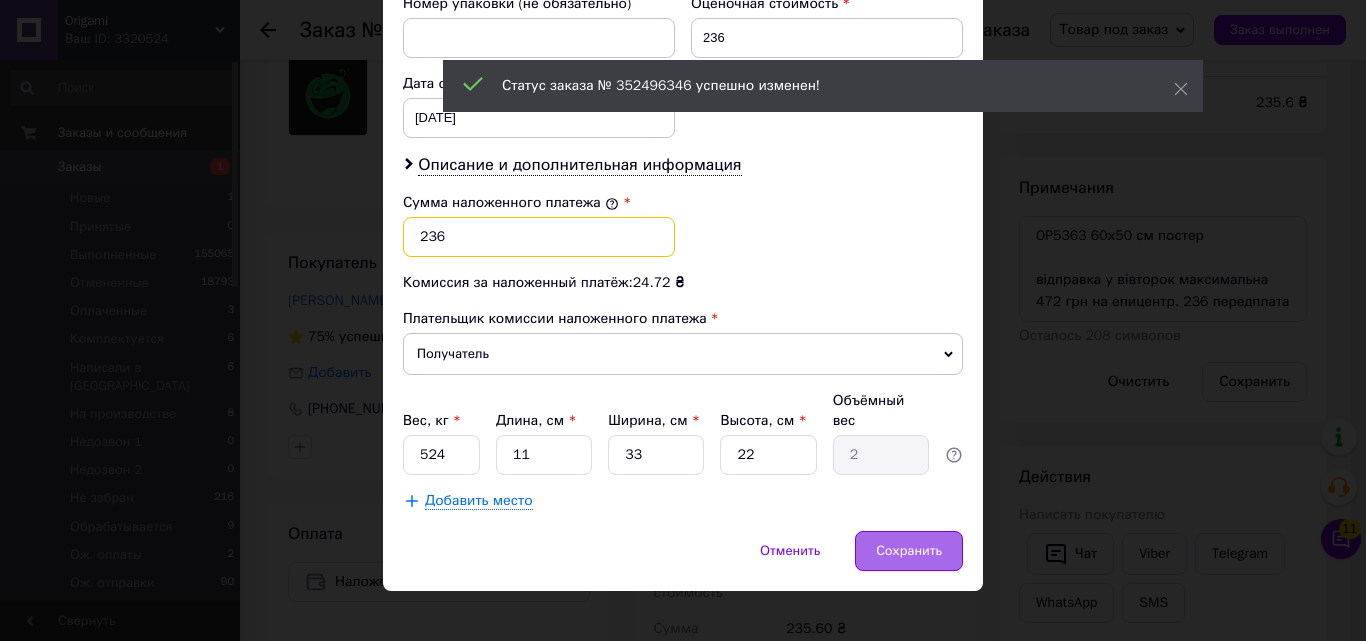 type on "236" 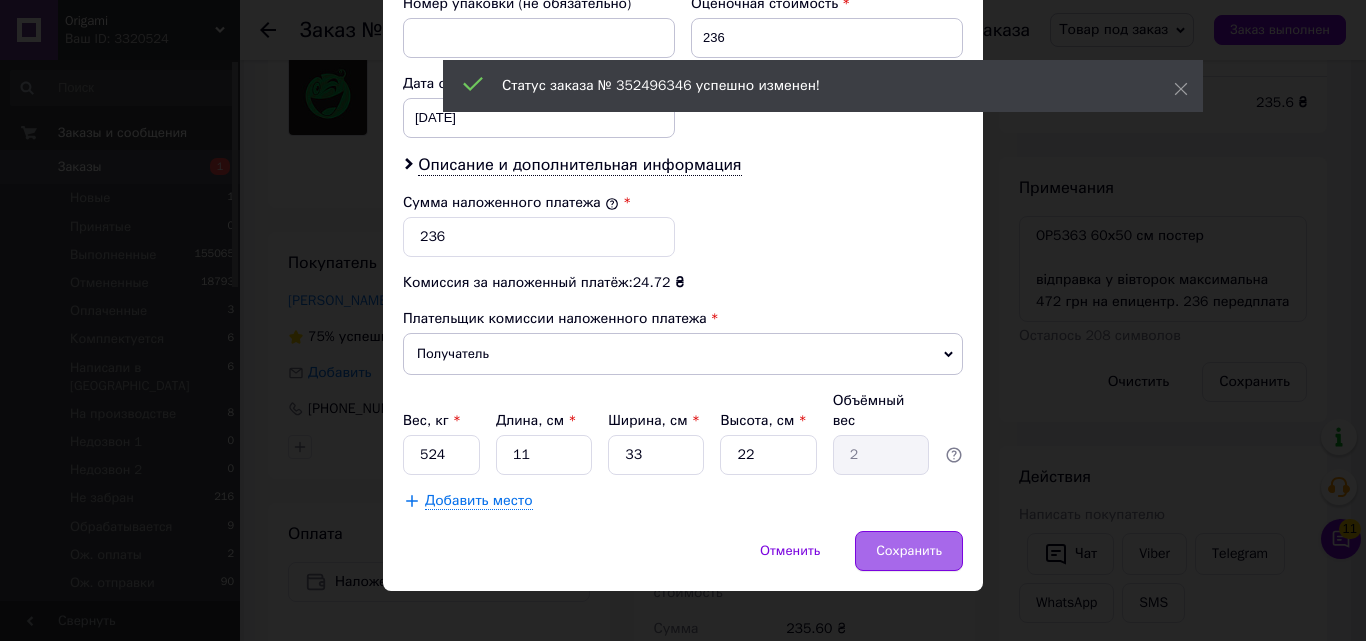 click on "Сохранить" at bounding box center [909, 551] 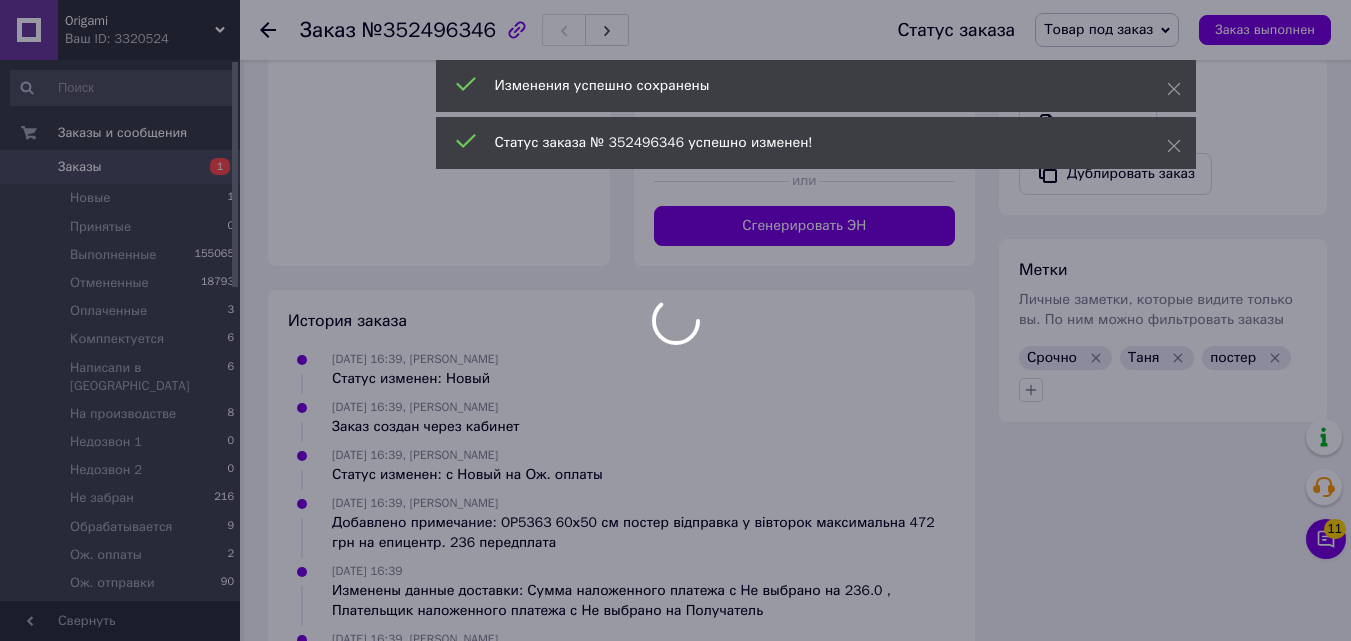 scroll, scrollTop: 997, scrollLeft: 0, axis: vertical 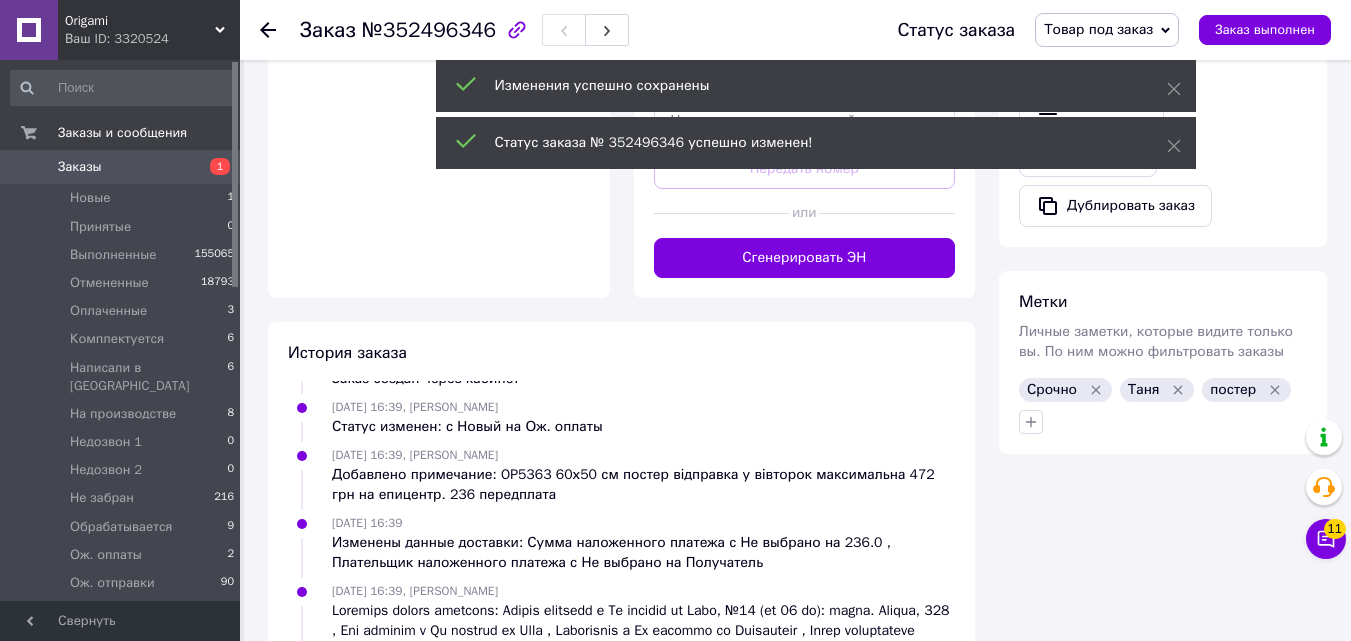 drag, startPoint x: 1034, startPoint y: 410, endPoint x: 1045, endPoint y: 410, distance: 11 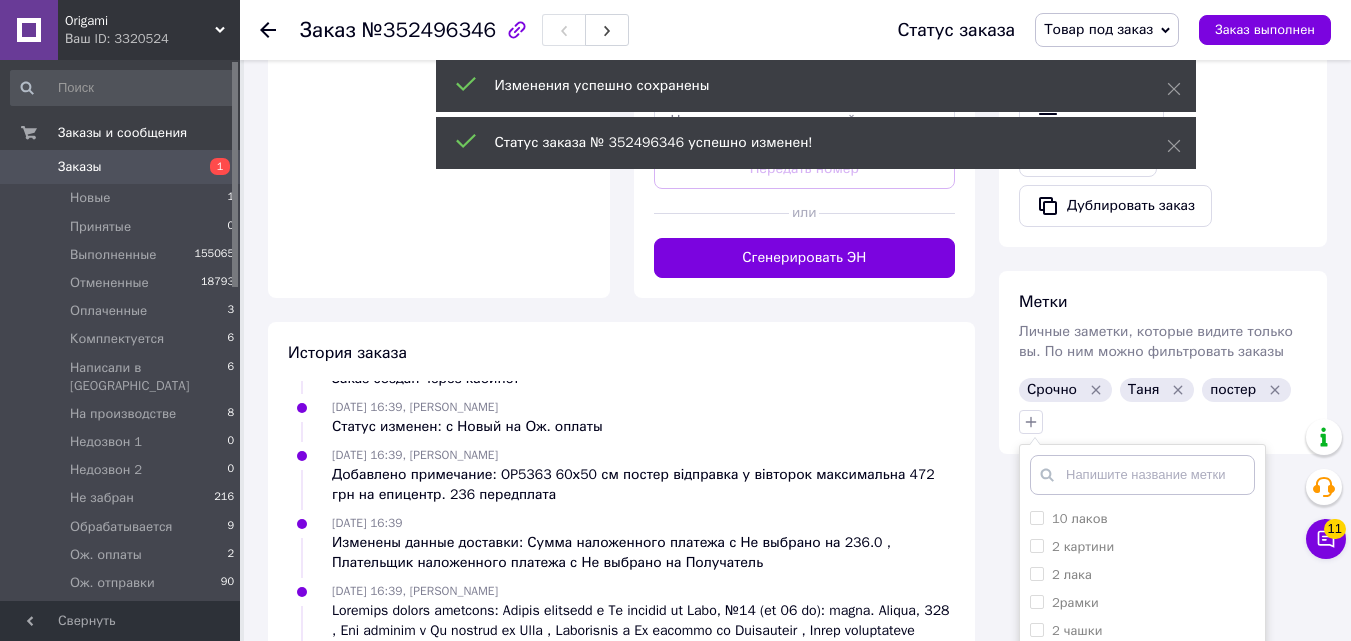 scroll, scrollTop: 1223, scrollLeft: 0, axis: vertical 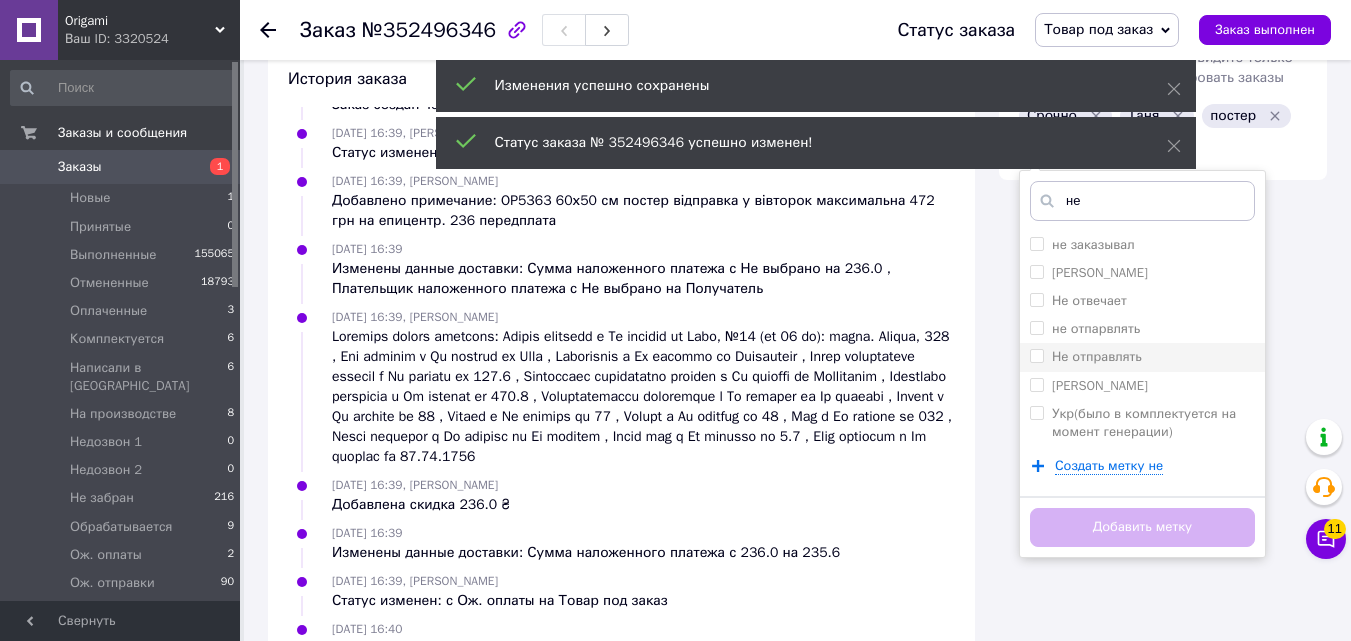 type on "не" 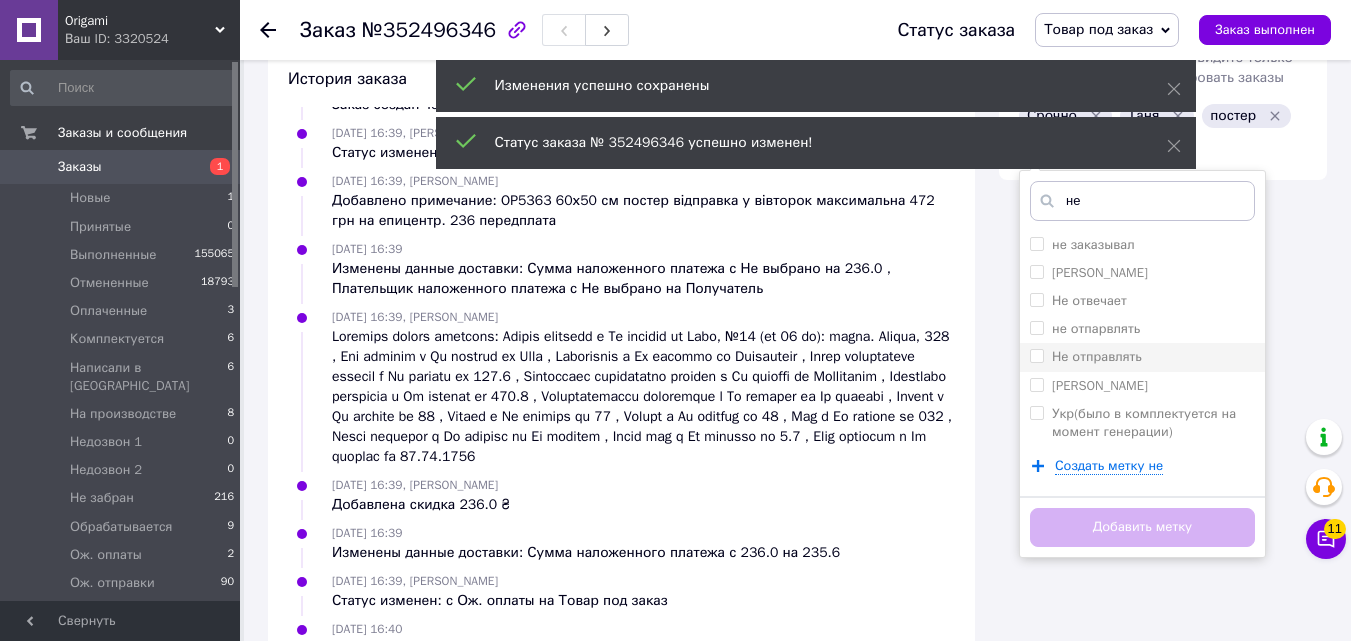 click on "Не отправлять" at bounding box center [1142, 357] 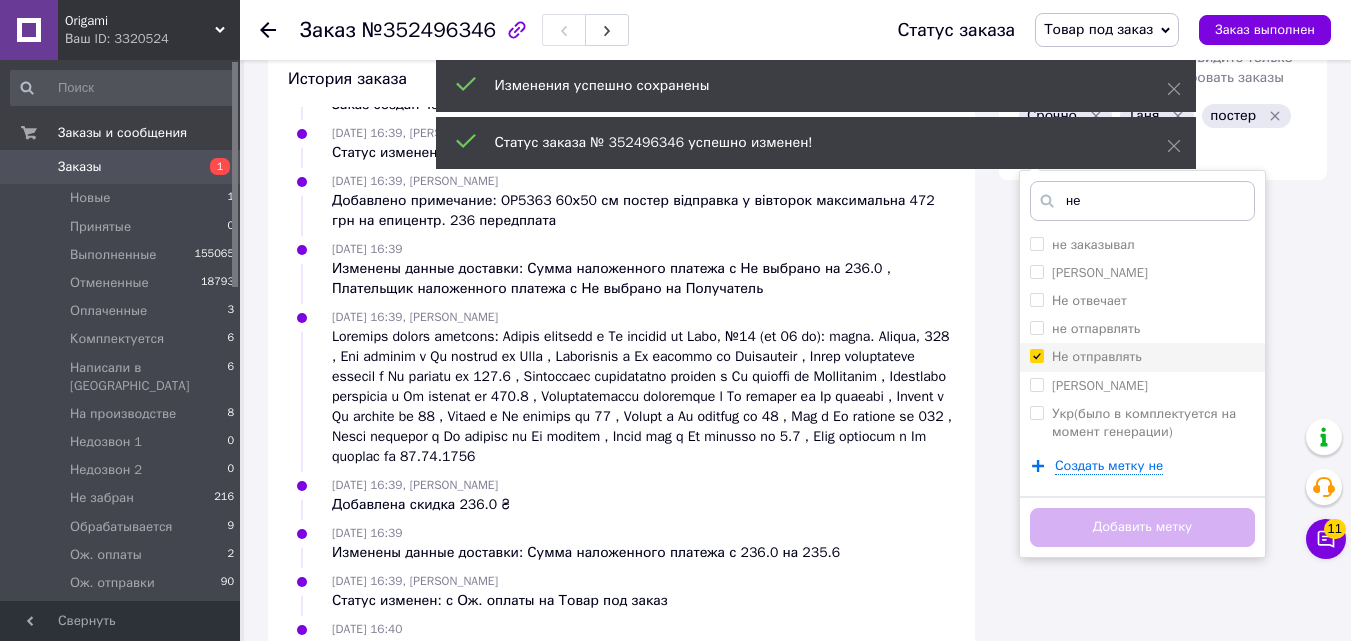 checkbox on "true" 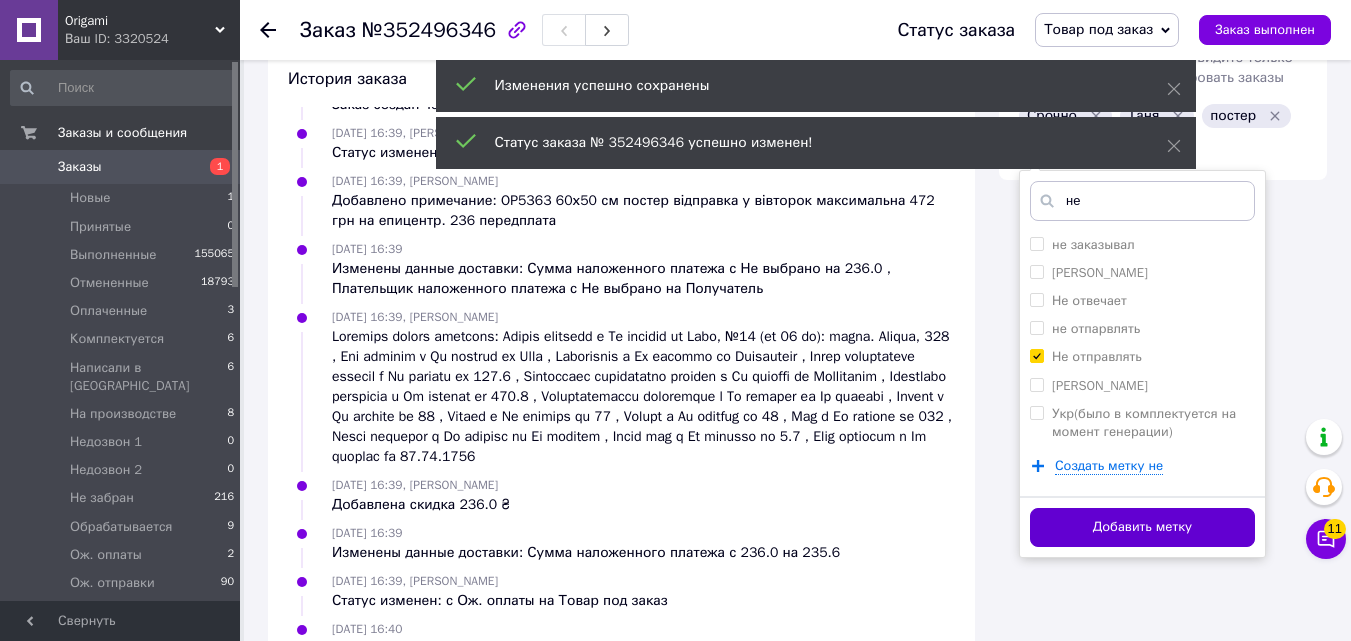 click on "Добавить метку" at bounding box center [1142, 527] 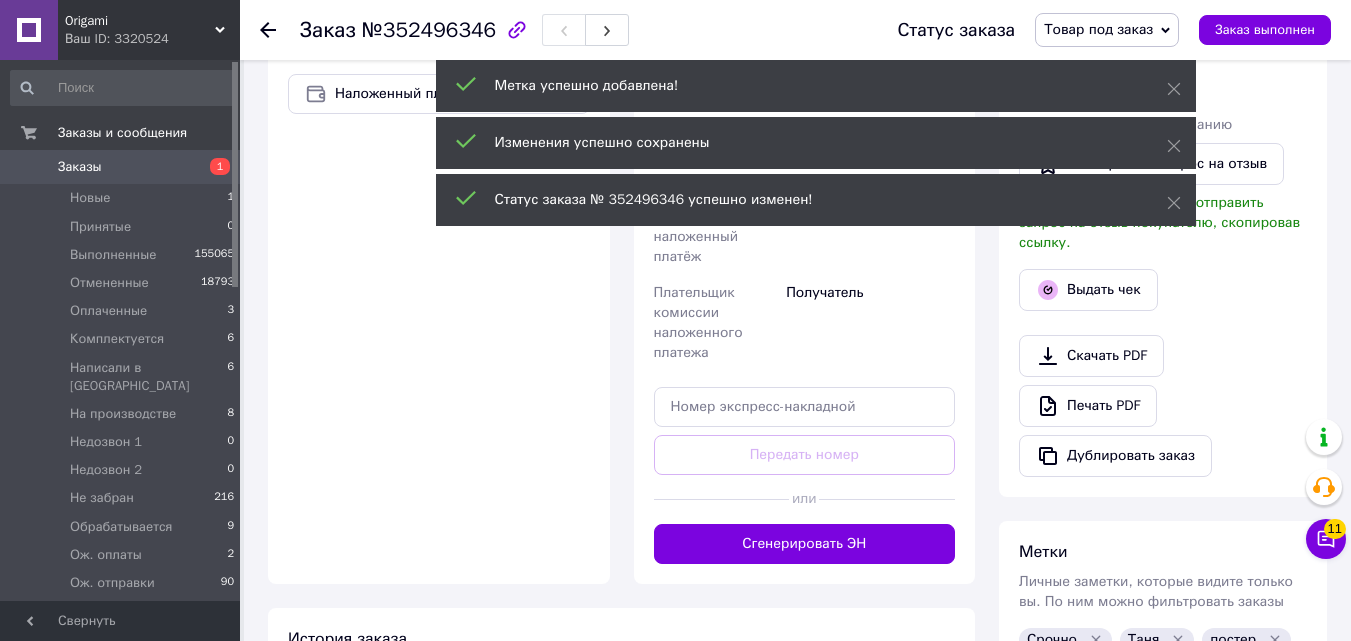 scroll, scrollTop: 344, scrollLeft: 0, axis: vertical 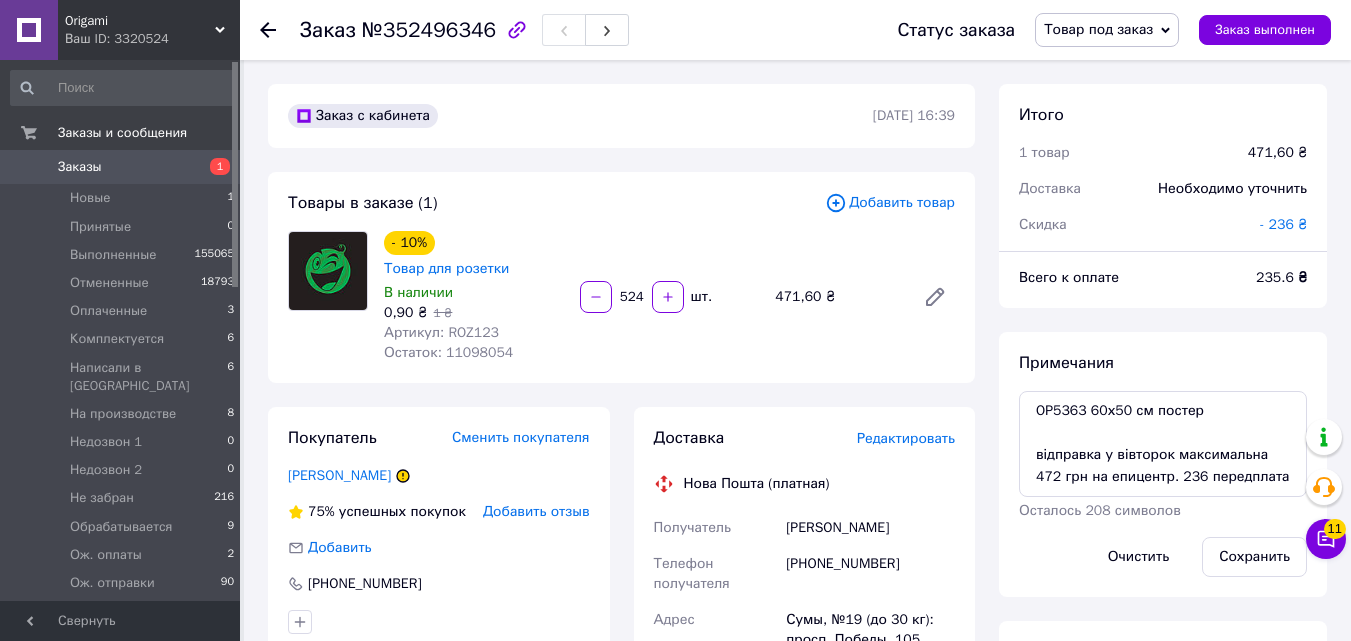 click on "1" at bounding box center [220, 166] 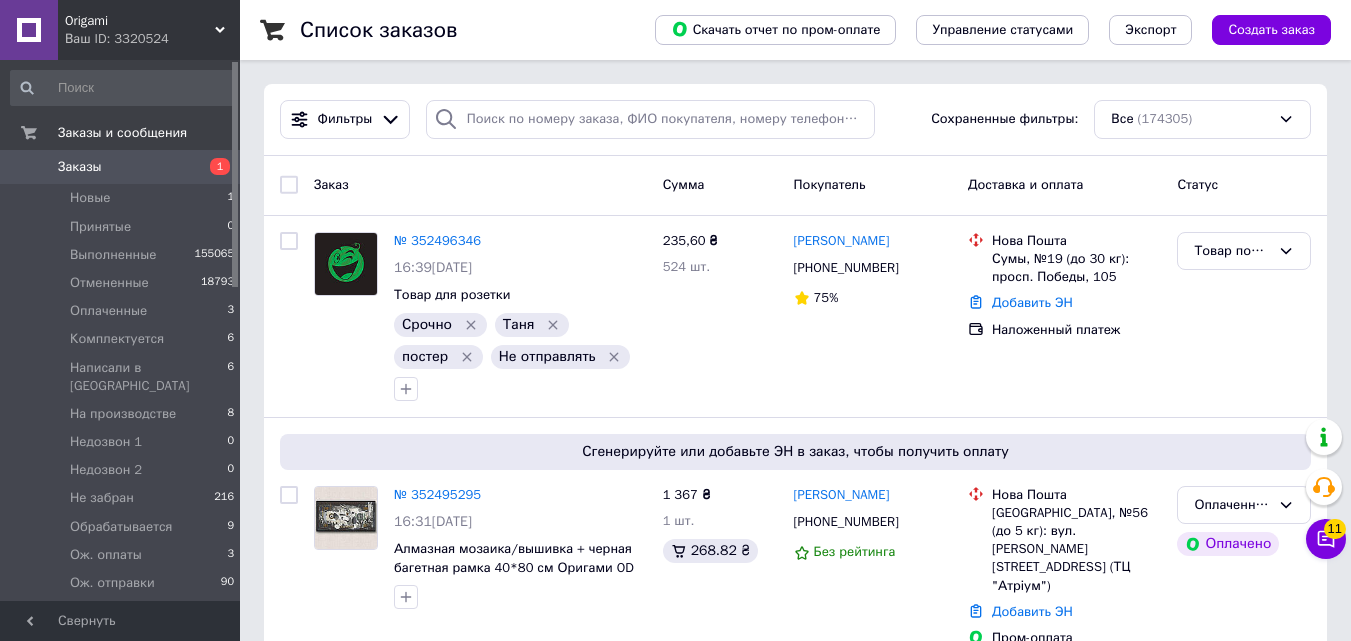 click on "1" at bounding box center (220, 166) 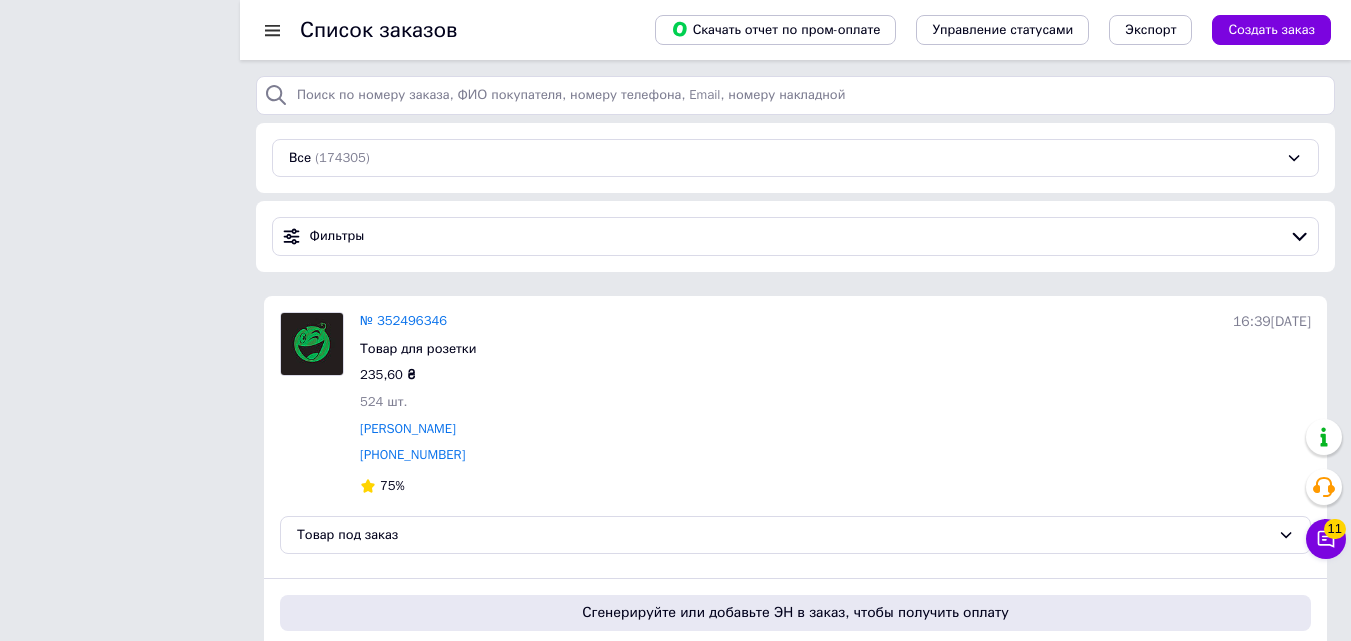 click on "Все (174305) Фильтры" at bounding box center [795, 174] 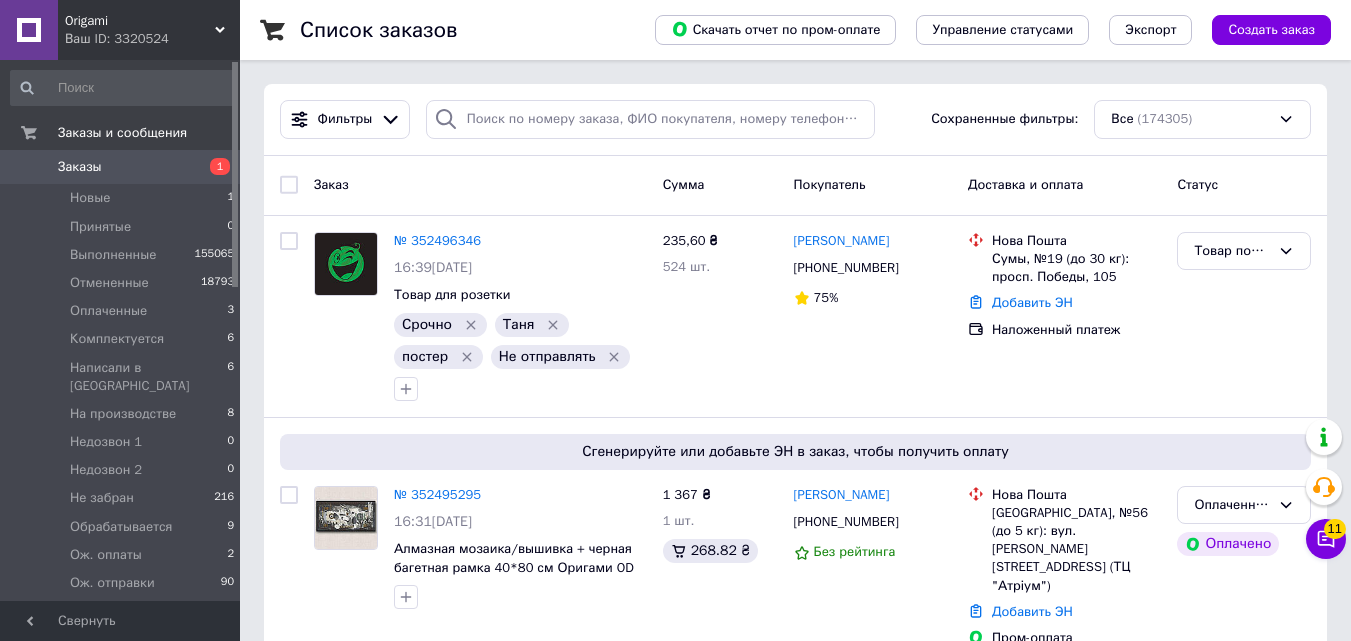 click on "Фильтры Сохраненные фильтры: Все (174305)" at bounding box center (795, 120) 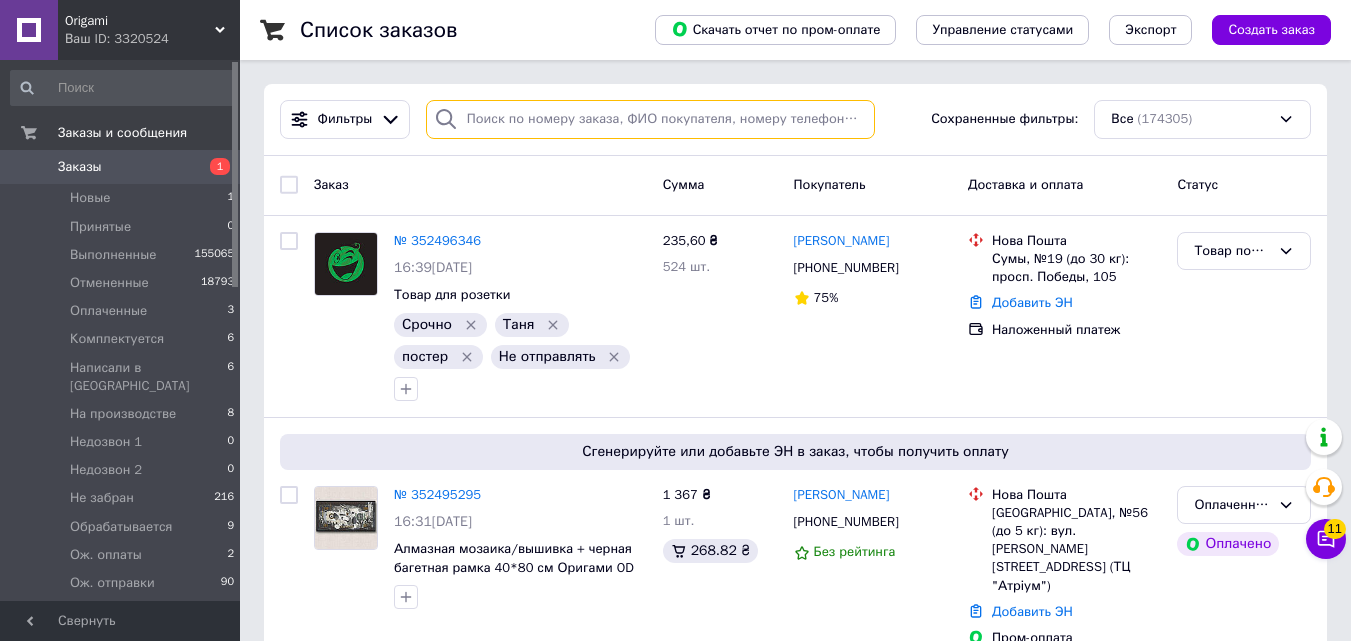 click at bounding box center (650, 119) 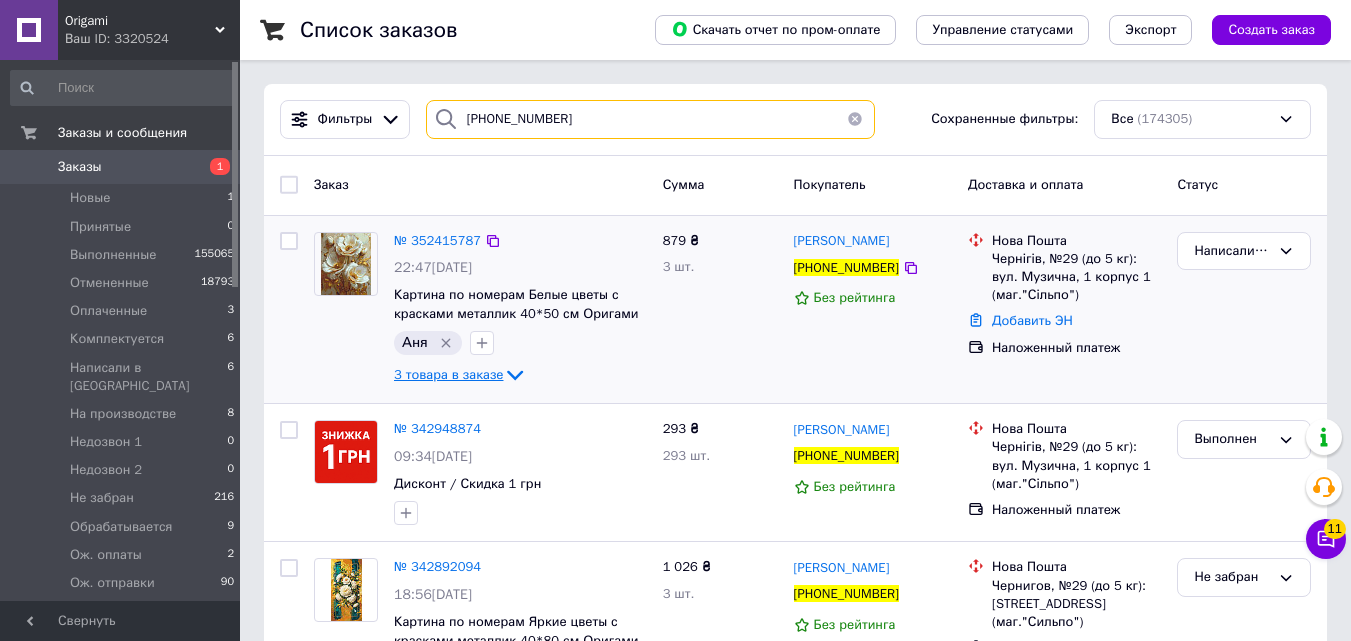 type on "[PHONE_NUMBER]" 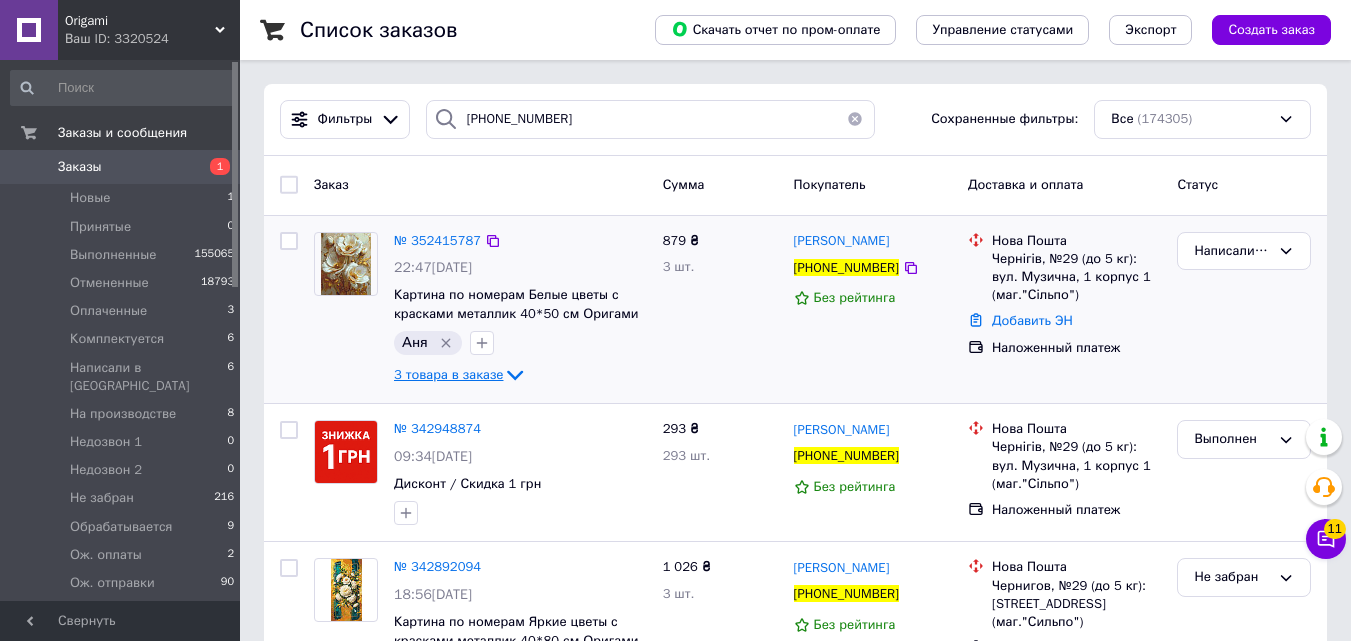 click on "3 товара в заказе" at bounding box center (448, 374) 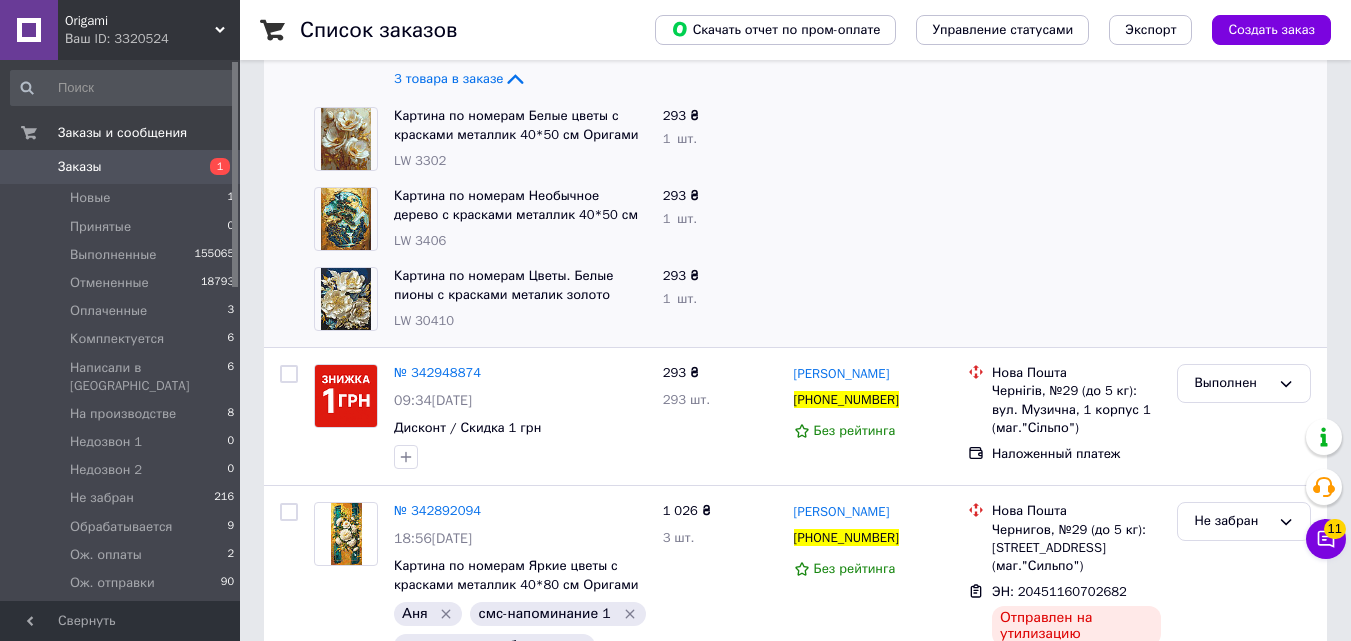 scroll, scrollTop: 417, scrollLeft: 0, axis: vertical 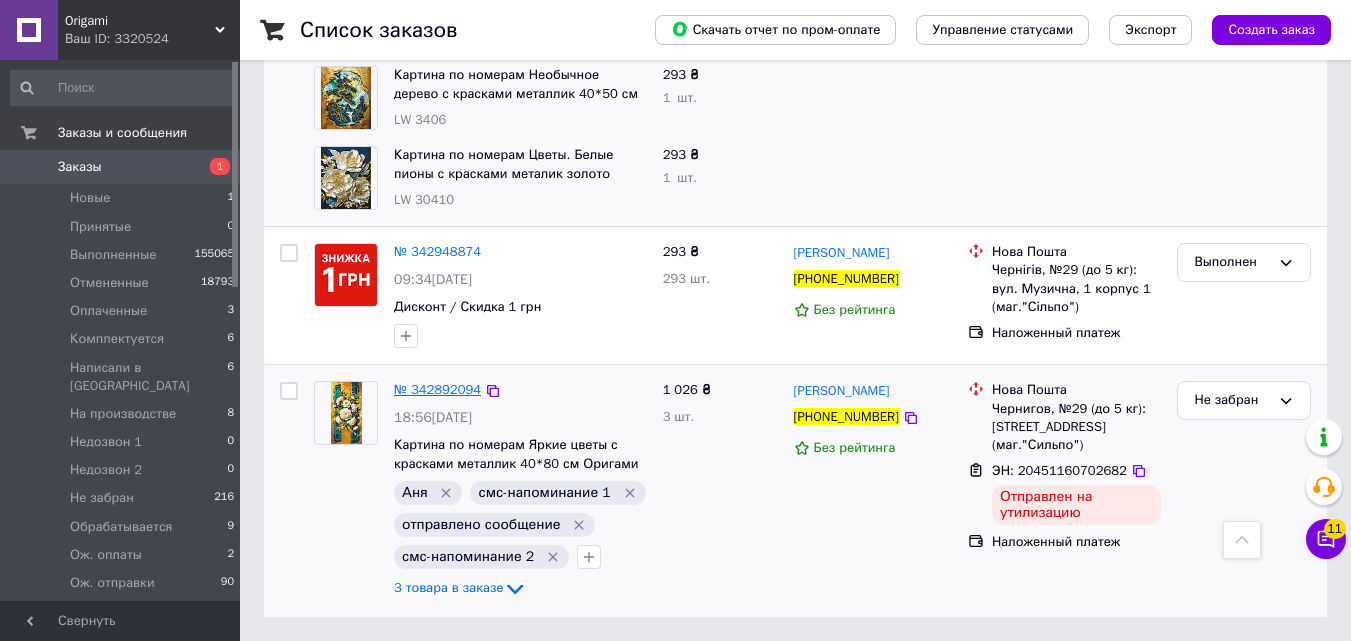 click on "№ 342892094" at bounding box center [437, 389] 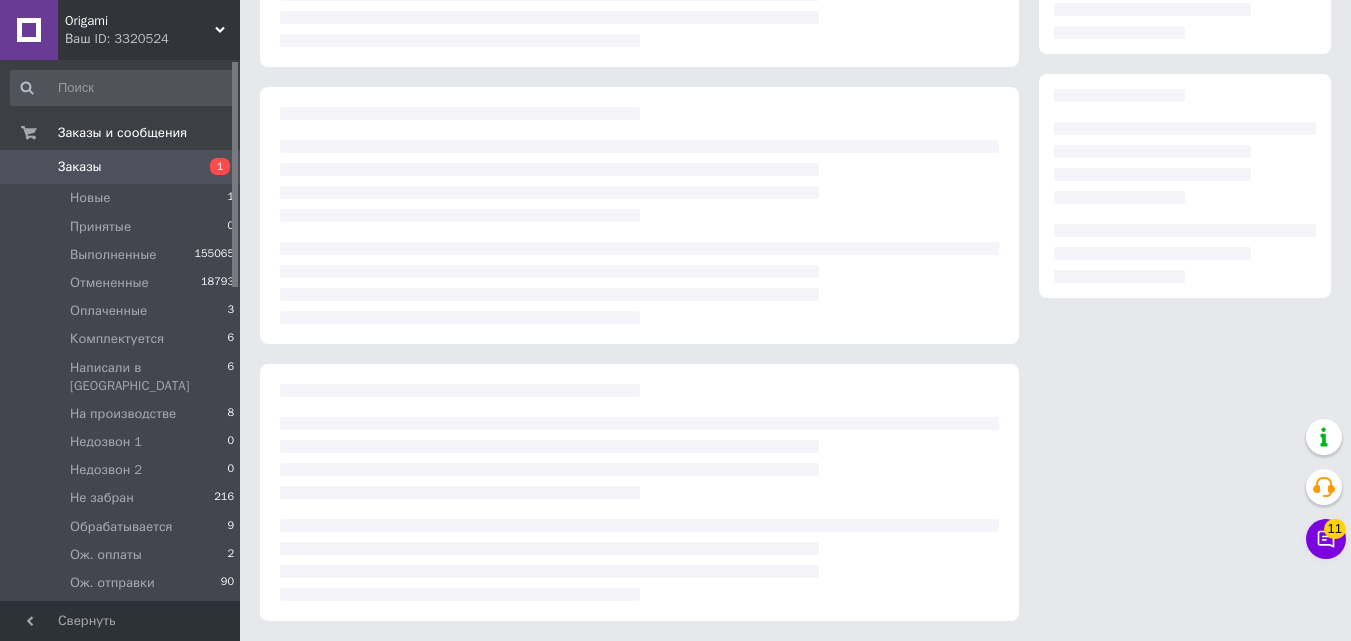 scroll, scrollTop: 0, scrollLeft: 0, axis: both 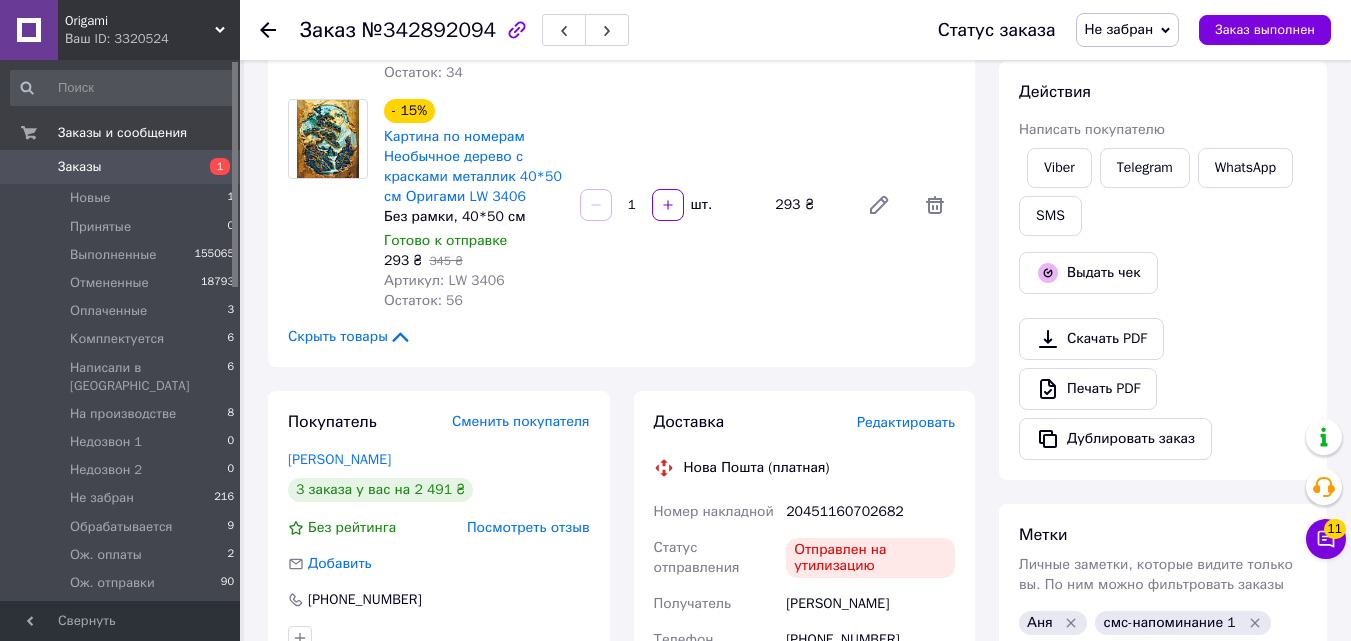 click on "1" at bounding box center (220, 166) 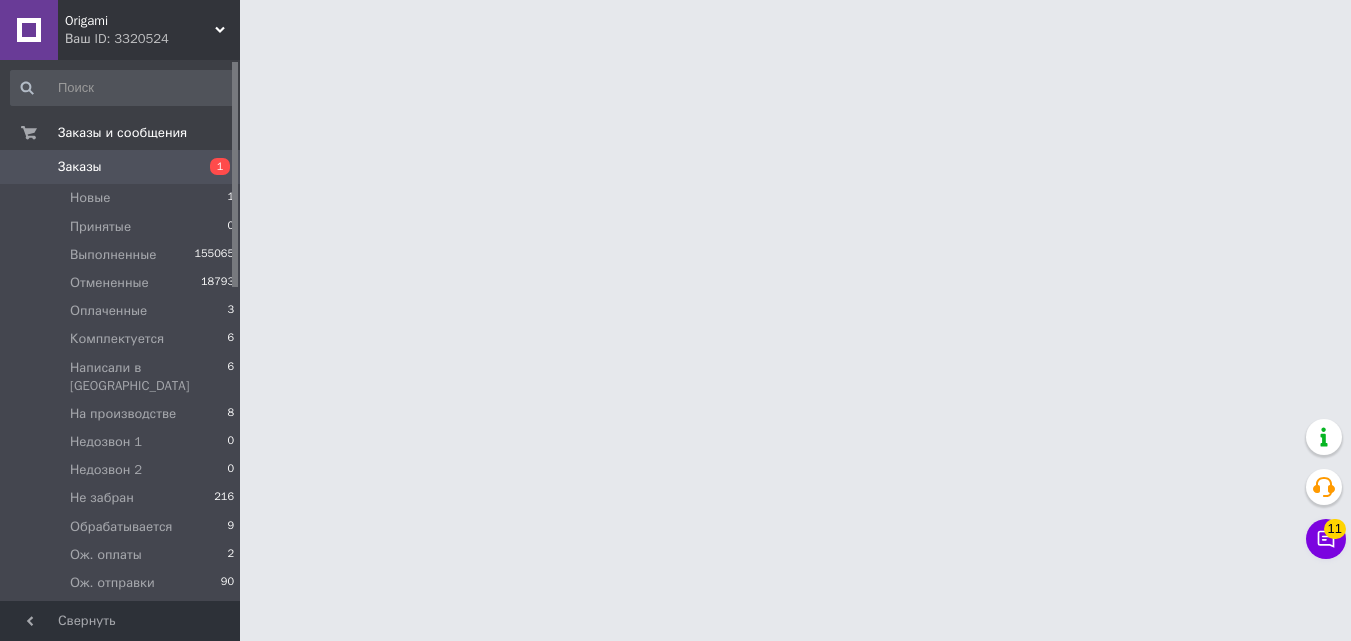 scroll, scrollTop: 0, scrollLeft: 0, axis: both 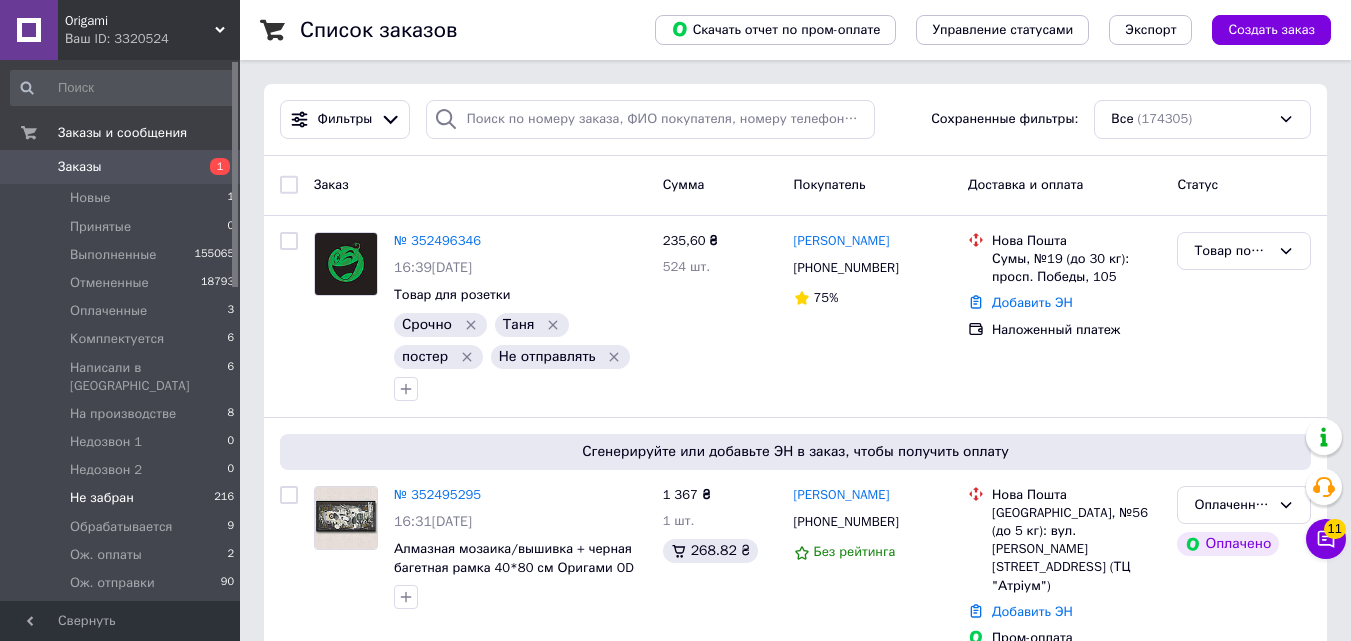 click on "Не забран 216" at bounding box center [123, 498] 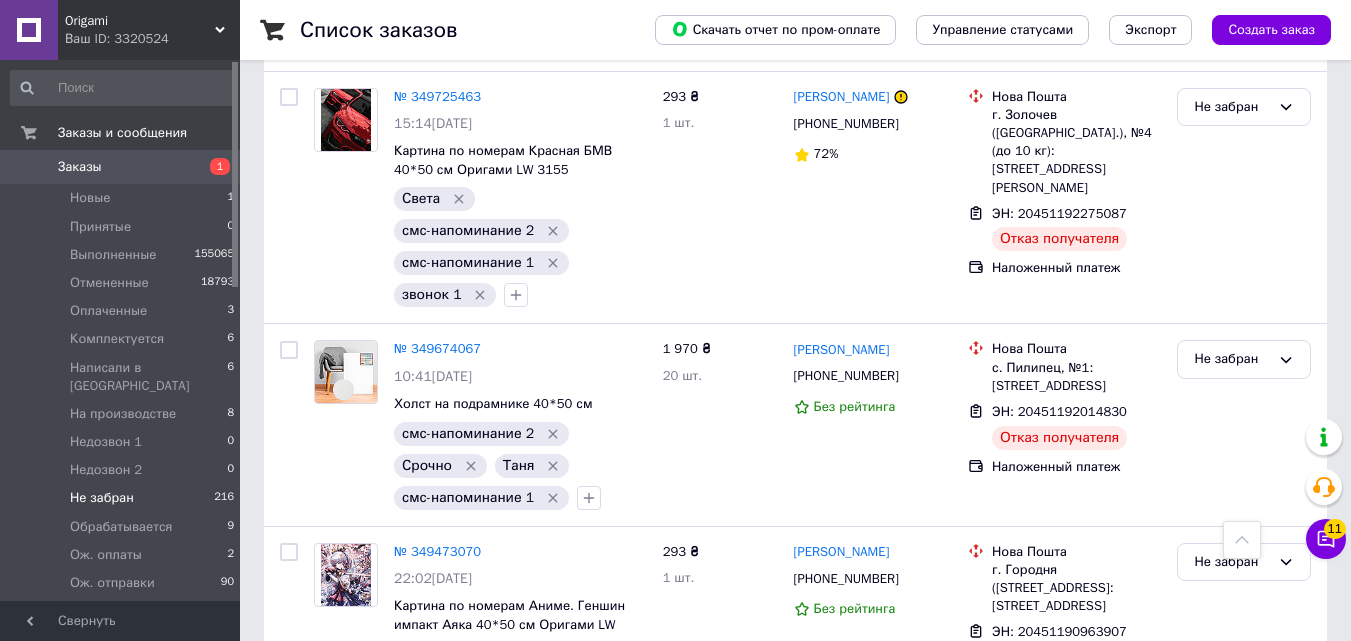 scroll, scrollTop: 4085, scrollLeft: 0, axis: vertical 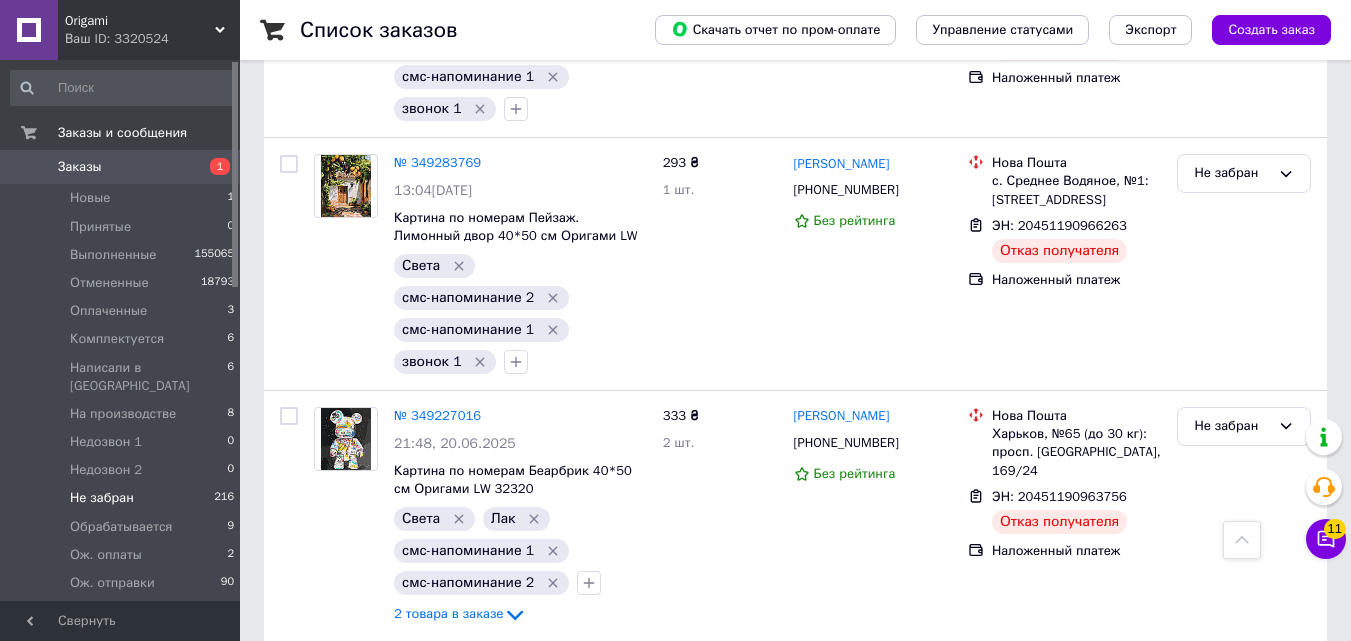 click on "3" at bounding box center (372, 688) 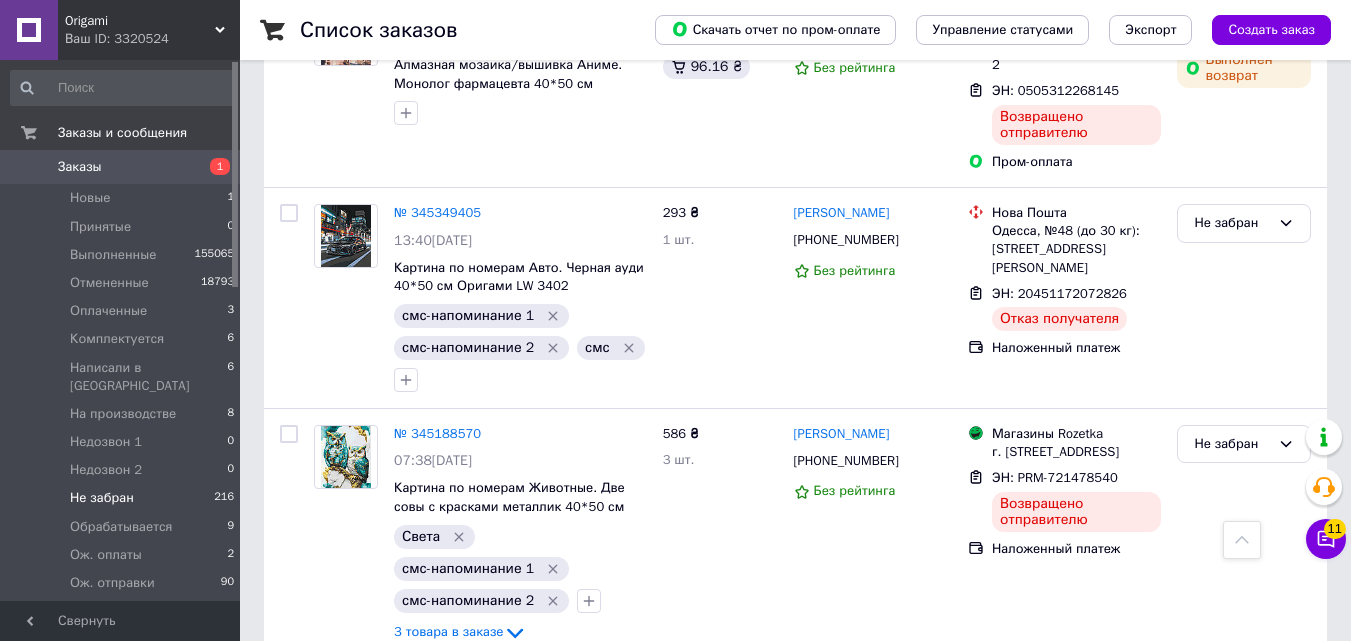 scroll, scrollTop: 4277, scrollLeft: 0, axis: vertical 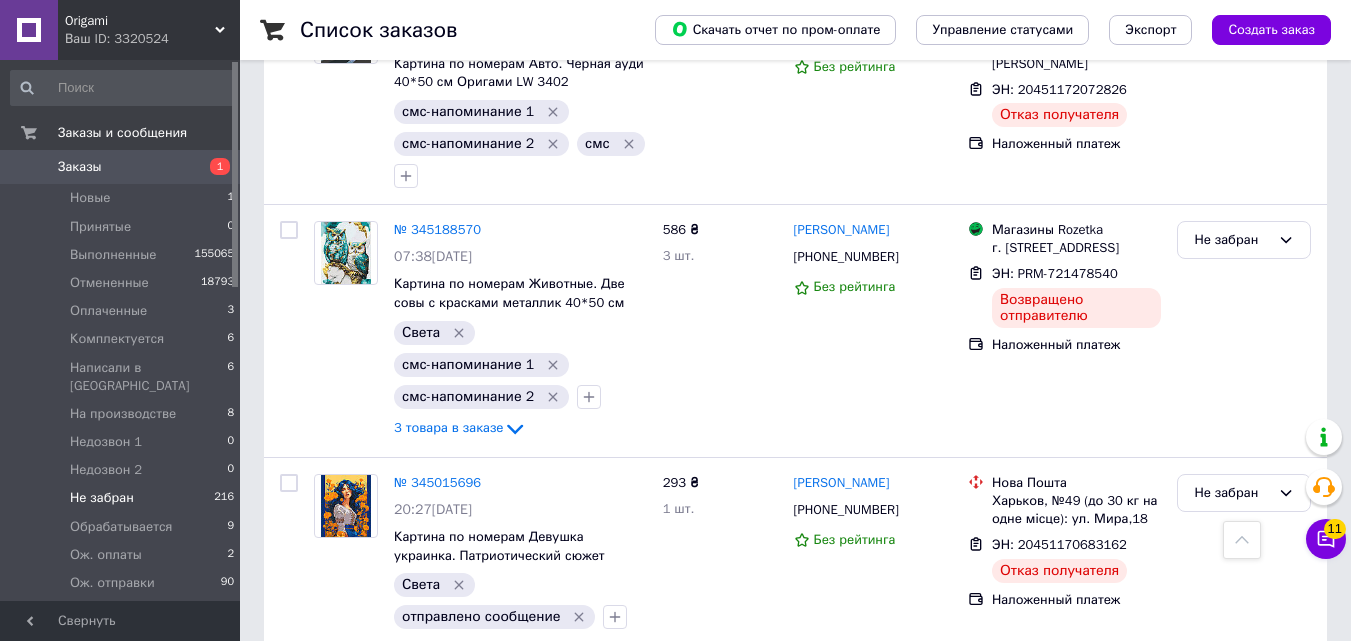 click on "4" at bounding box center [550, 690] 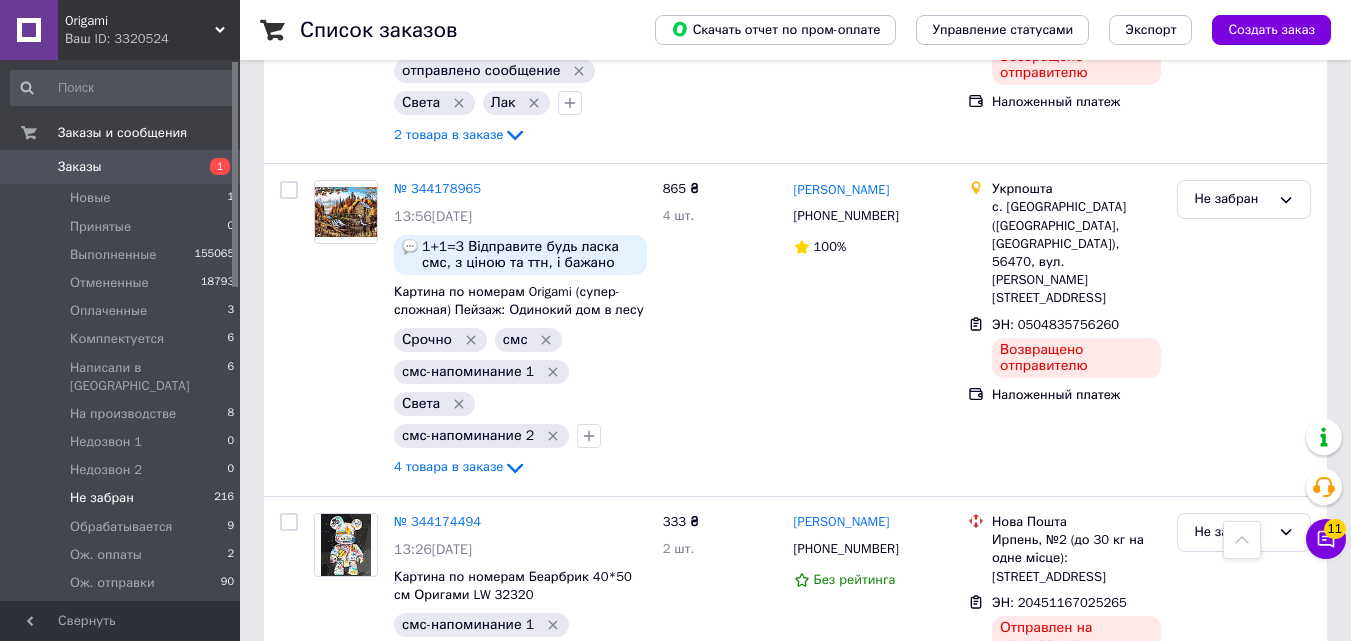 scroll, scrollTop: 4574, scrollLeft: 0, axis: vertical 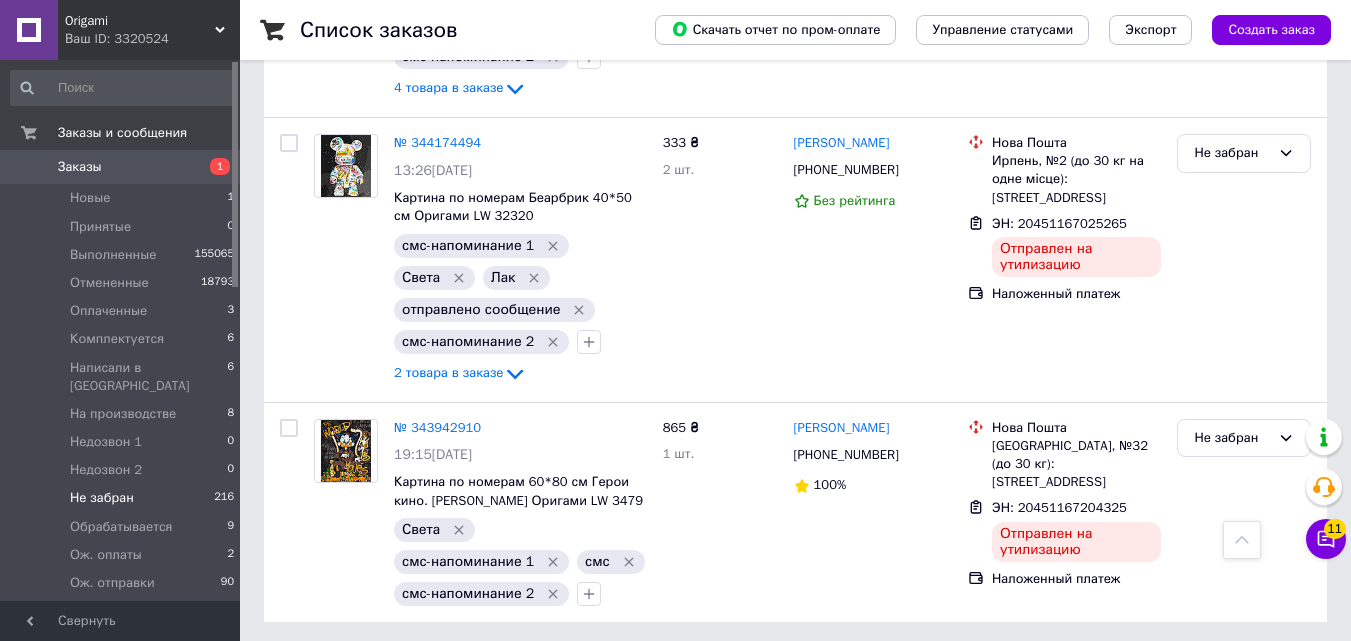 click on "5" at bounding box center (595, 667) 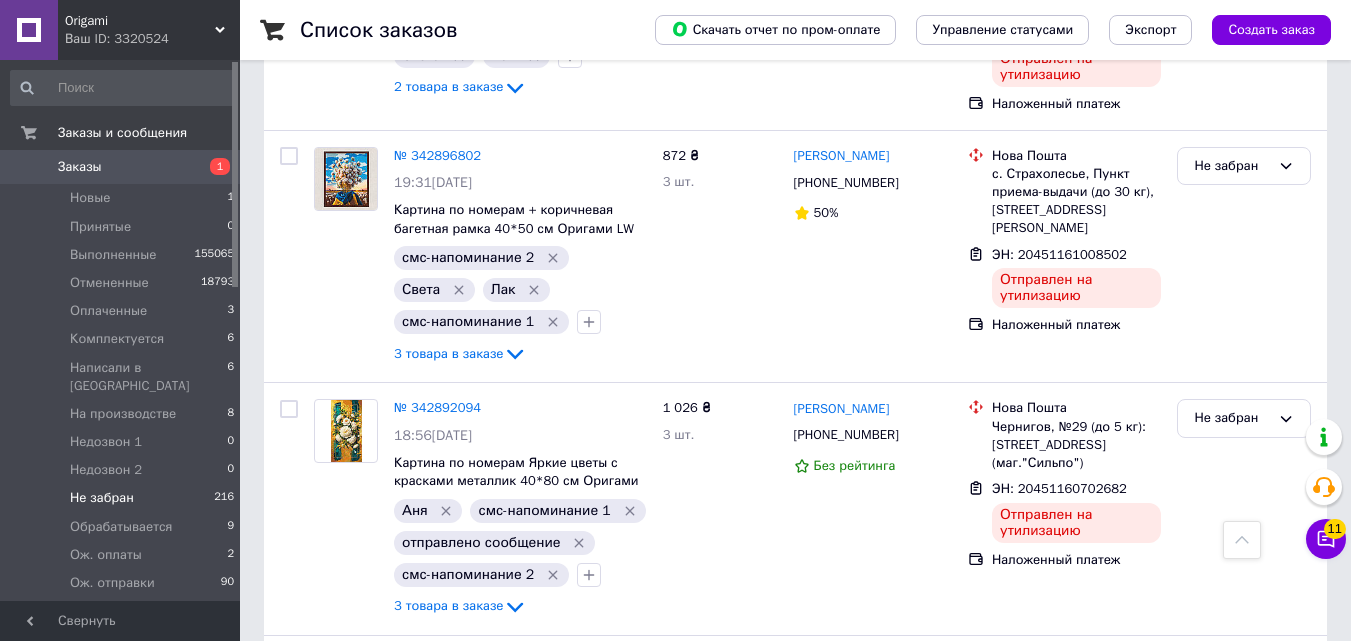 scroll, scrollTop: 4220, scrollLeft: 0, axis: vertical 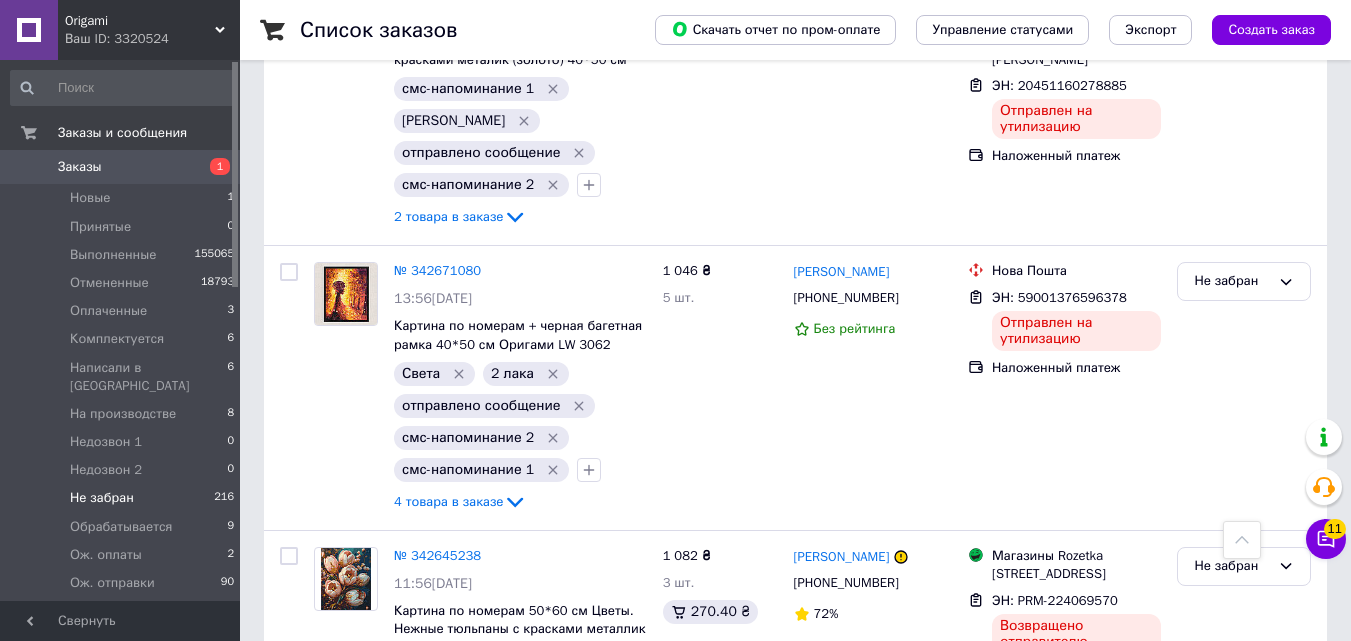 click on "1" at bounding box center (212, 167) 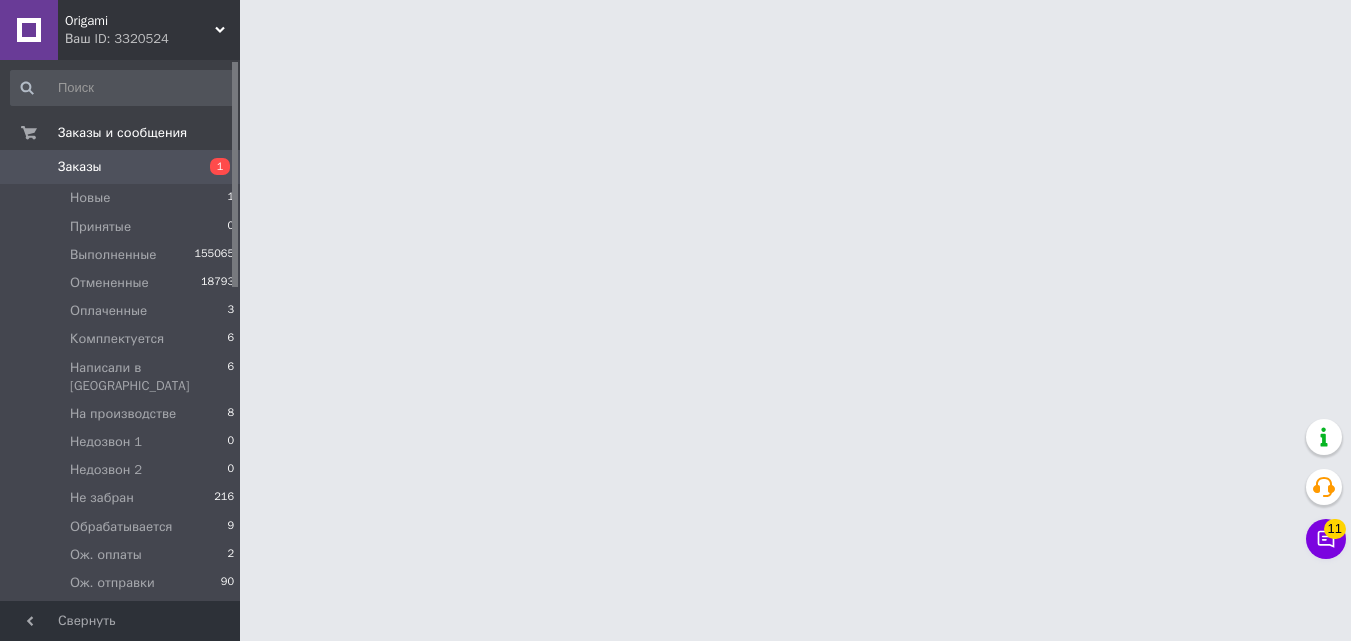 scroll, scrollTop: 0, scrollLeft: 0, axis: both 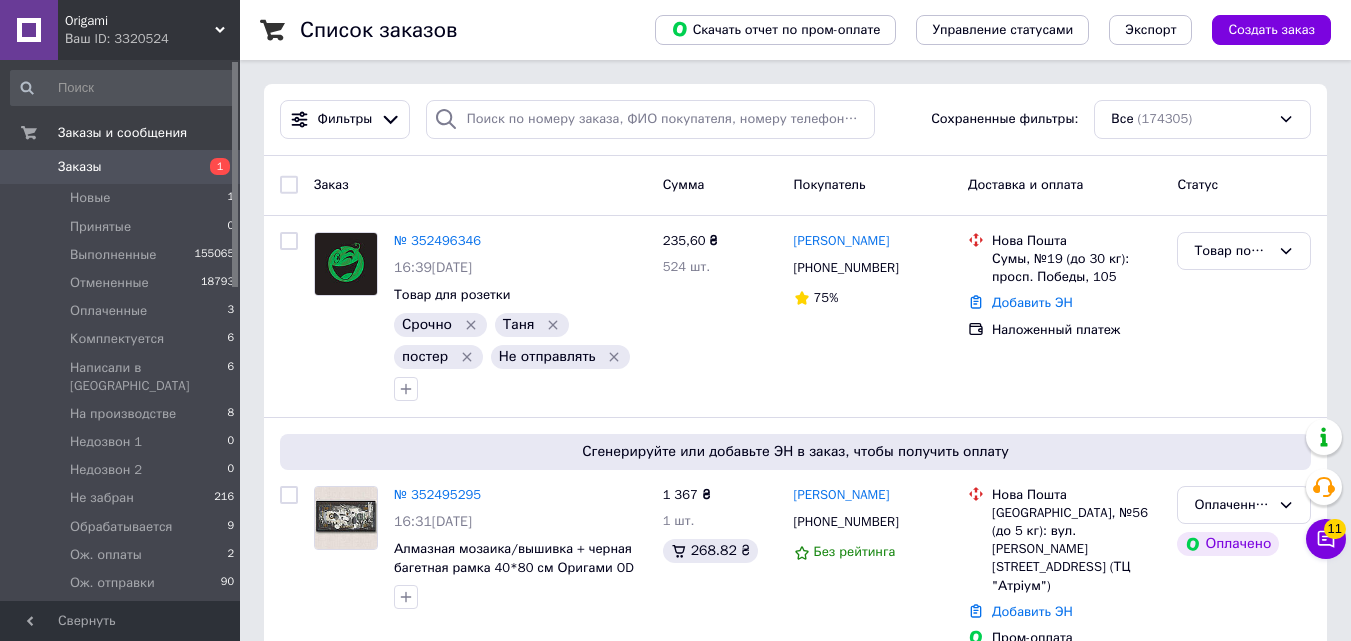 click on "1" at bounding box center [220, 166] 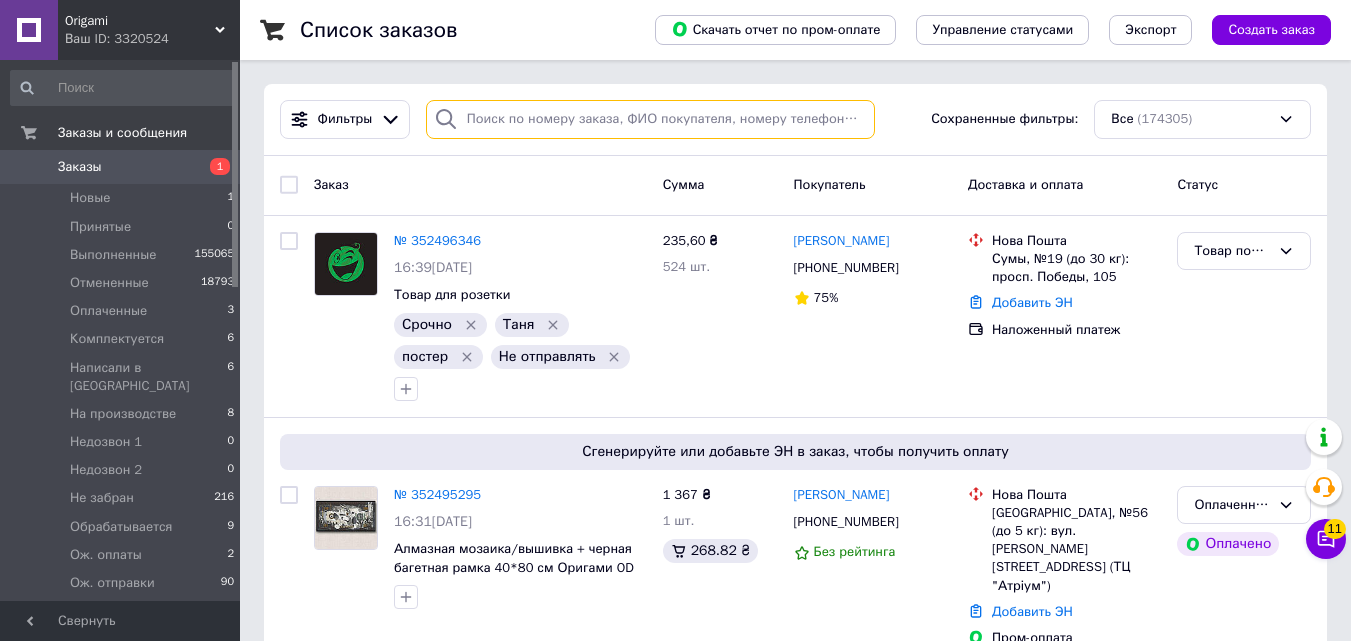 click at bounding box center (650, 119) 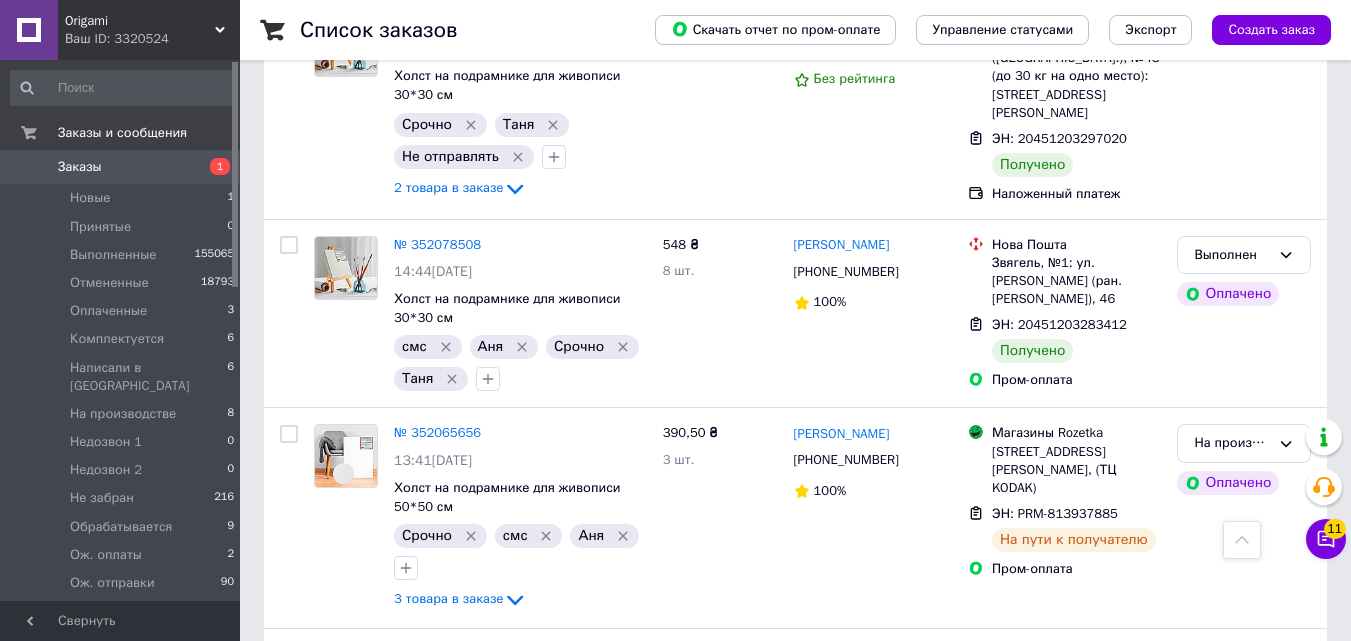 scroll, scrollTop: 1955, scrollLeft: 0, axis: vertical 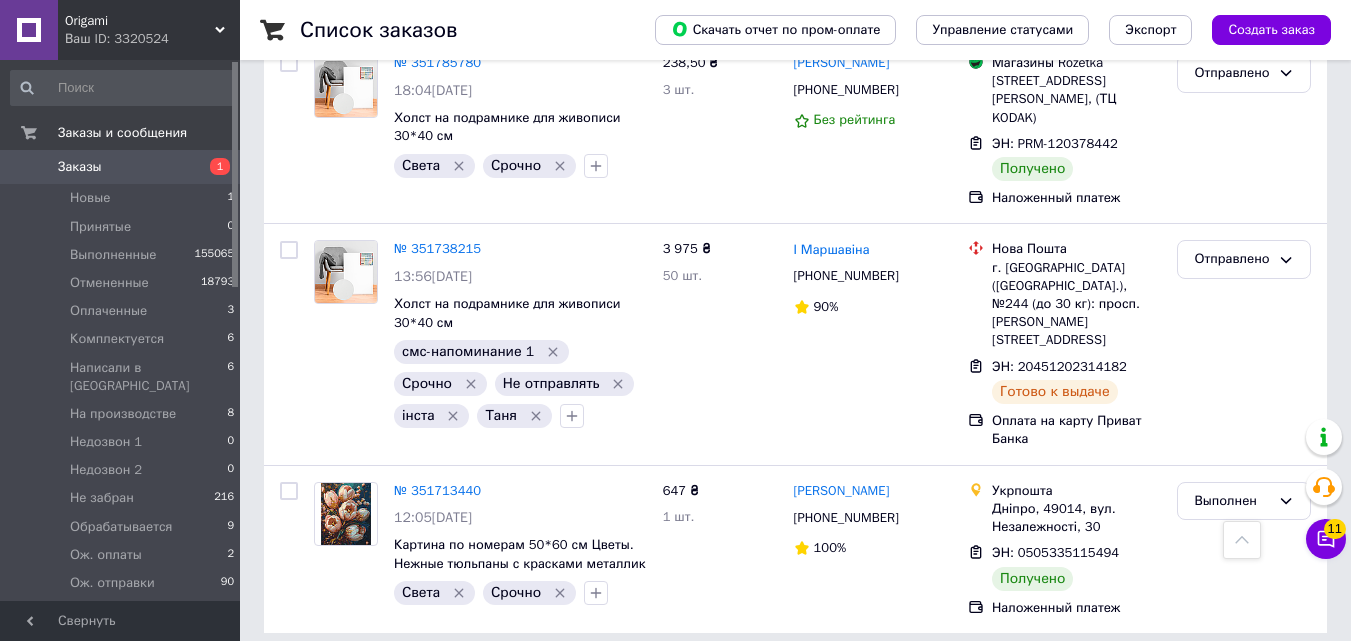 type on "срочно" 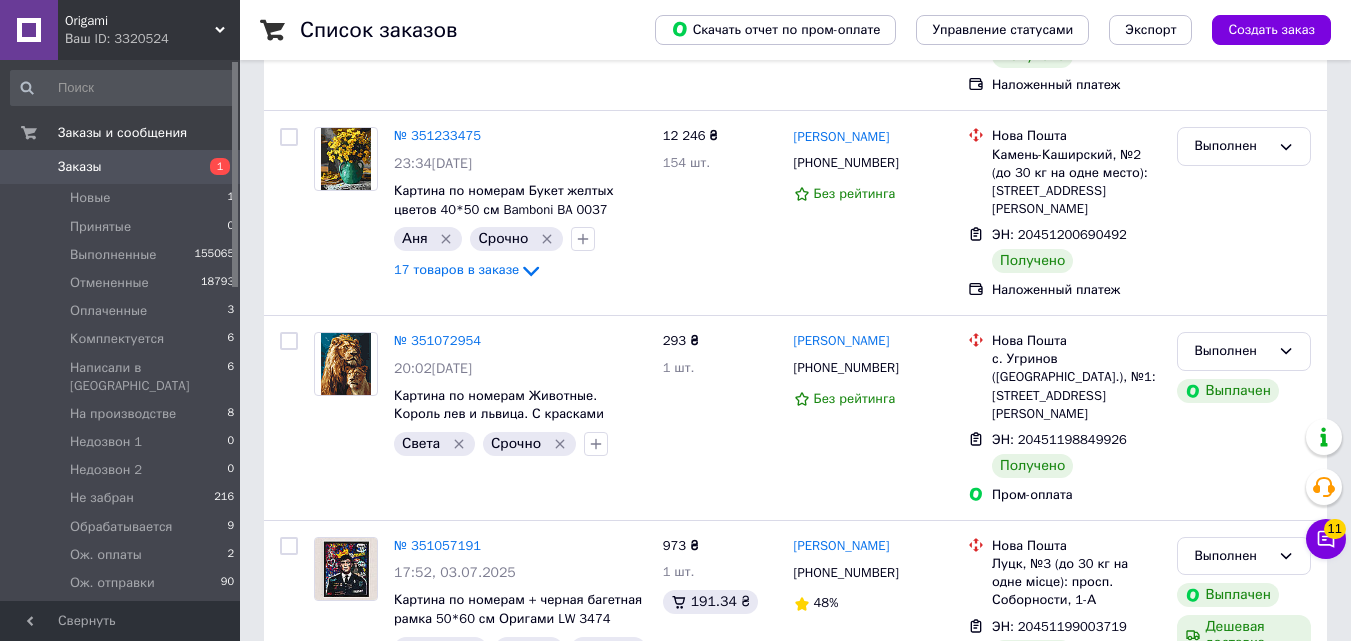 scroll, scrollTop: 0, scrollLeft: 0, axis: both 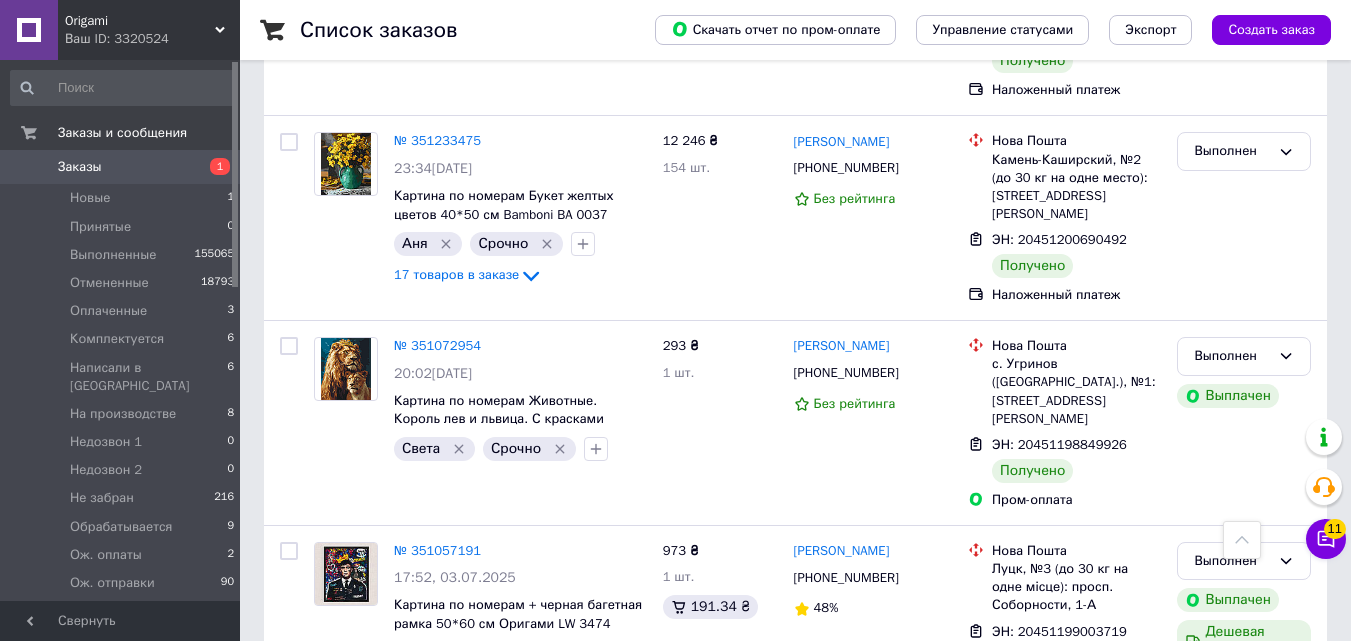 click on "3" at bounding box center [505, 759] 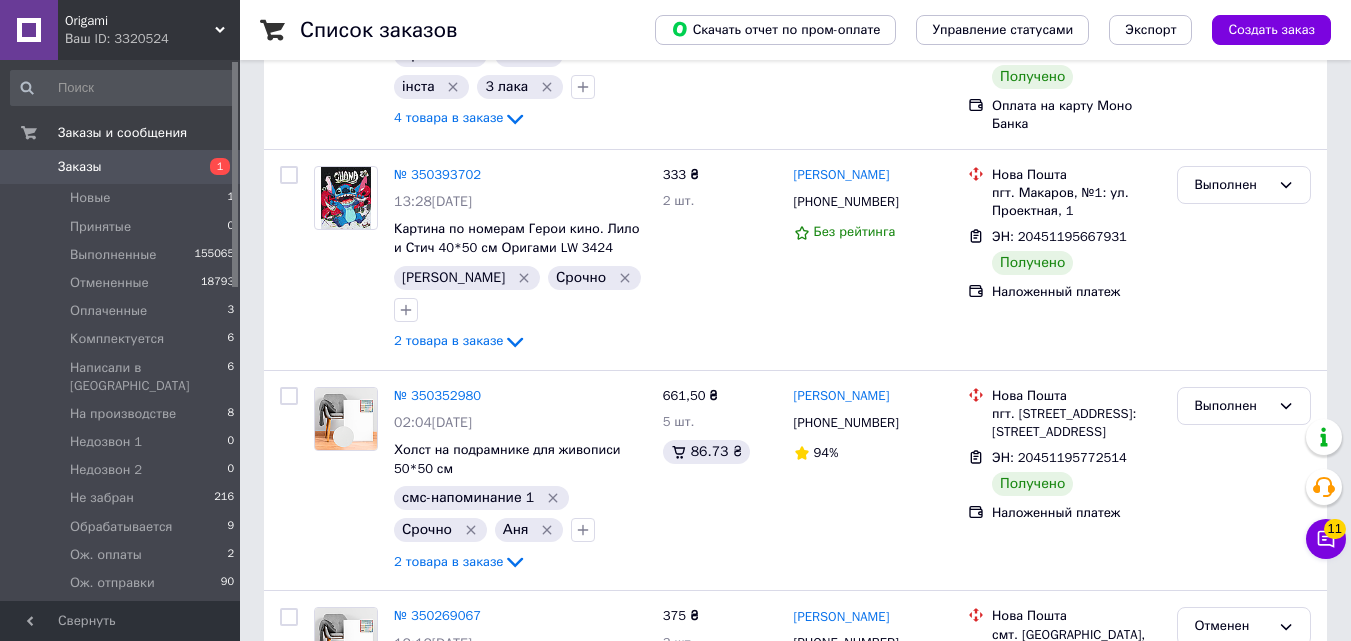 scroll, scrollTop: 0, scrollLeft: 0, axis: both 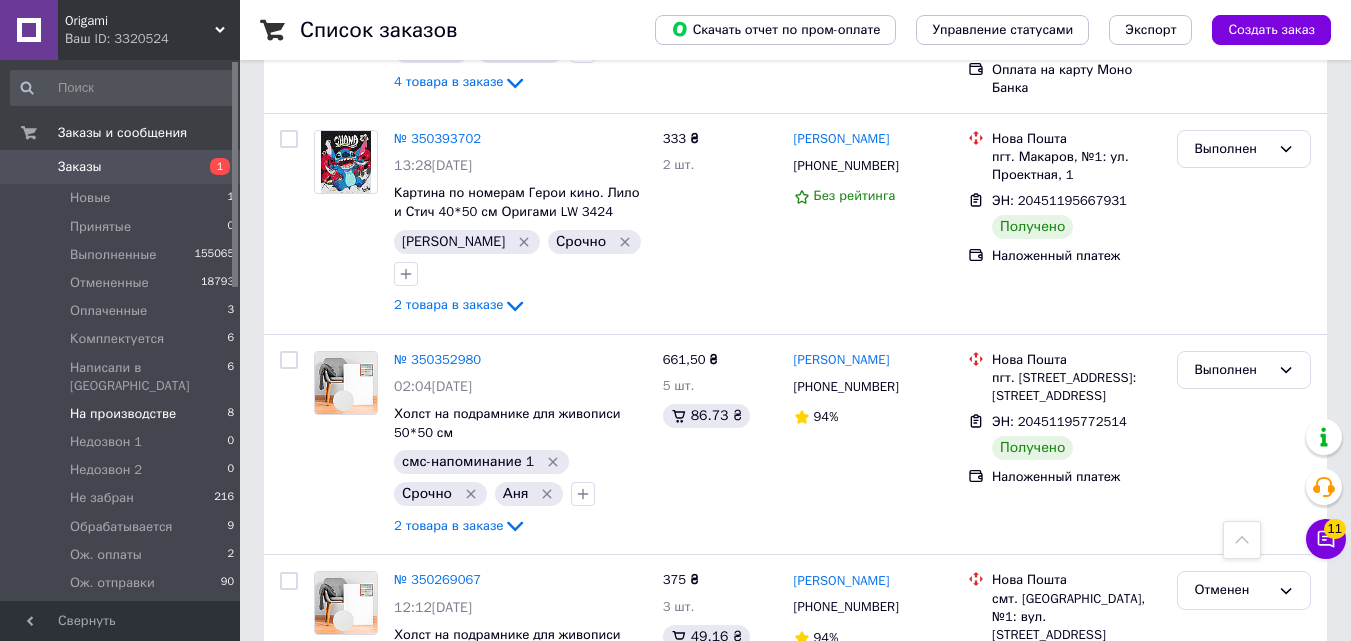 click on "На производстве 8" at bounding box center (123, 414) 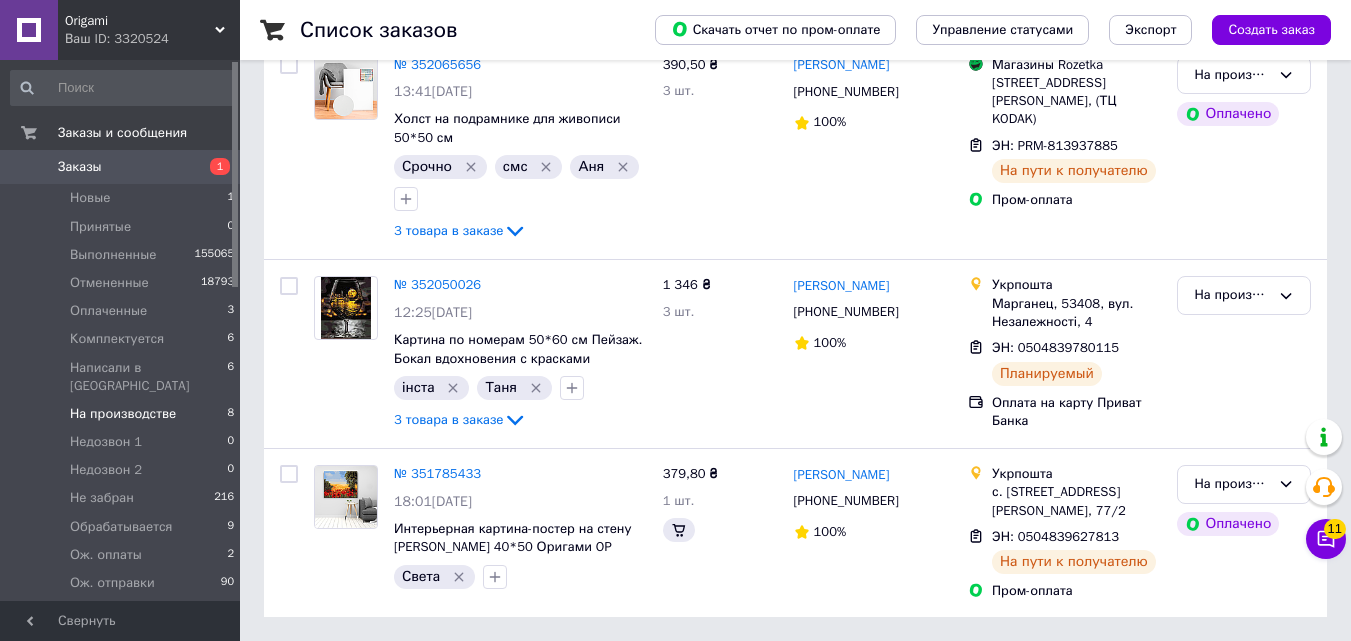 scroll, scrollTop: 0, scrollLeft: 0, axis: both 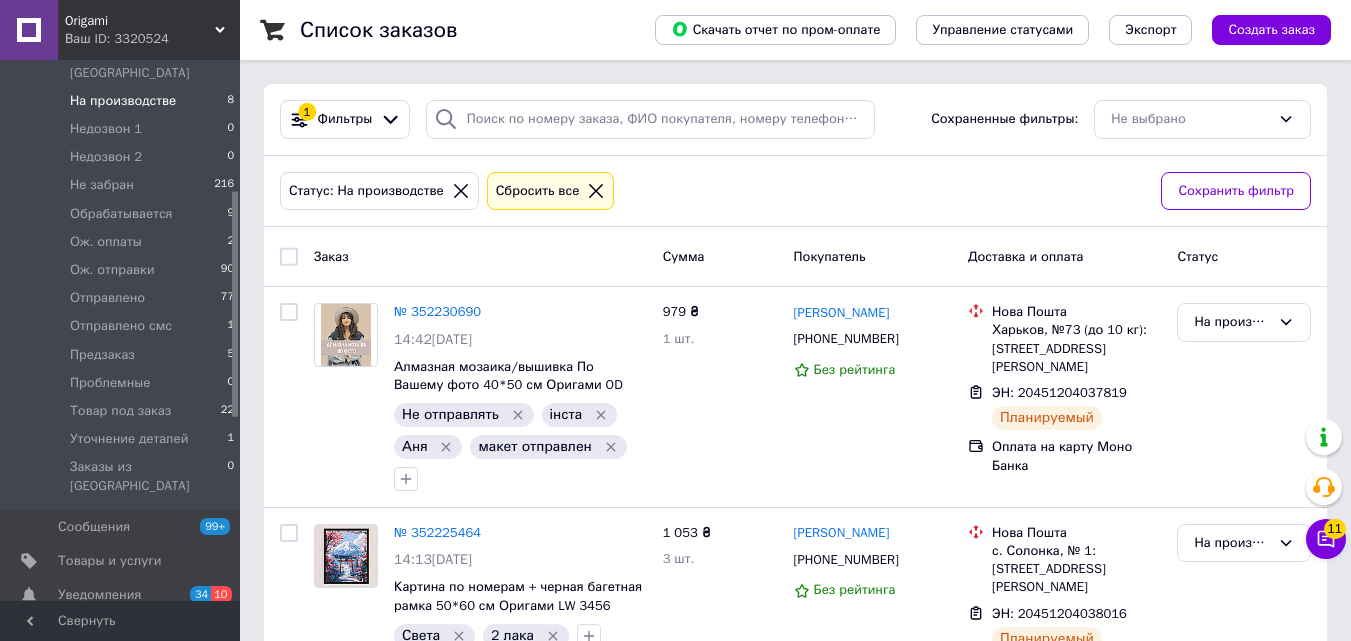 click at bounding box center (235, 330) 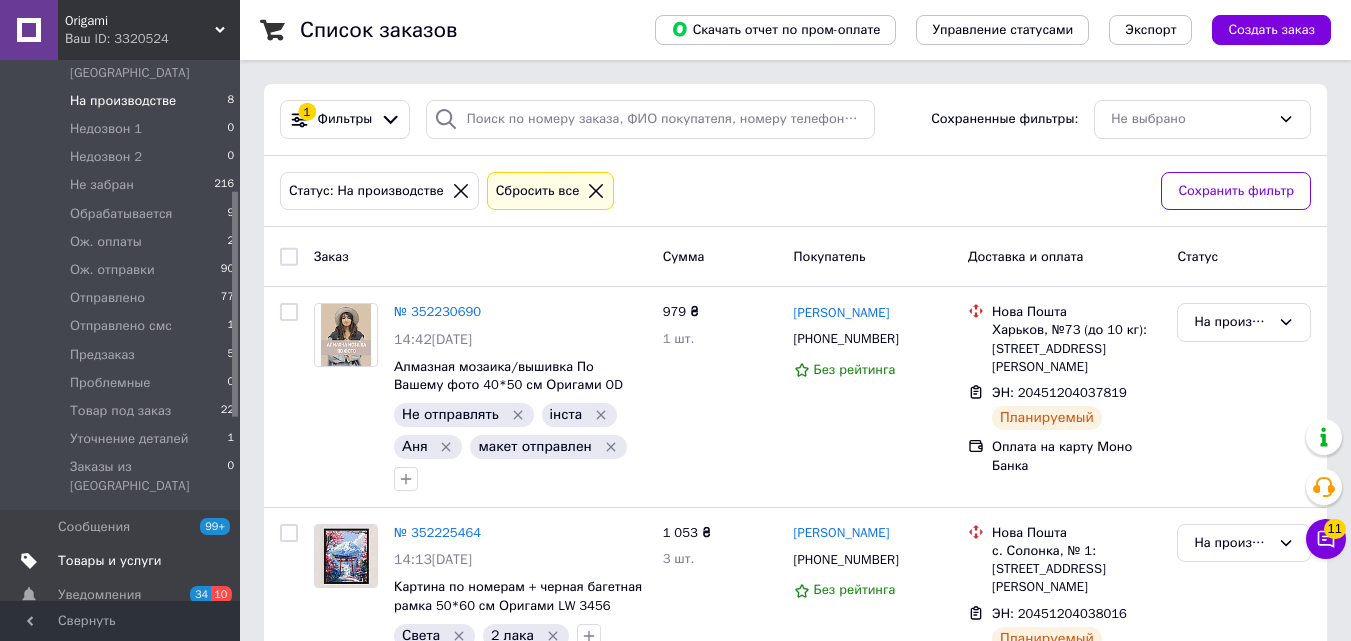 click on "Товары и услуги" at bounding box center [110, 561] 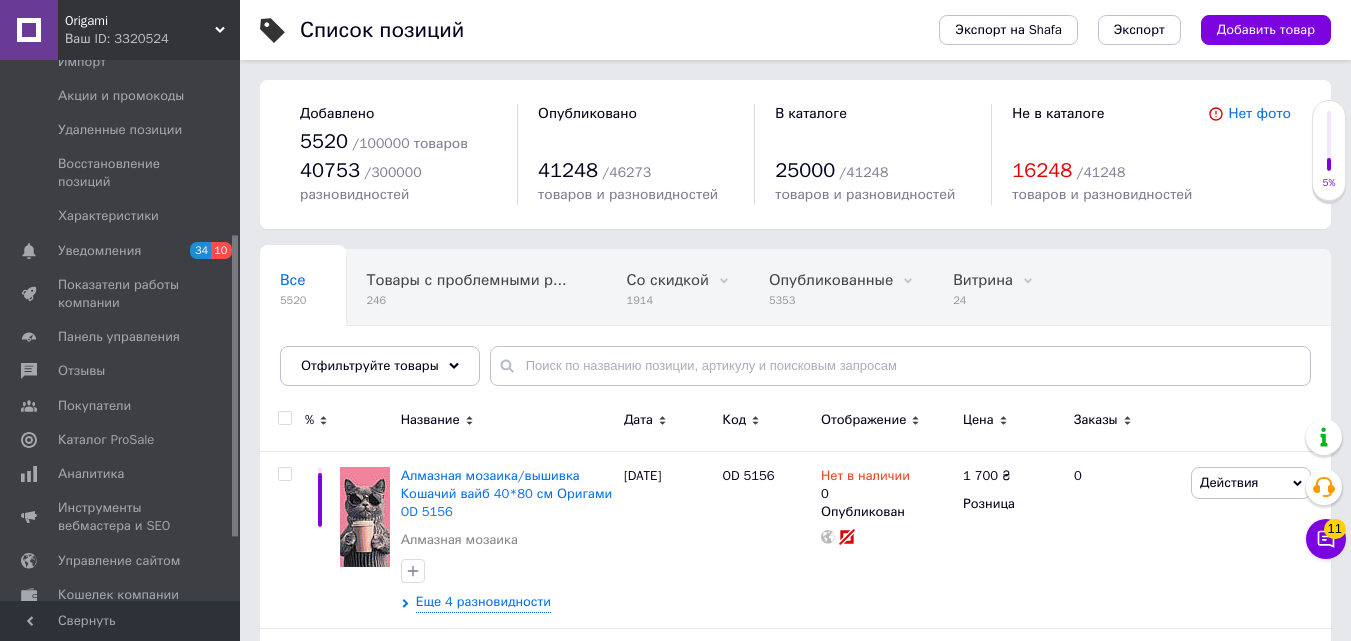 click at bounding box center (235, 330) 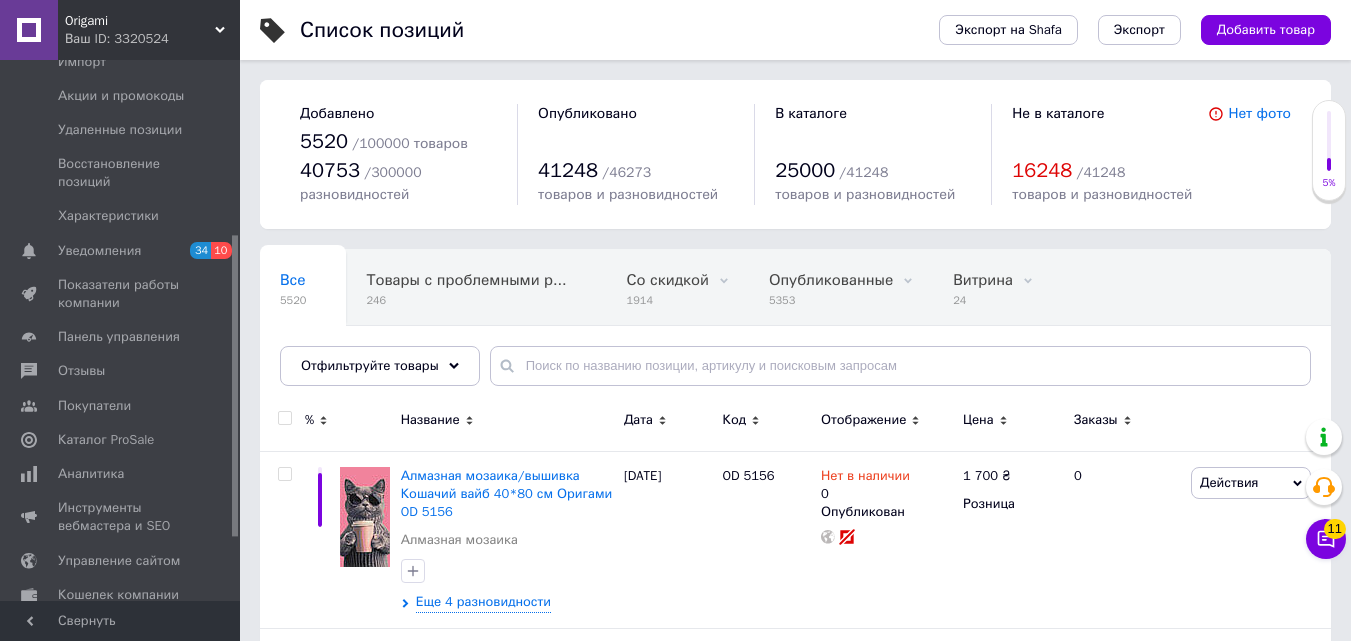 scroll, scrollTop: 0, scrollLeft: 0, axis: both 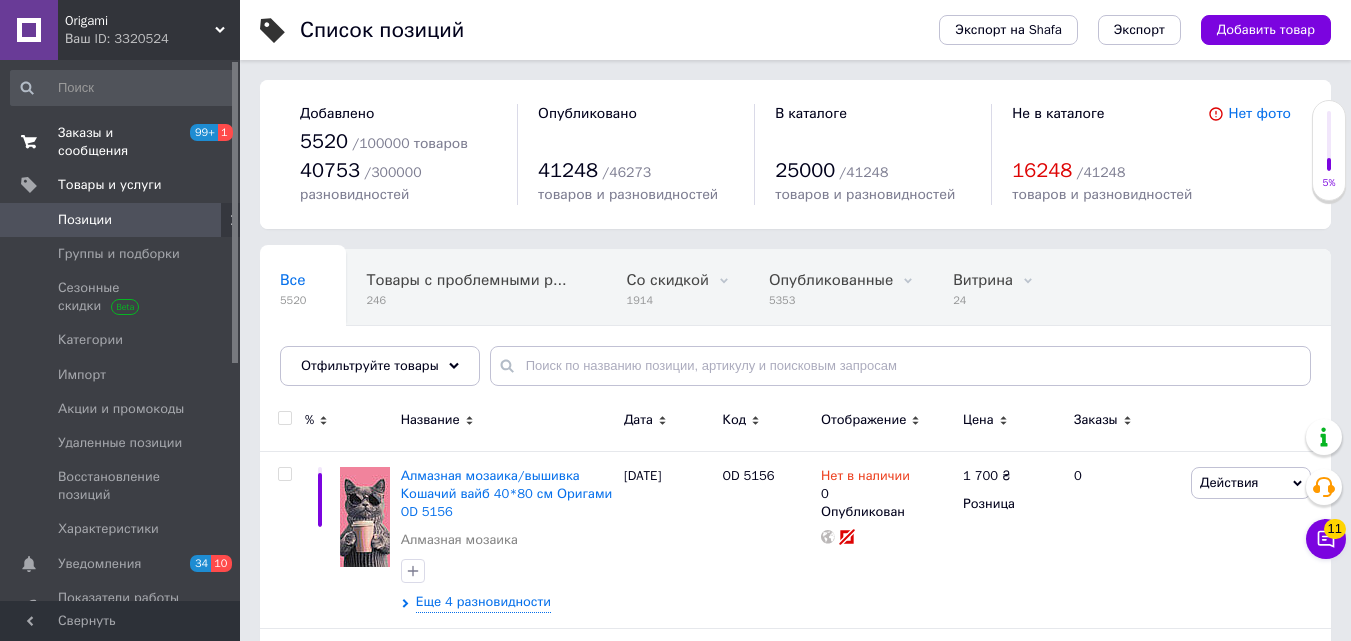 click on "Заказы и сообщения 99+ 1" at bounding box center (123, 142) 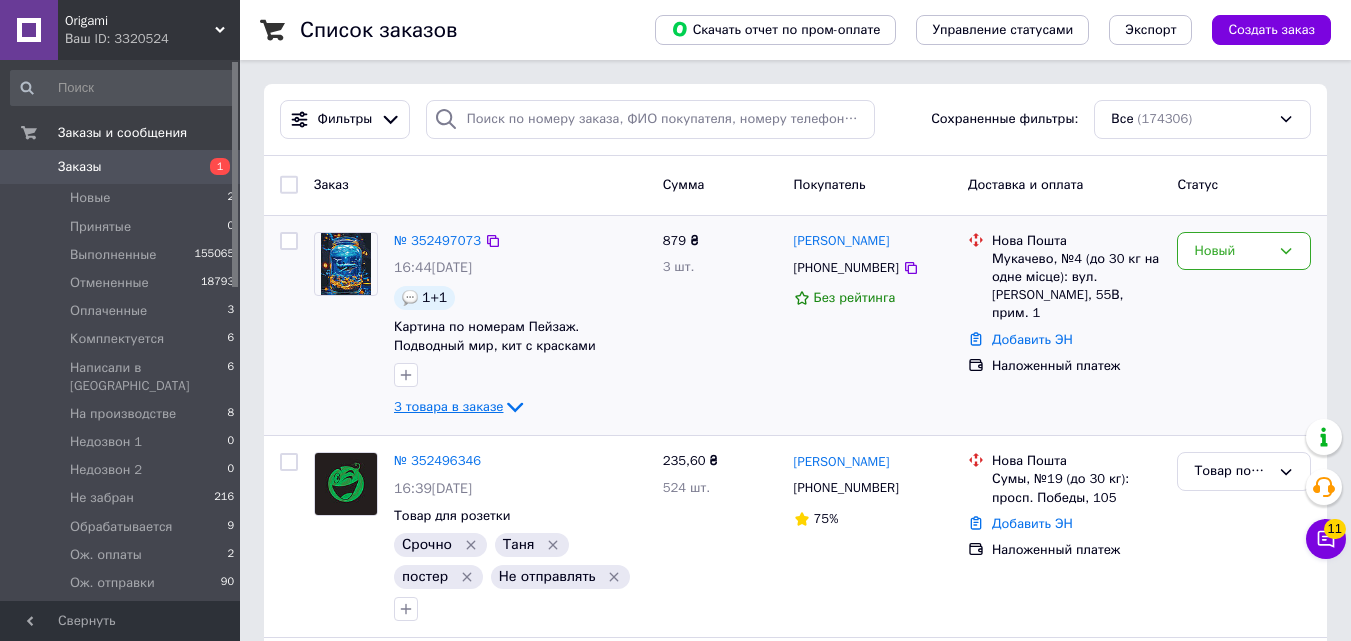 click on "3 товара в заказе" at bounding box center [448, 406] 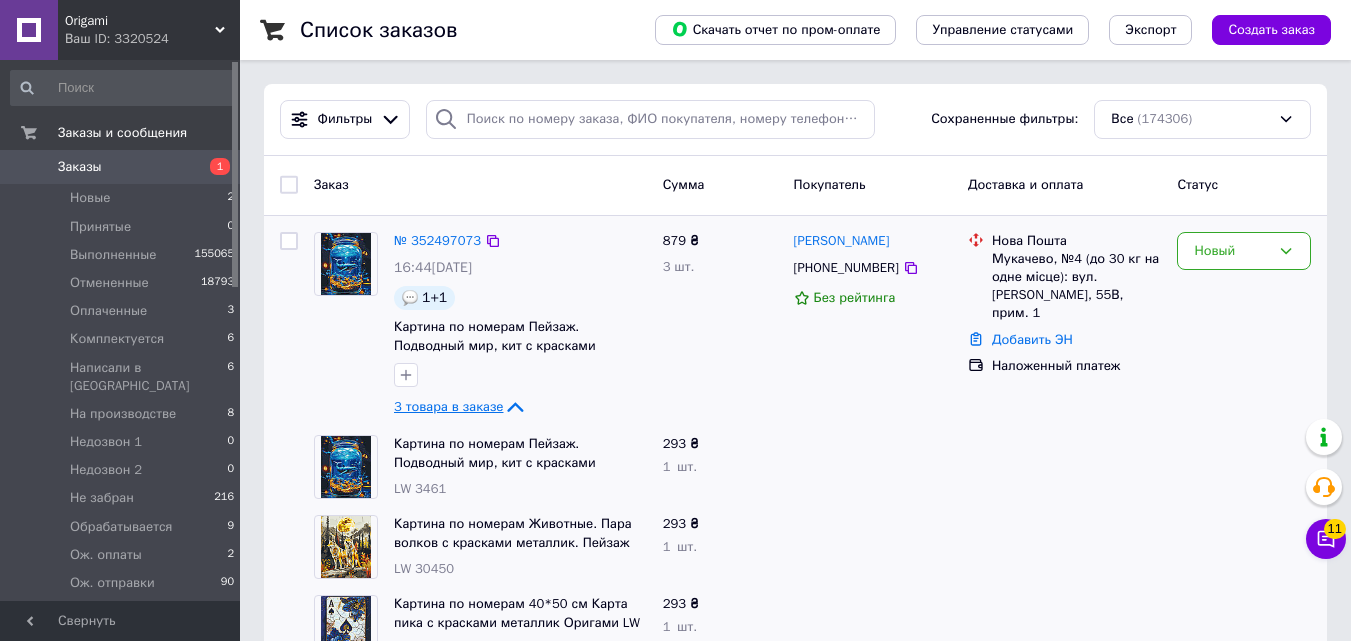 click on "3 товара в заказе" at bounding box center [448, 406] 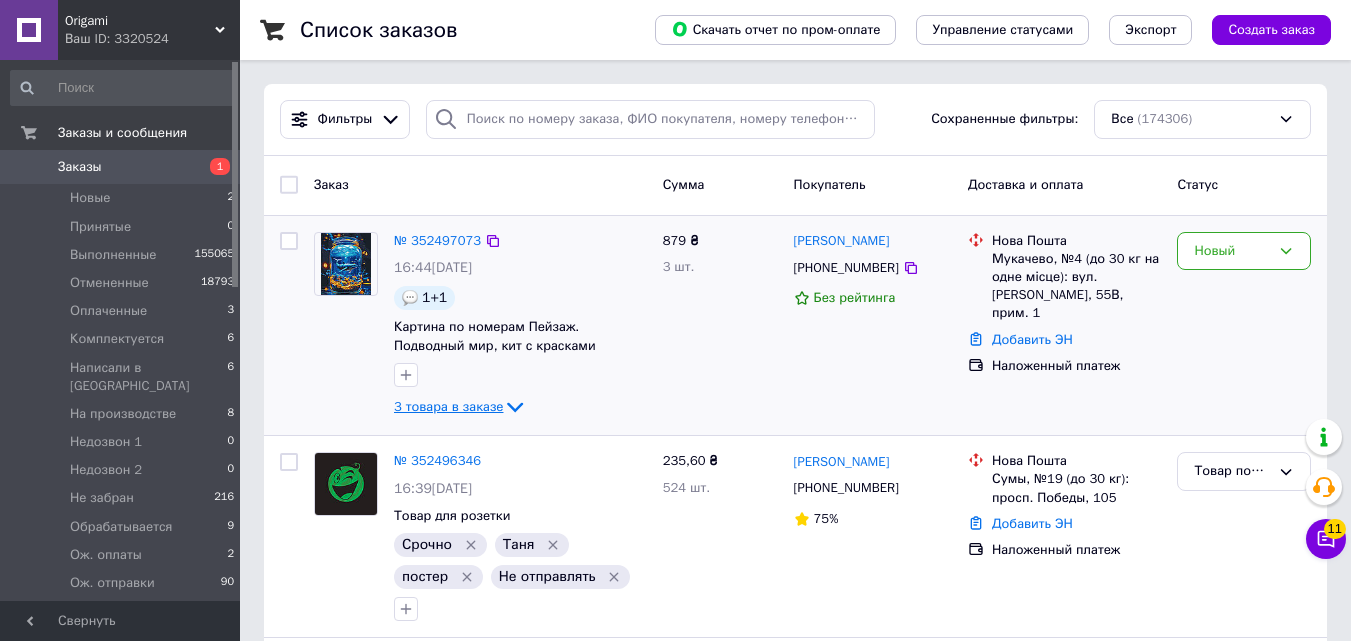 click on "3 товара в заказе" at bounding box center [448, 406] 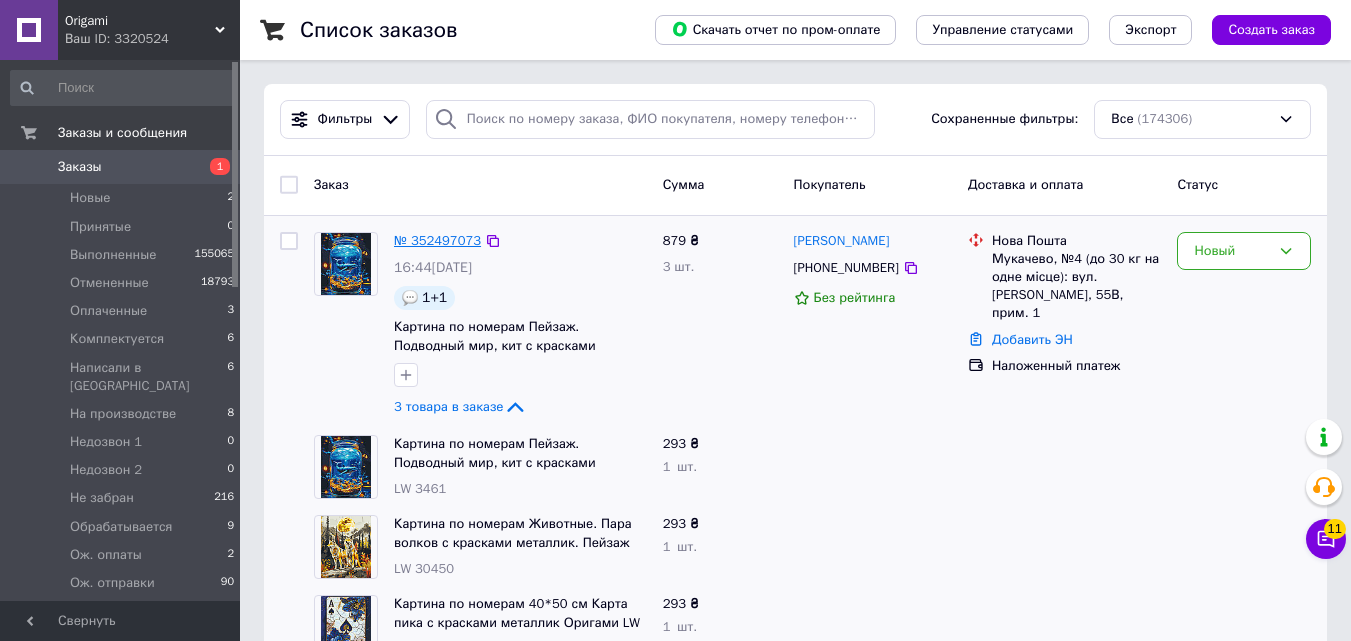 click on "№ 352497073" at bounding box center (437, 240) 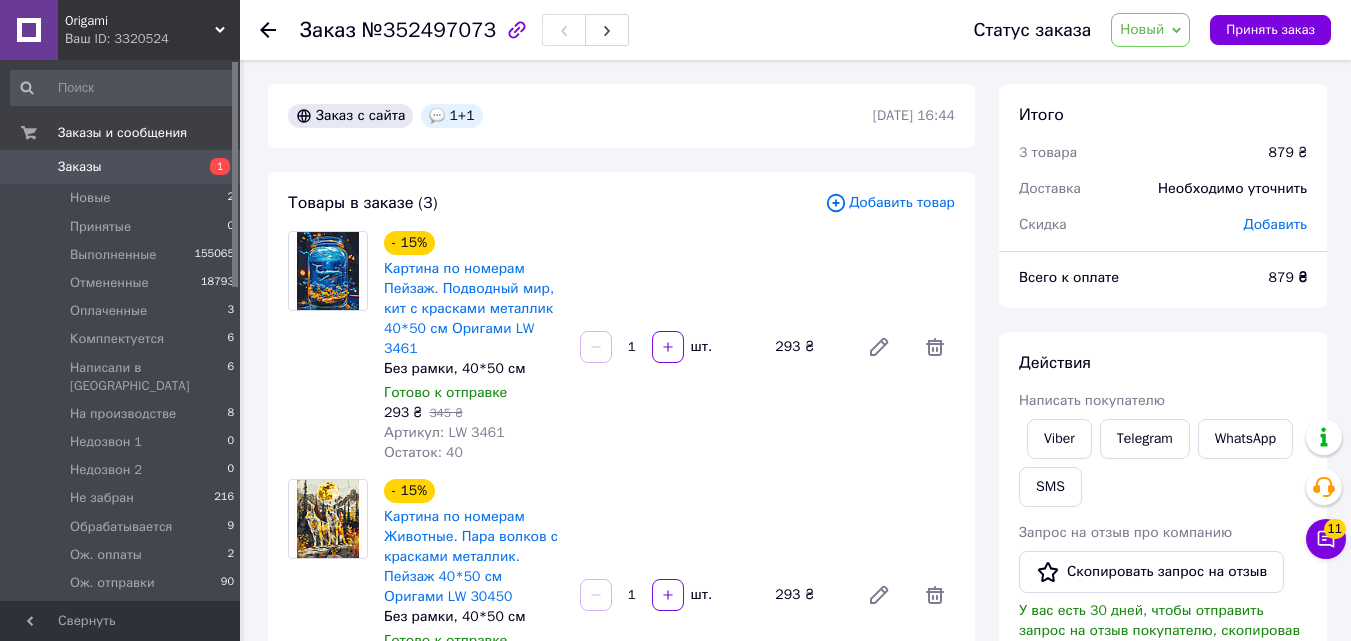 scroll, scrollTop: 560, scrollLeft: 0, axis: vertical 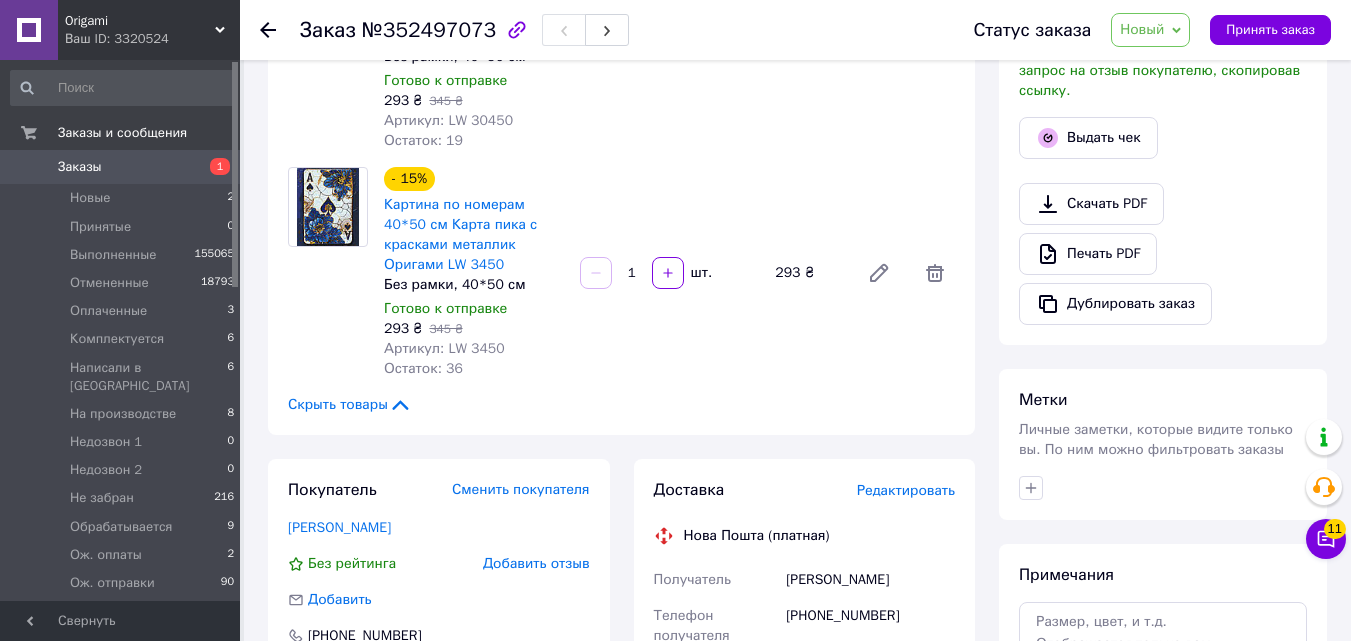 click at bounding box center (235, 174) 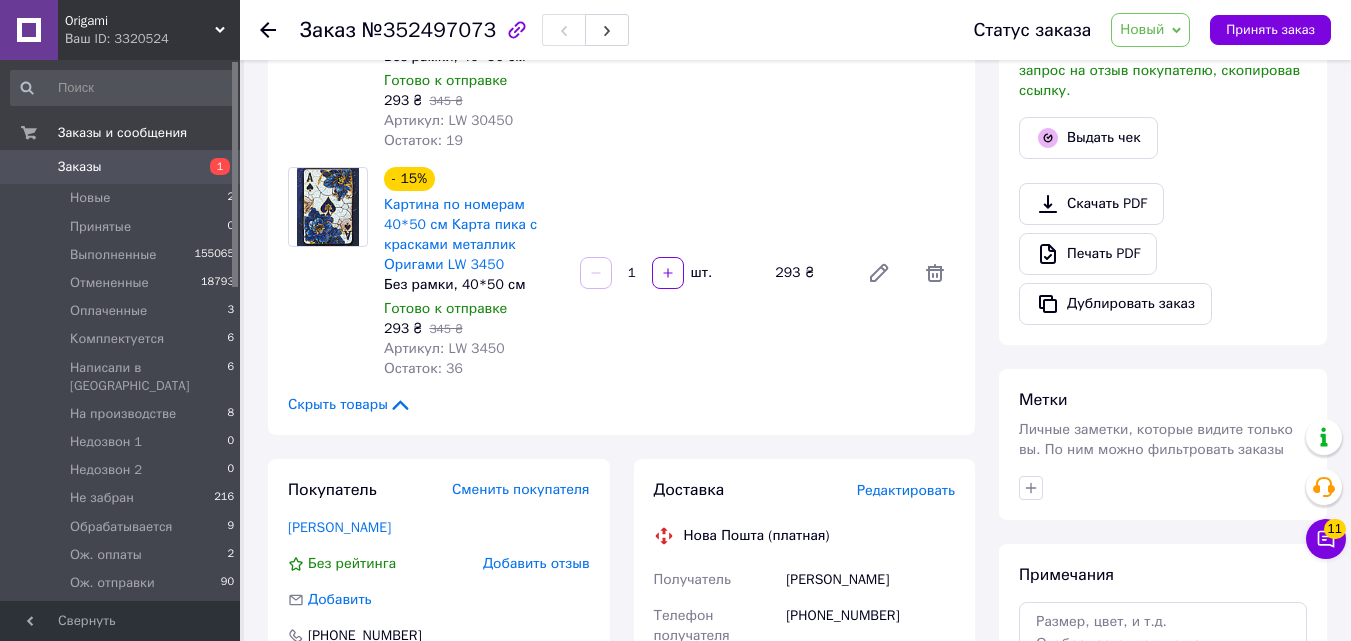 click on "1" at bounding box center [220, 166] 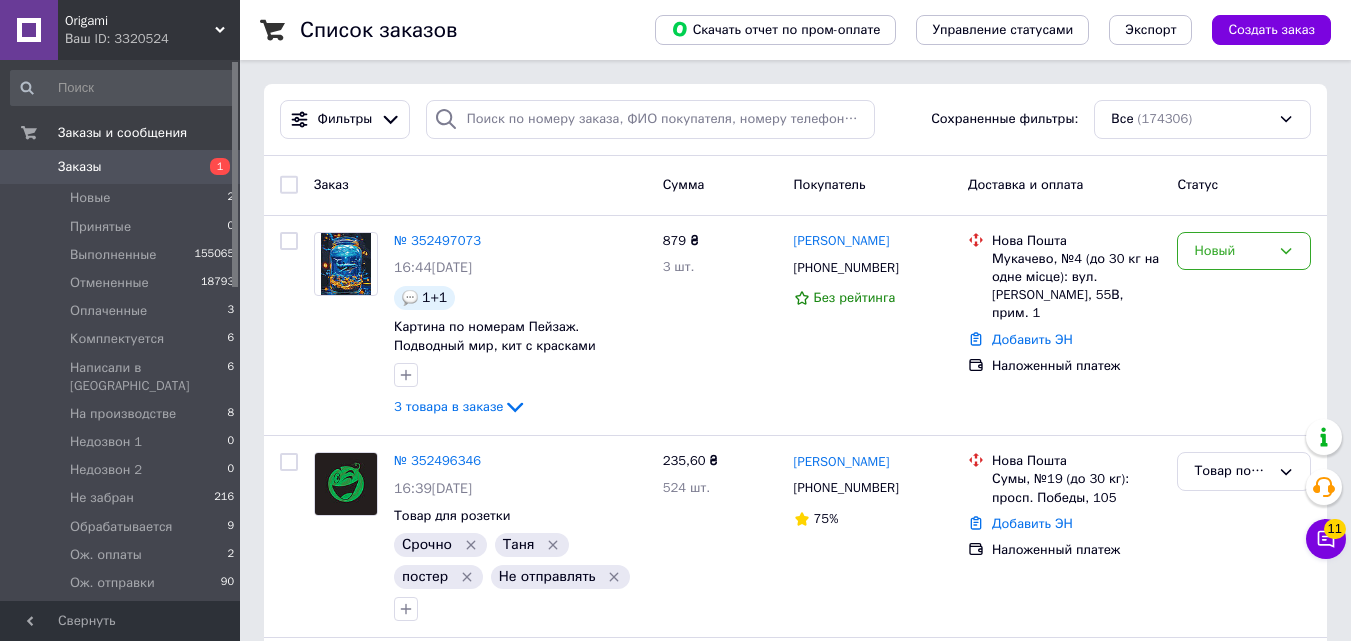 click on "Заказы 1" at bounding box center (123, 167) 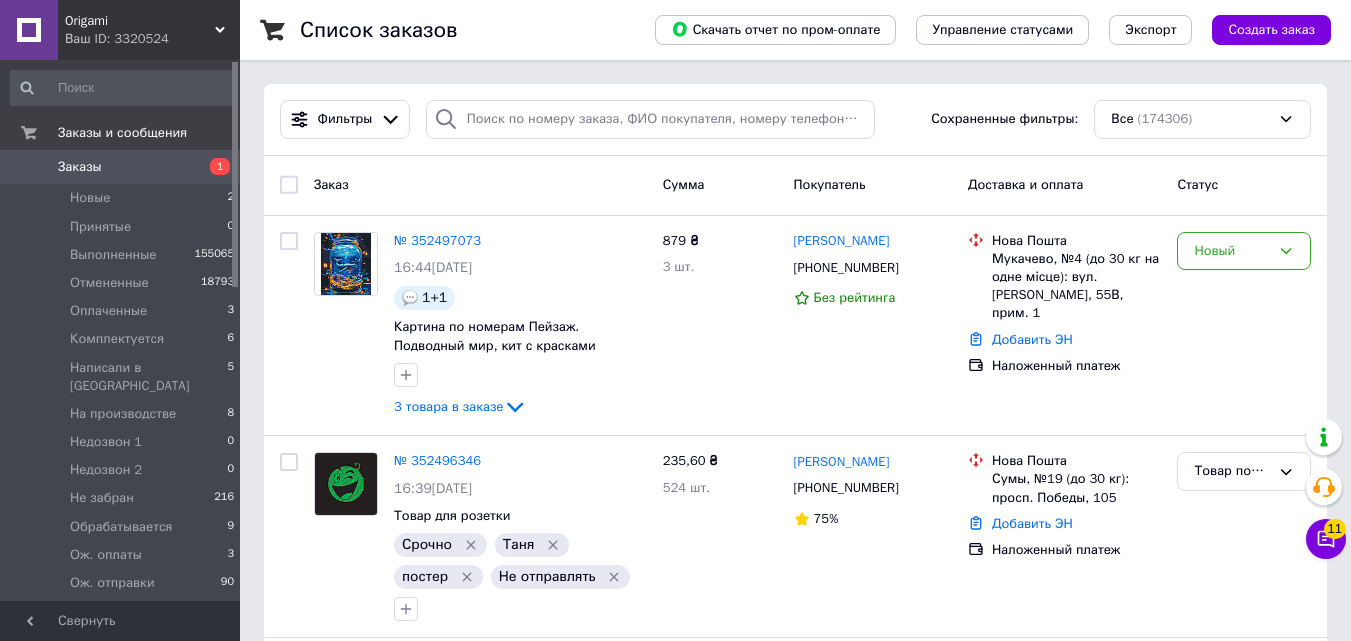 scroll, scrollTop: 560, scrollLeft: 0, axis: vertical 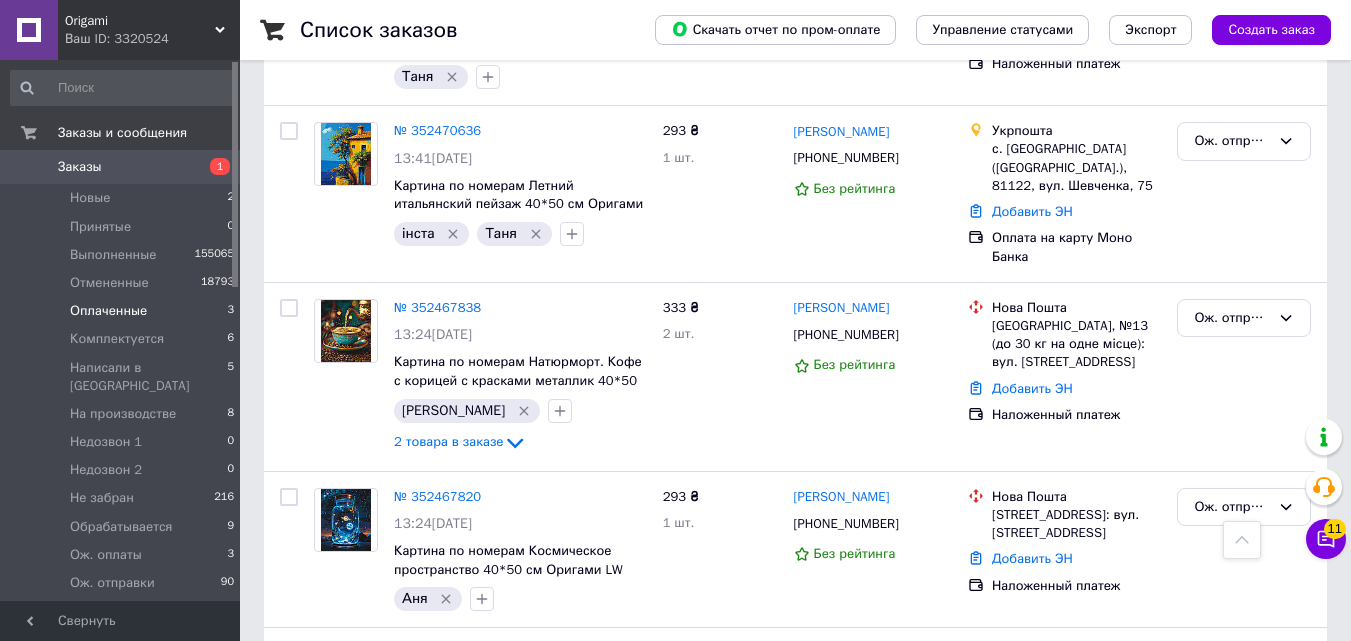 click on "Оплаченные 3" at bounding box center (123, 311) 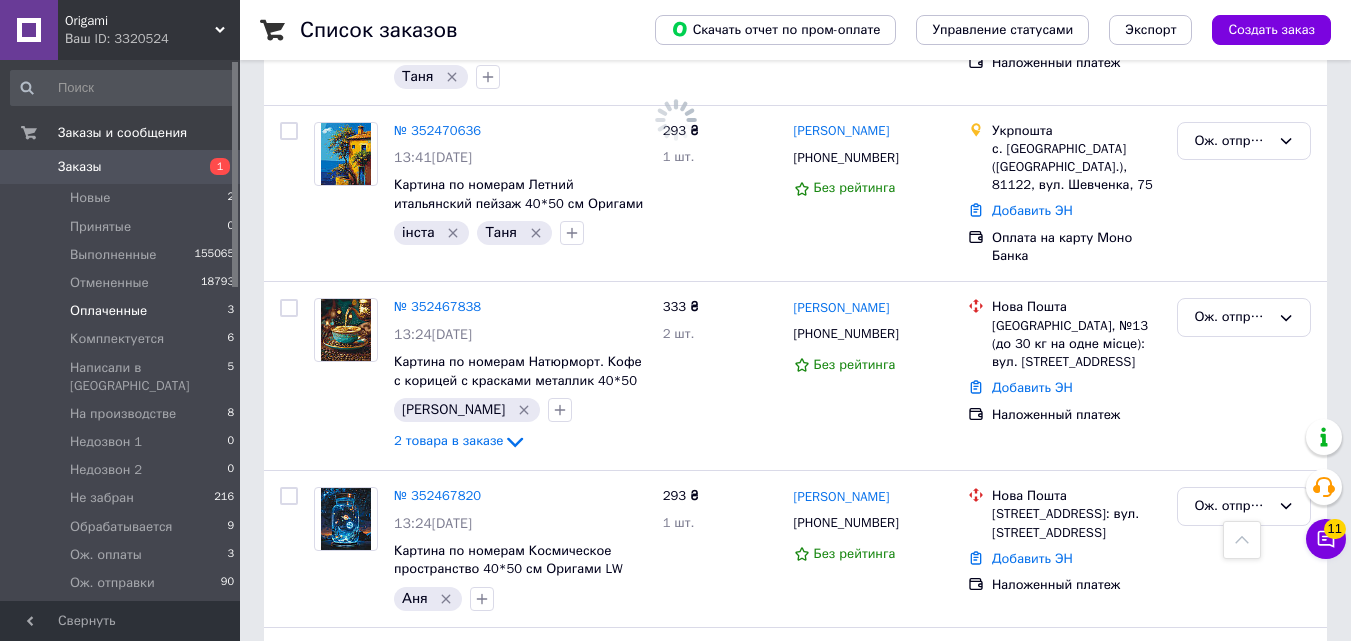 scroll, scrollTop: 0, scrollLeft: 0, axis: both 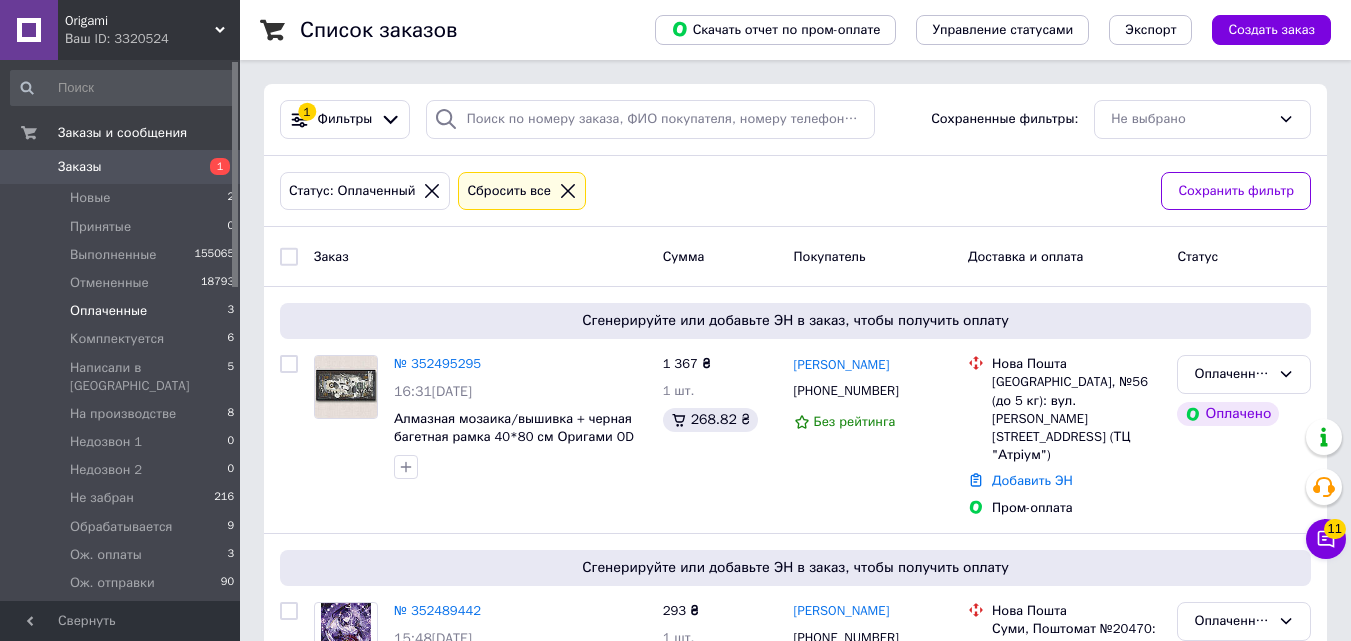 click on "1" at bounding box center (212, 167) 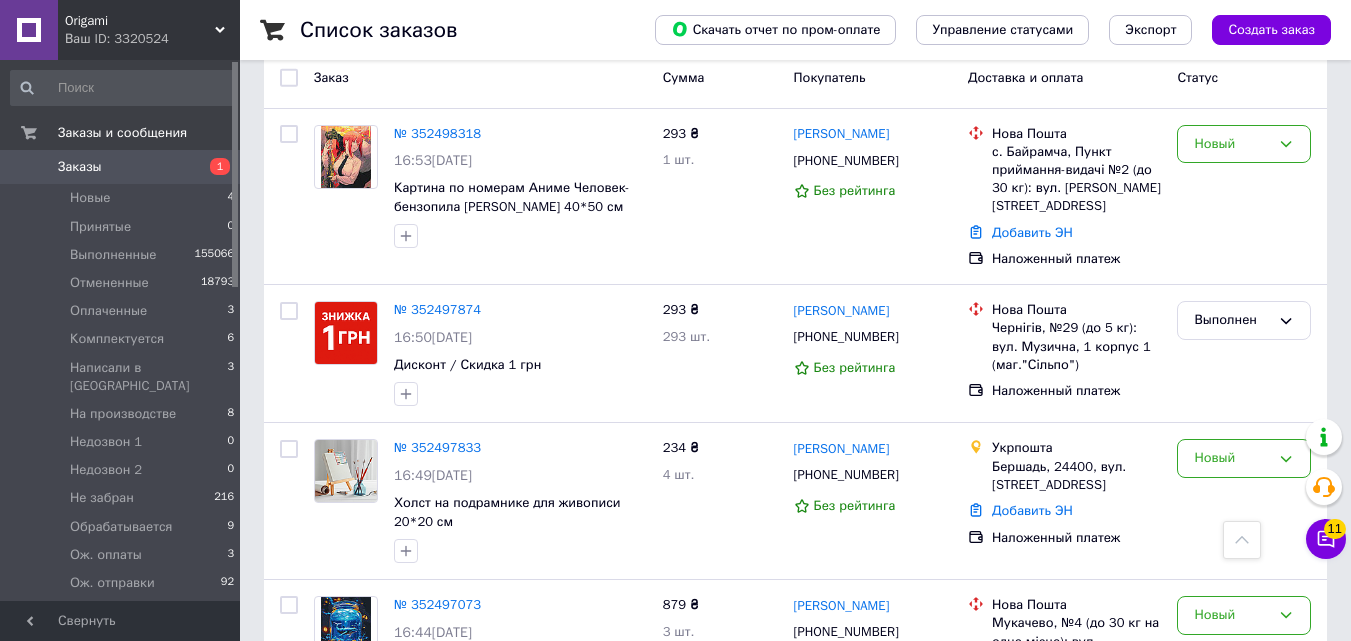 scroll, scrollTop: 24, scrollLeft: 0, axis: vertical 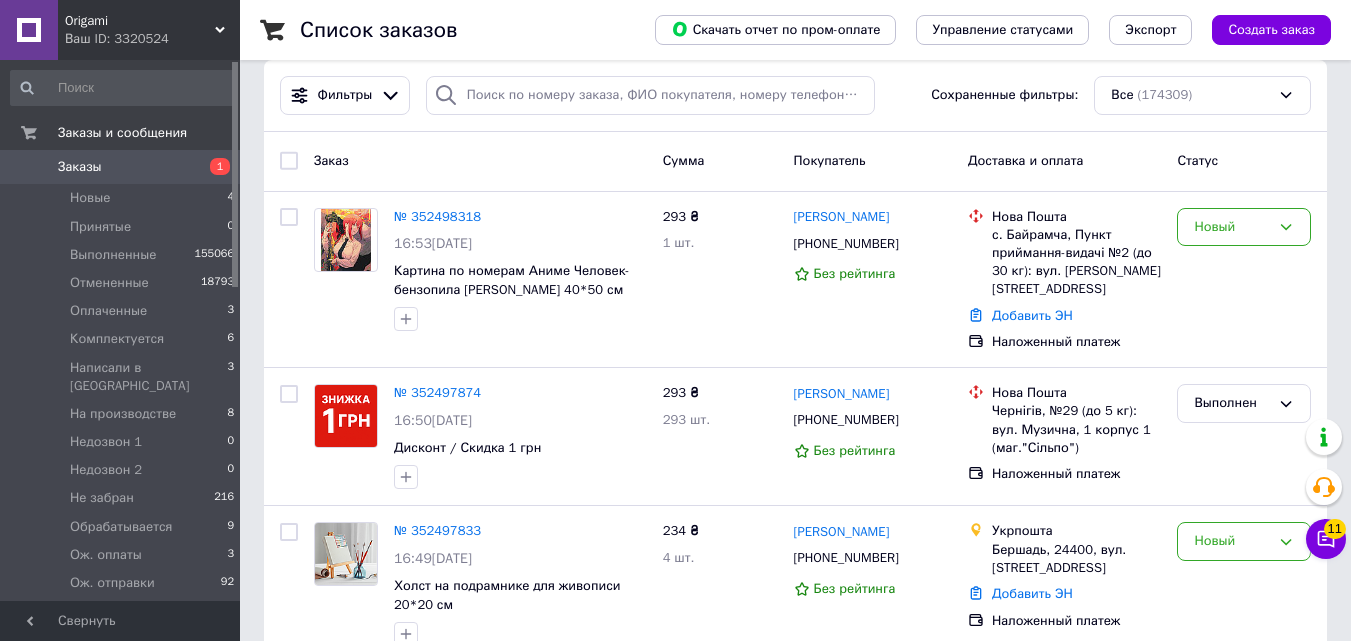 click on "1" at bounding box center [220, 166] 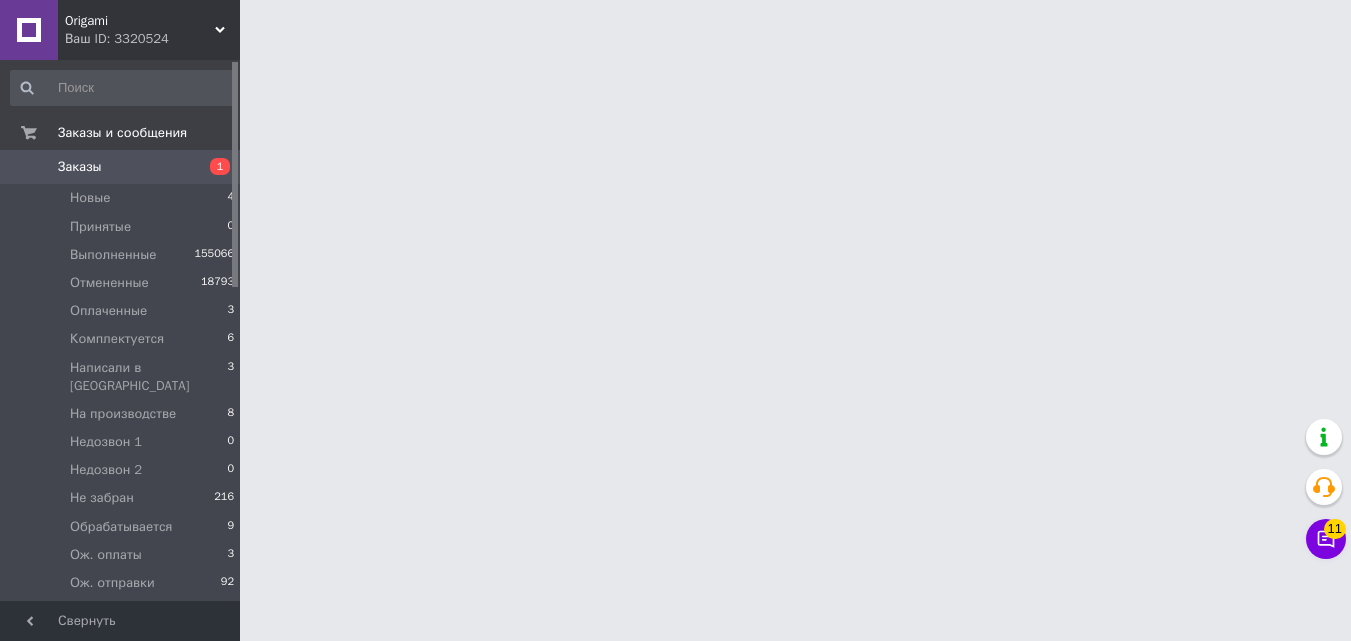 scroll, scrollTop: 0, scrollLeft: 0, axis: both 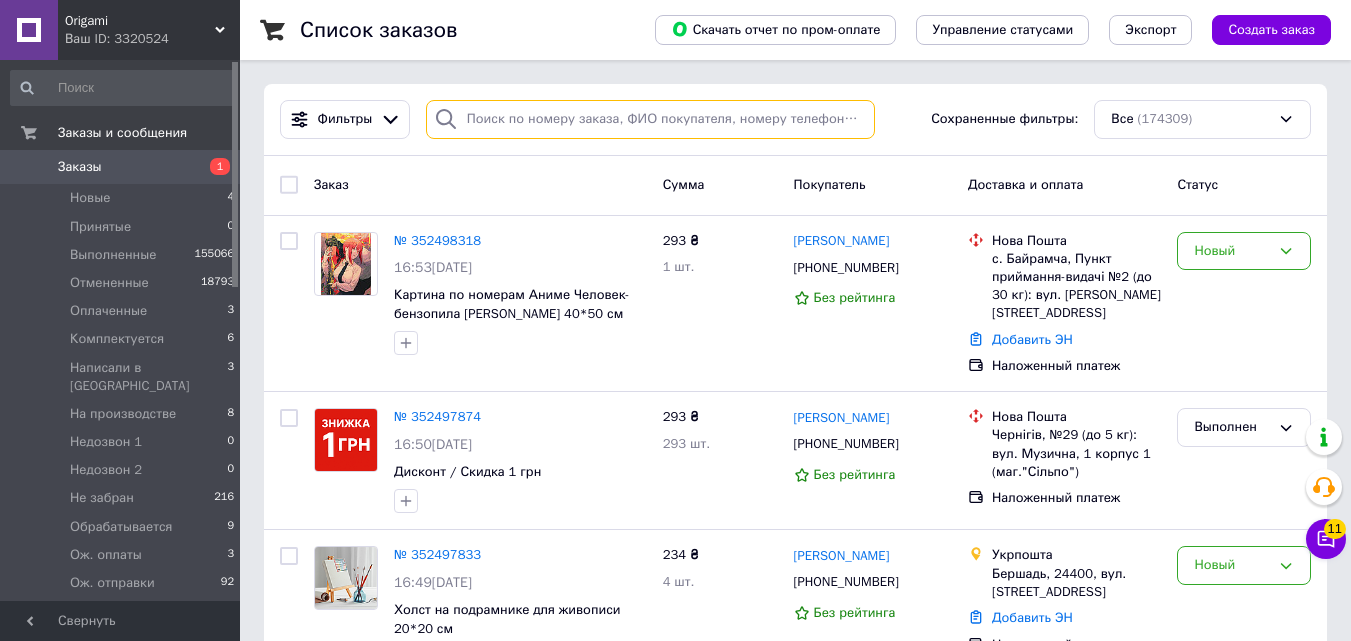 click at bounding box center [650, 119] 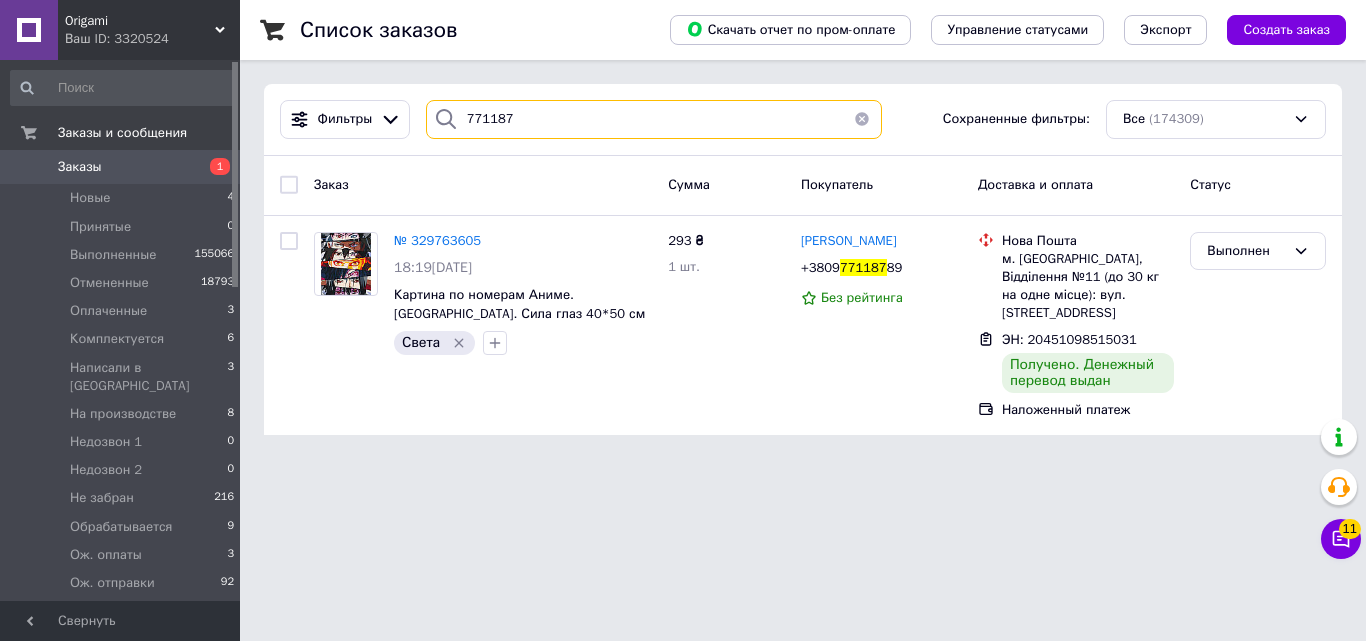 type on "771187" 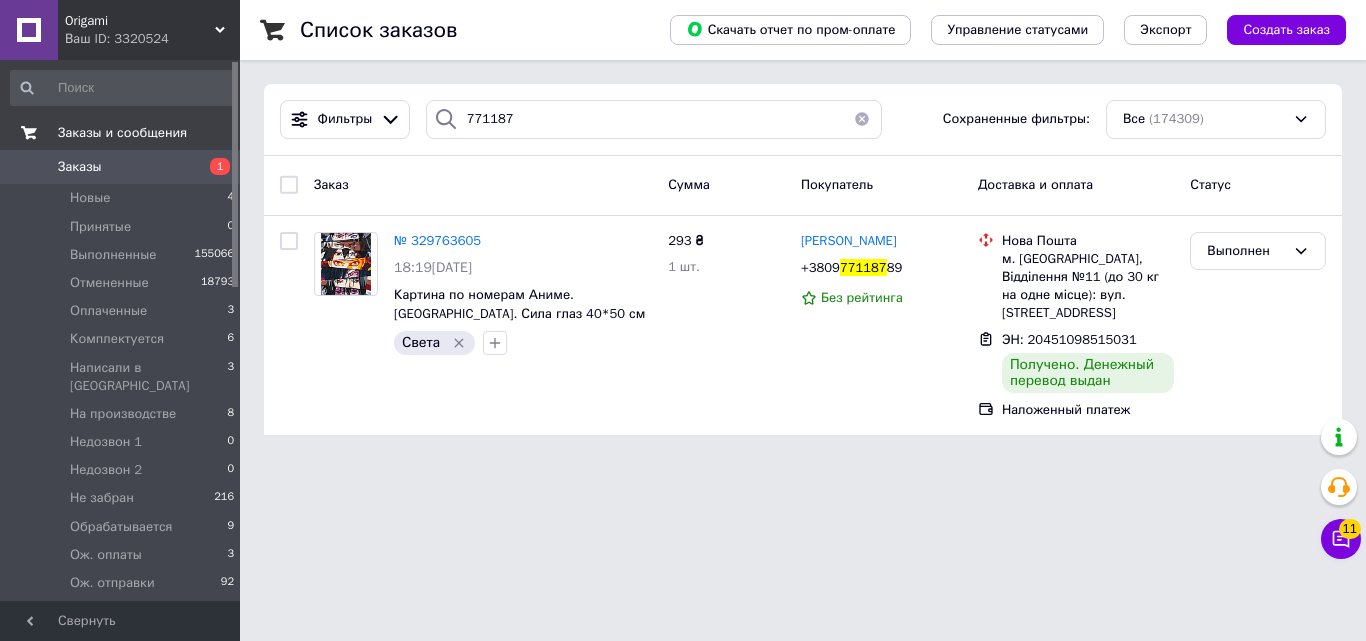 click on "Заказы и сообщения" at bounding box center (123, 133) 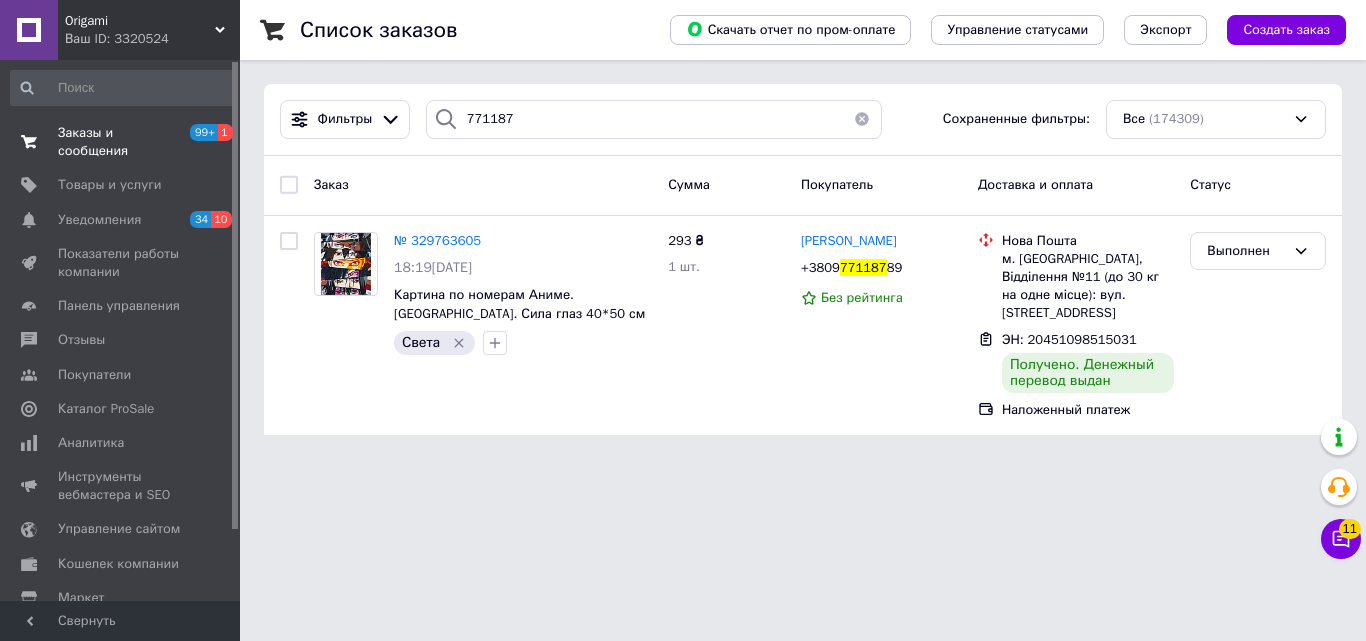 click on "Заказы и сообщения 99+ 1" at bounding box center (123, 142) 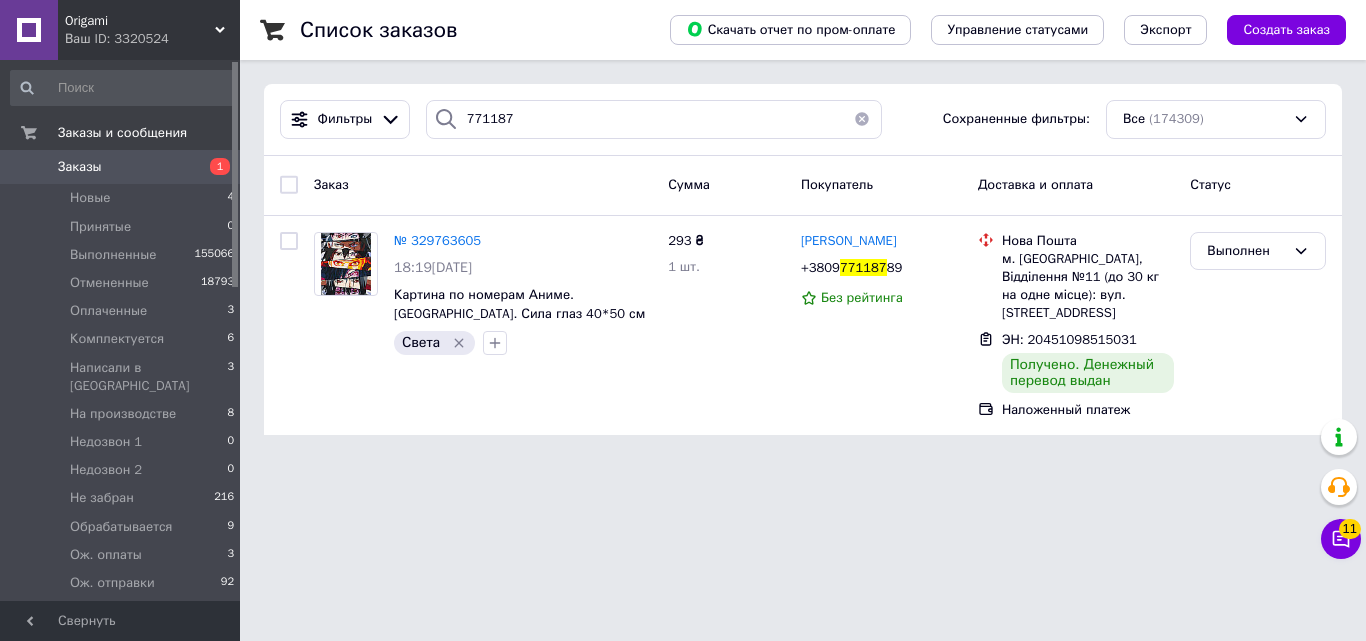 click on "Заказы" at bounding box center (121, 167) 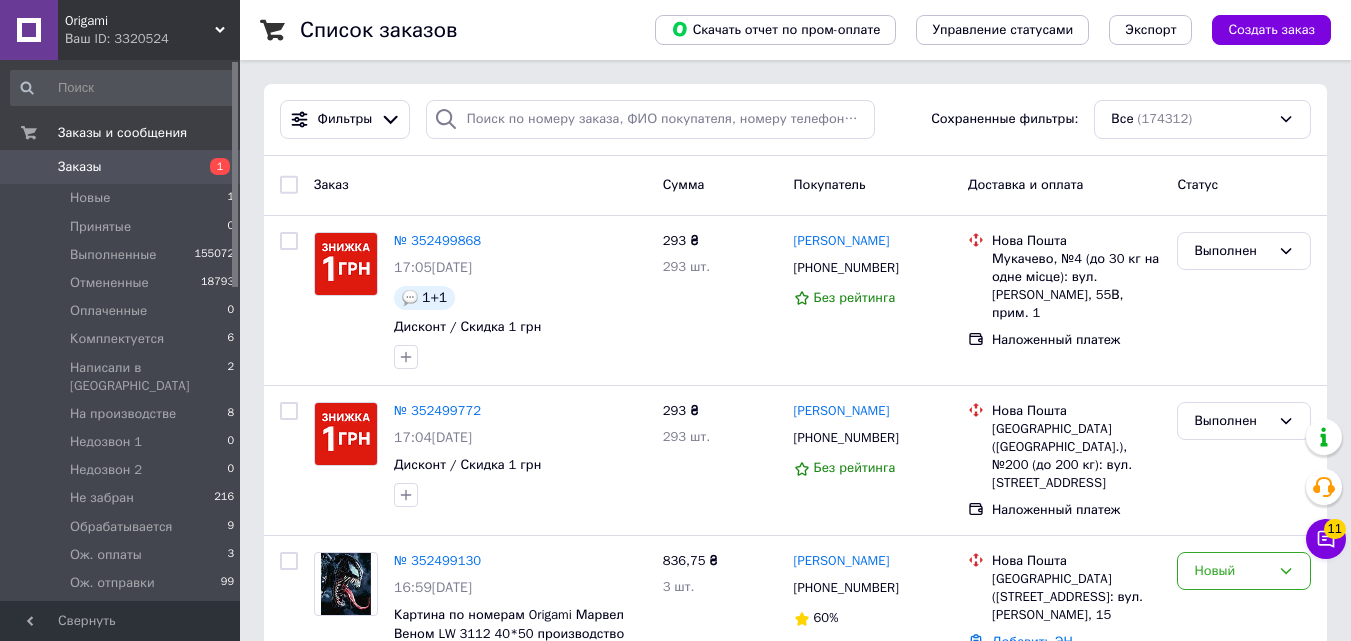 scroll, scrollTop: 560, scrollLeft: 0, axis: vertical 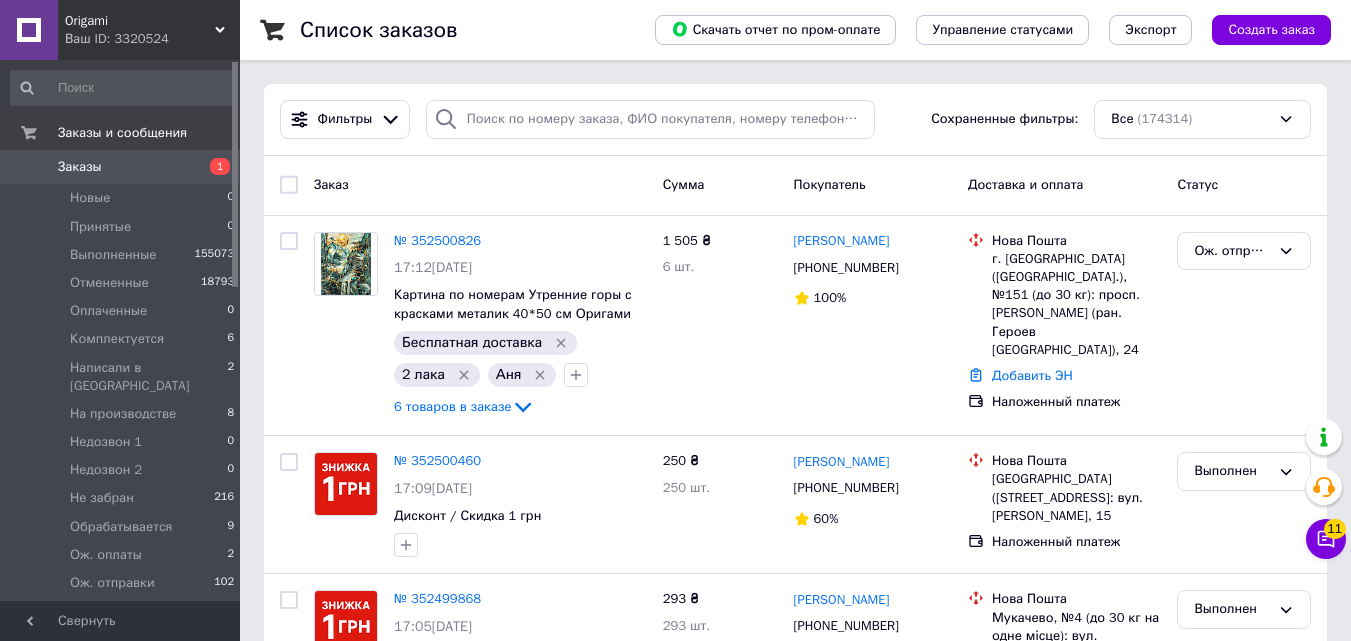 click on "Заказы 1" at bounding box center (123, 167) 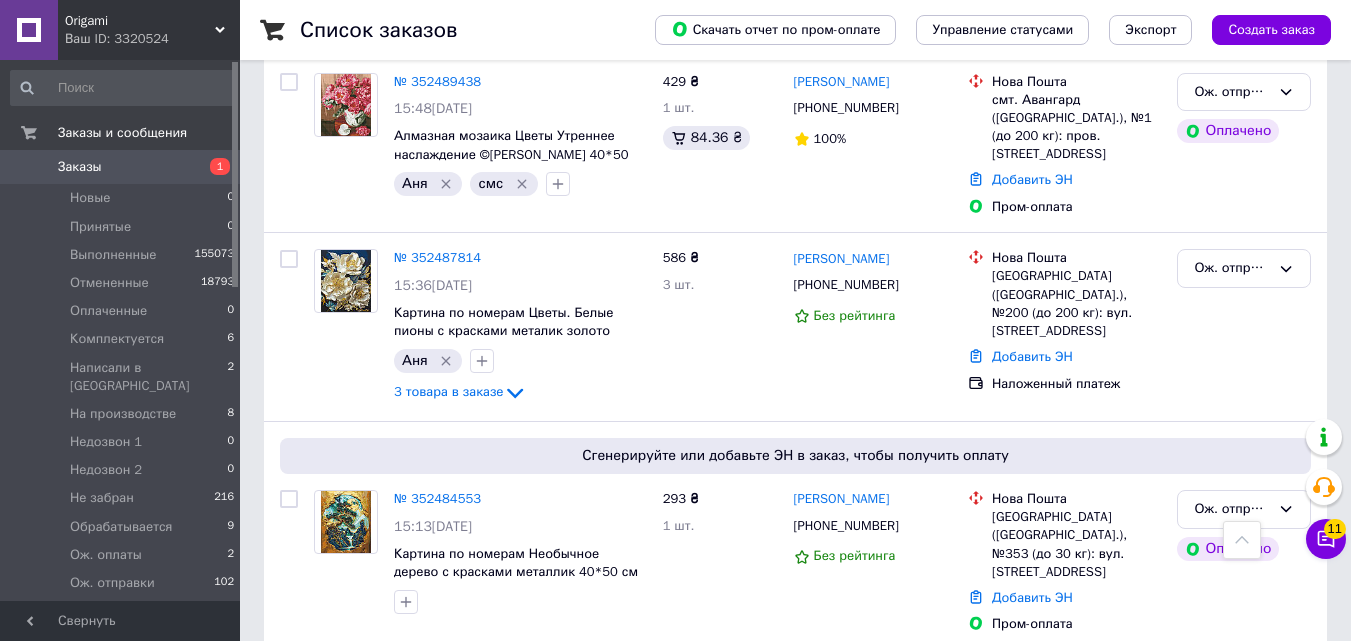 scroll, scrollTop: 3272, scrollLeft: 0, axis: vertical 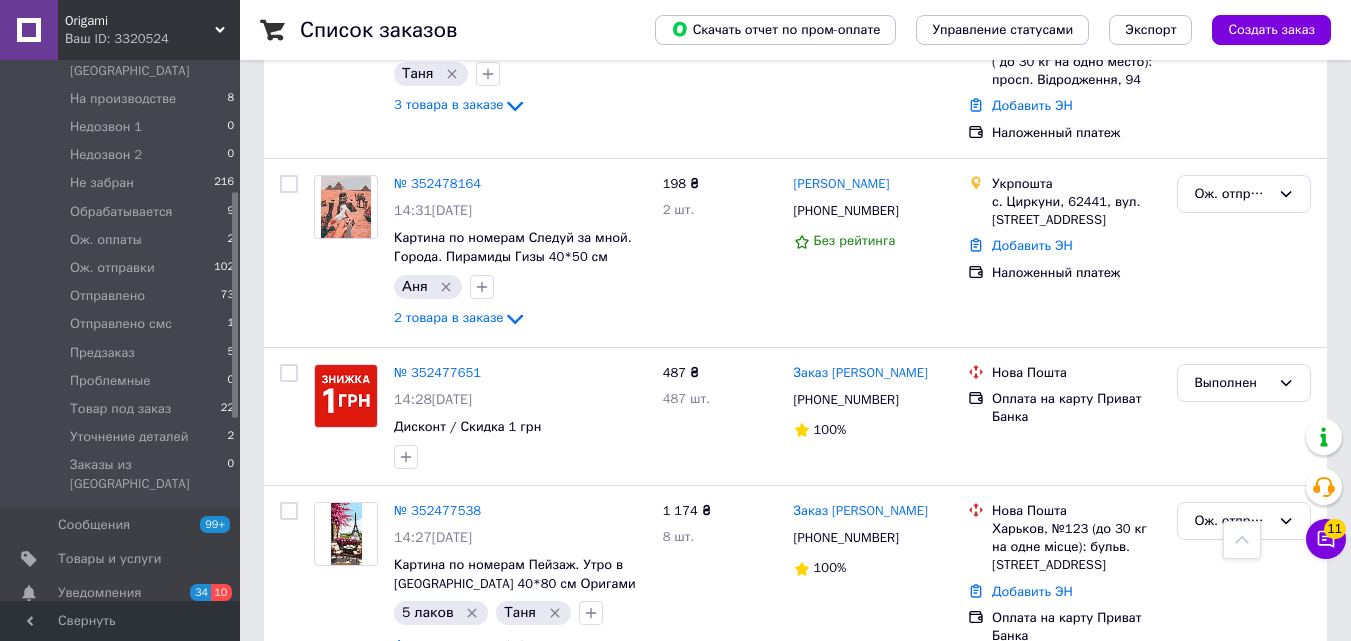 click at bounding box center [235, 330] 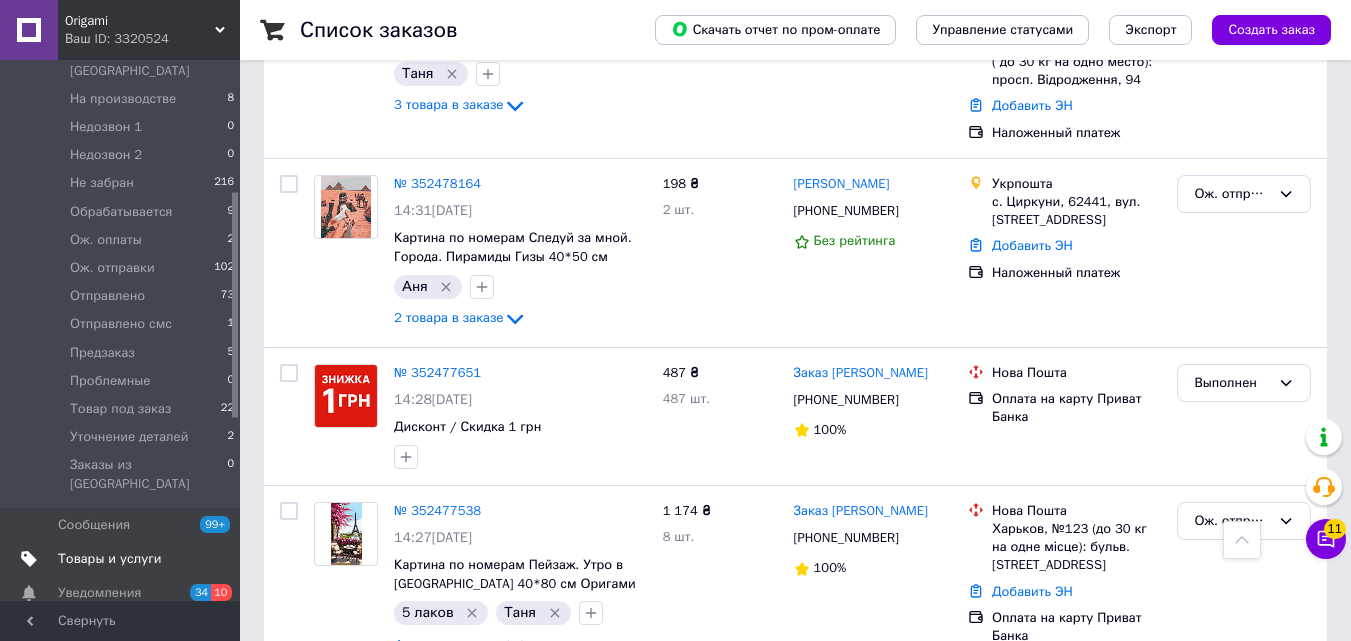 click on "Товары и услуги" at bounding box center (110, 559) 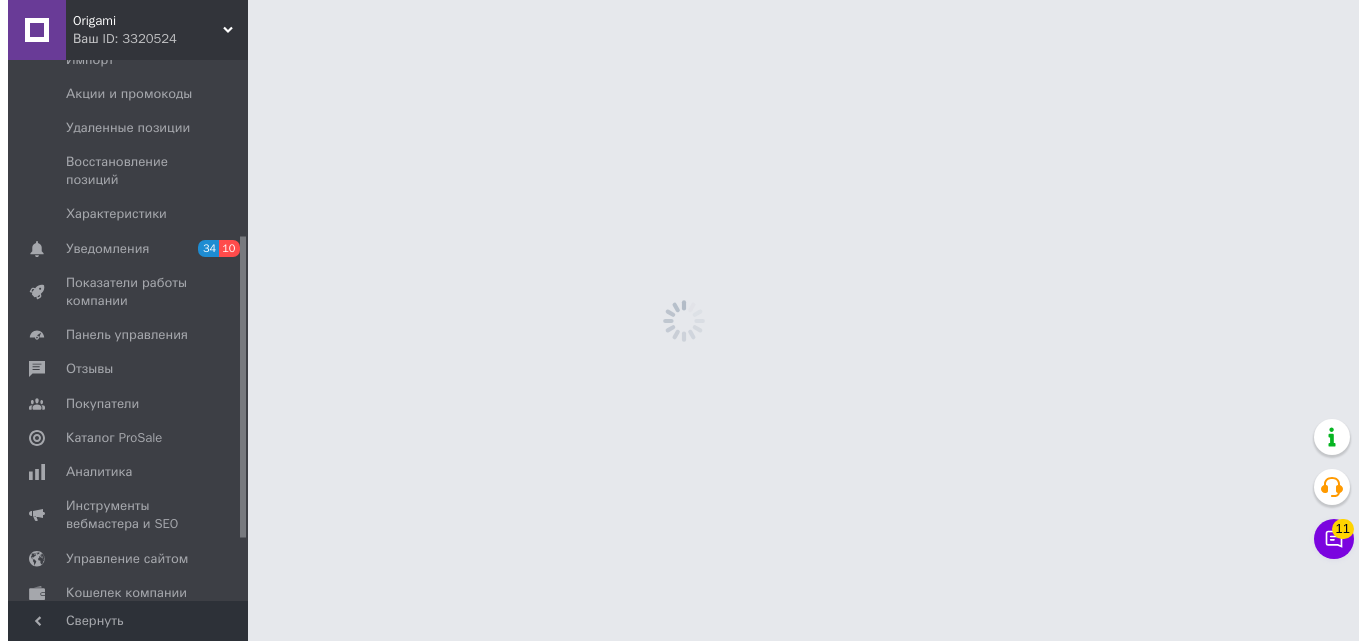 scroll, scrollTop: 0, scrollLeft: 0, axis: both 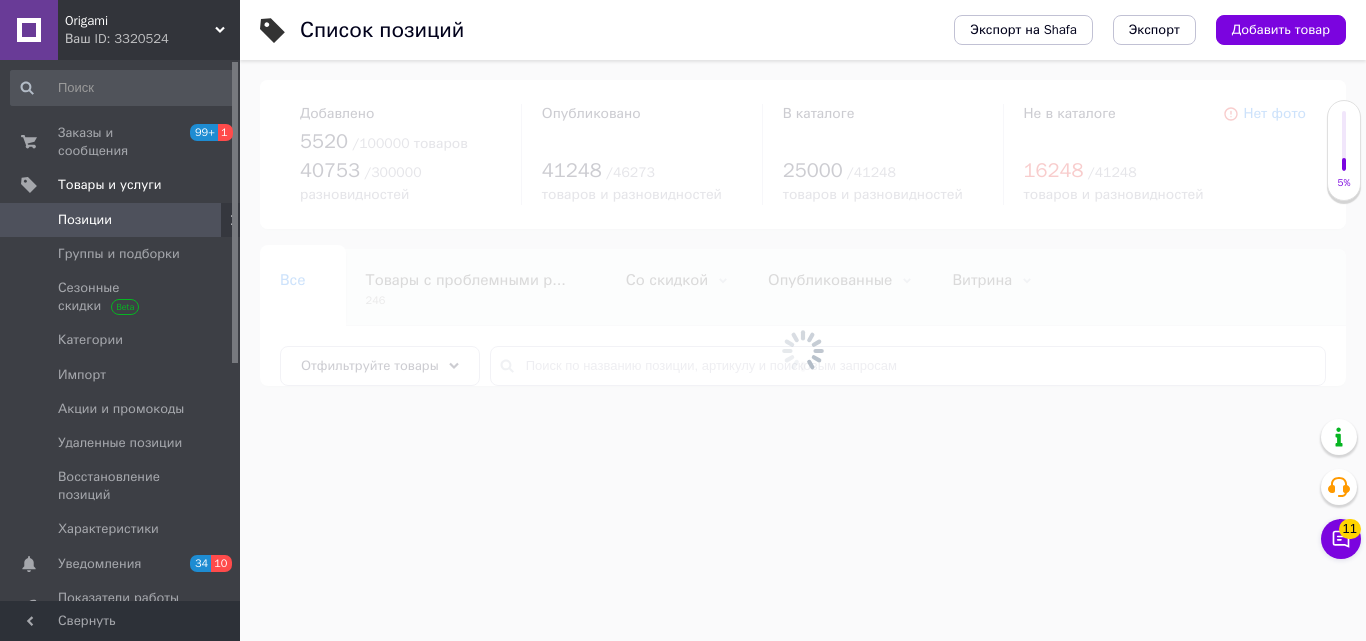 click at bounding box center (235, 330) 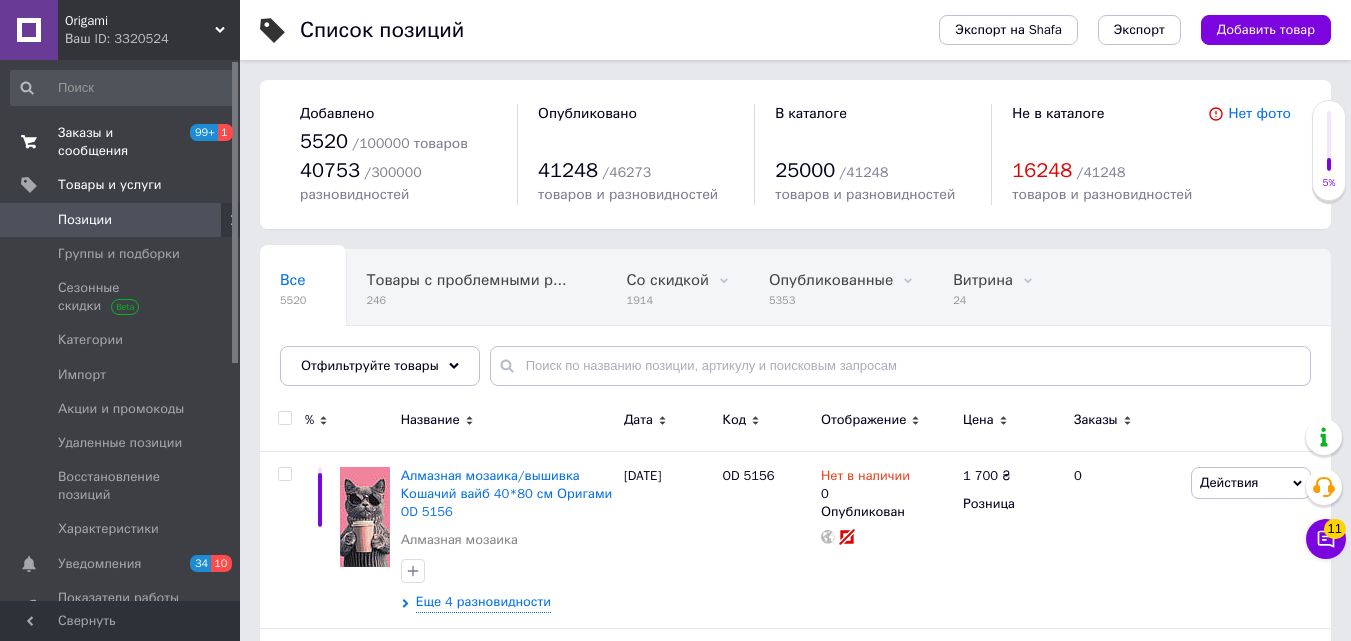 click on "99+" at bounding box center (204, 132) 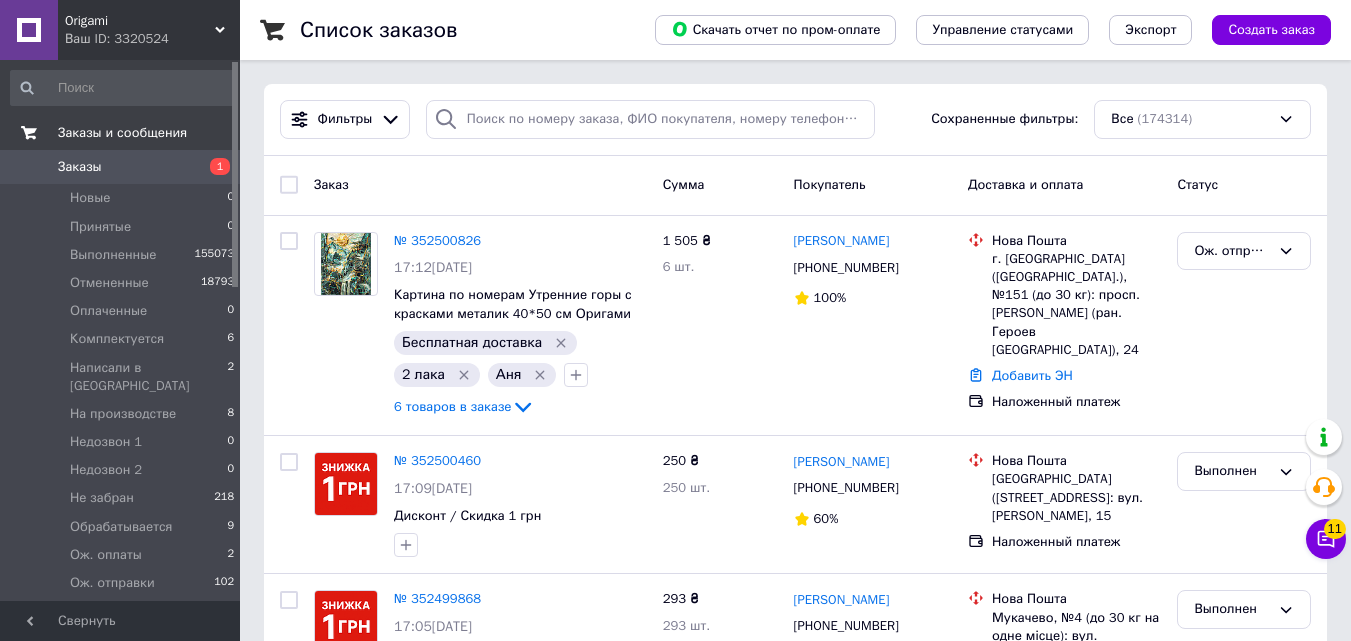 drag, startPoint x: 883, startPoint y: 52, endPoint x: 893, endPoint y: 59, distance: 12.206555 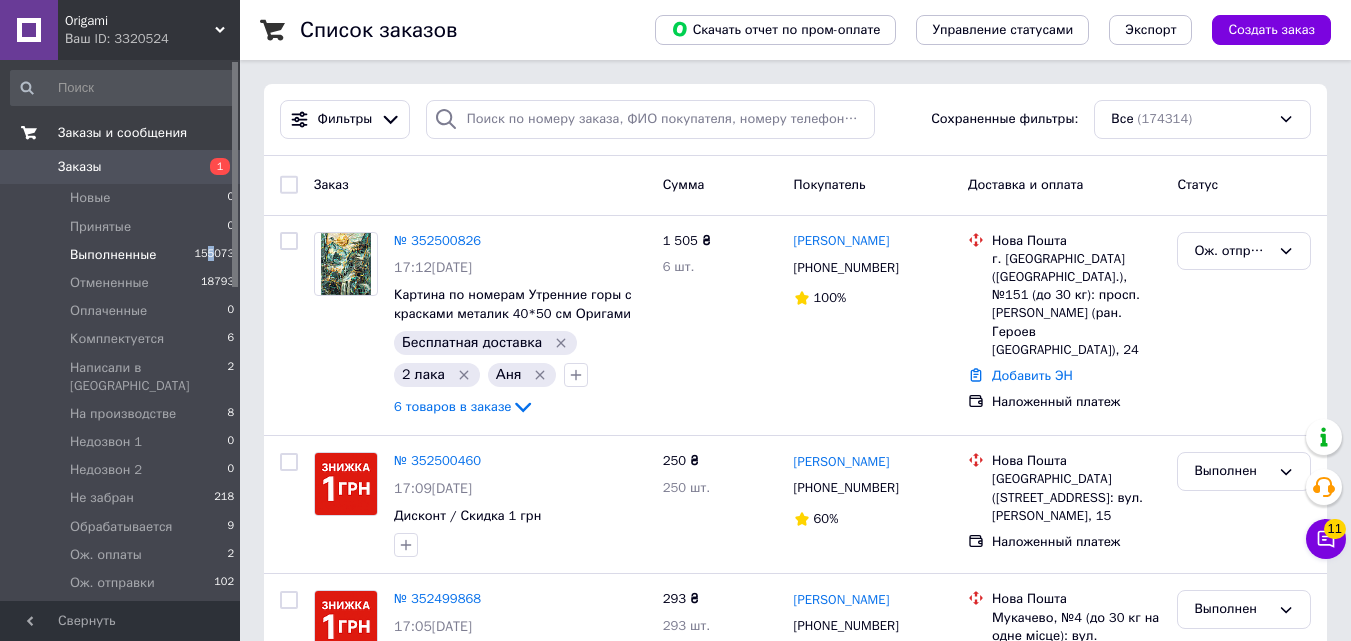 click on "155073" at bounding box center (214, 255) 